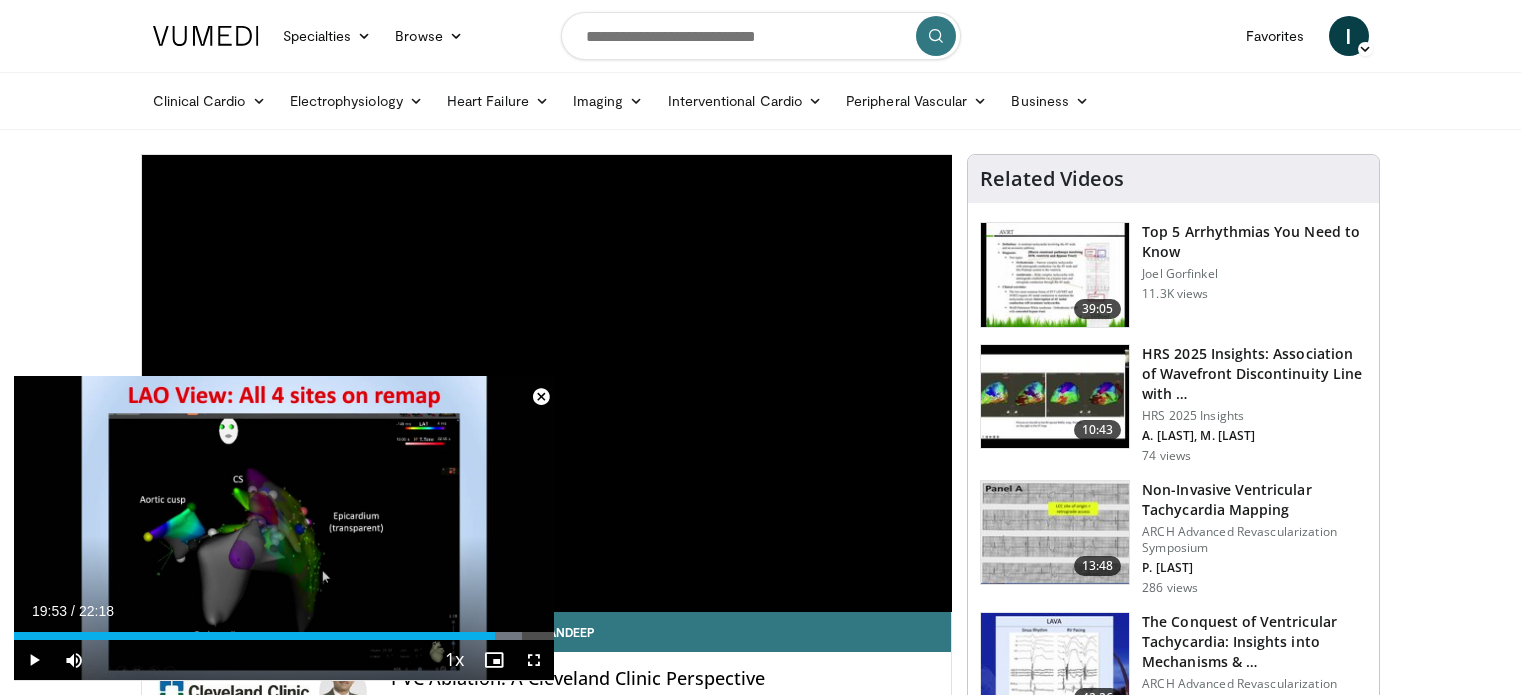 scroll, scrollTop: 300, scrollLeft: 0, axis: vertical 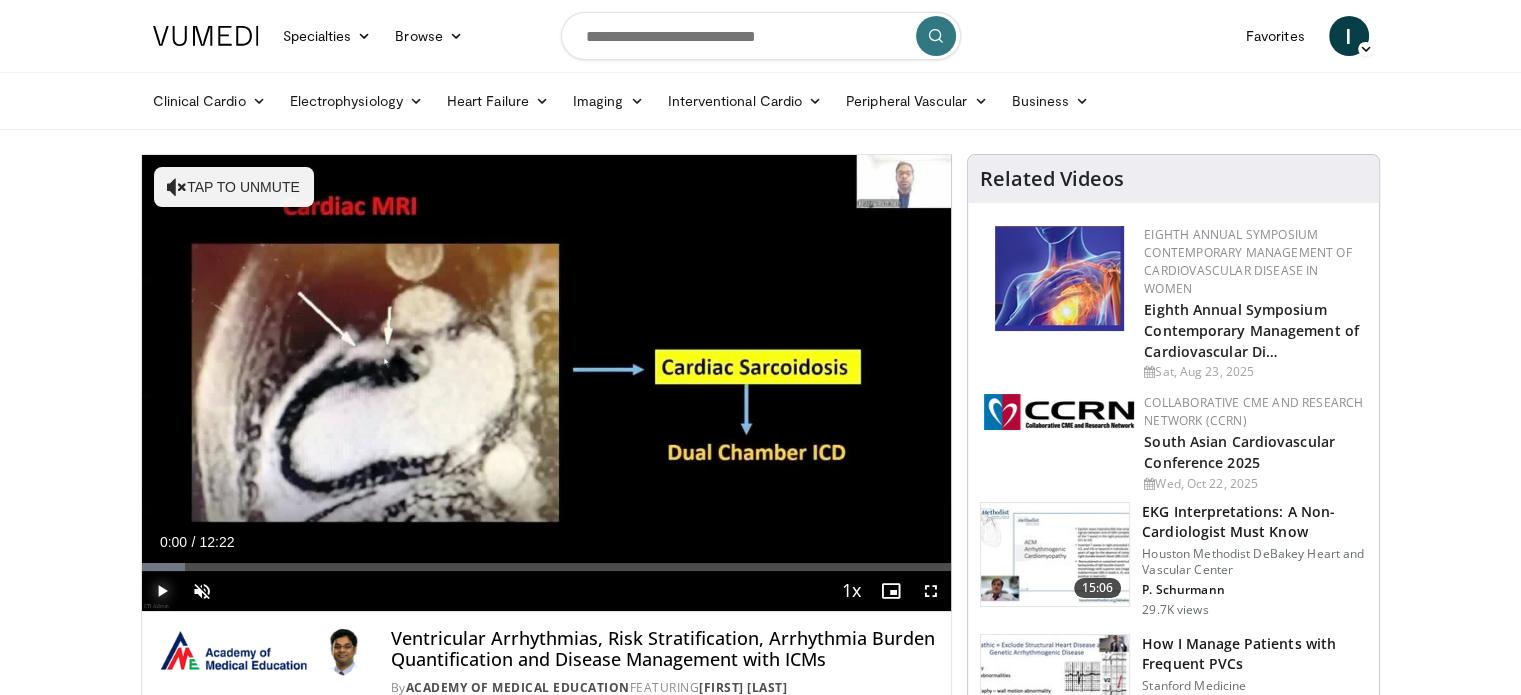 click at bounding box center (162, 591) 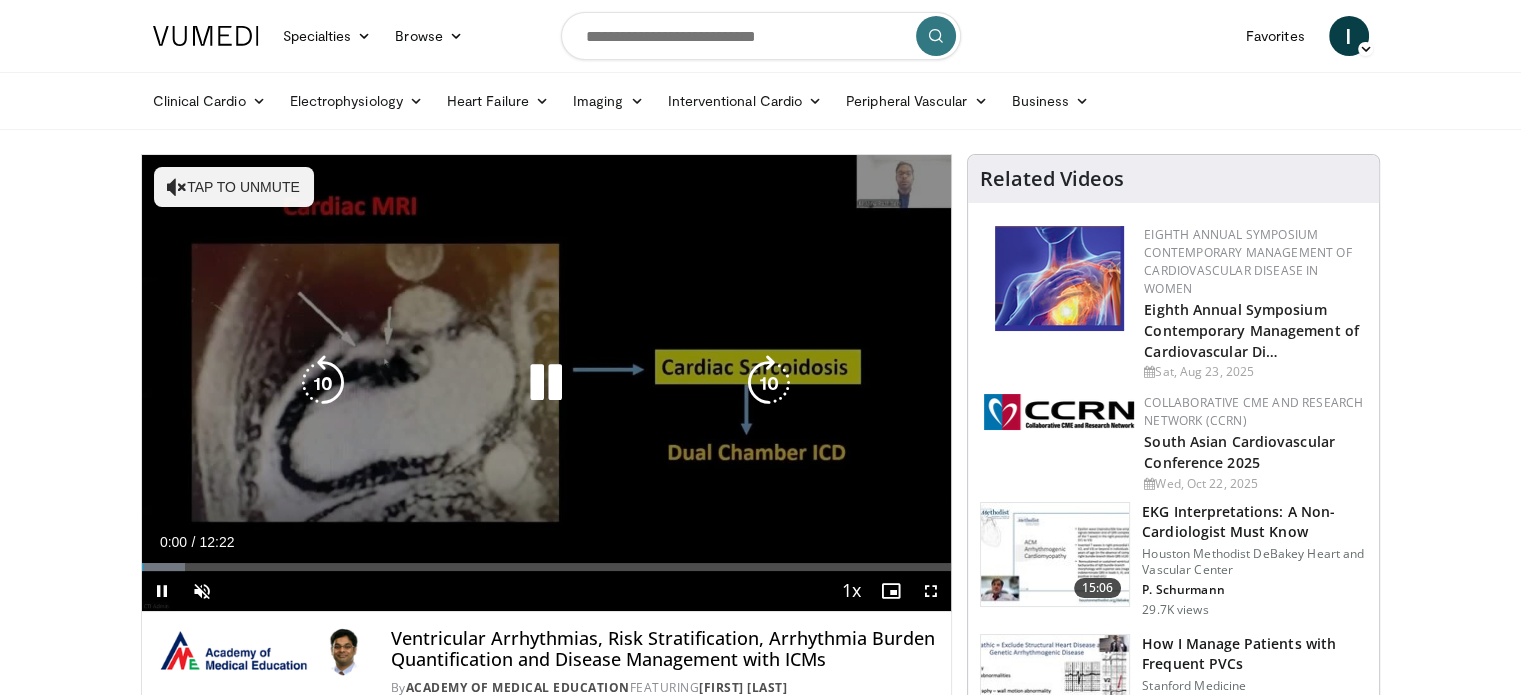 click on "Tap to unmute" at bounding box center (234, 187) 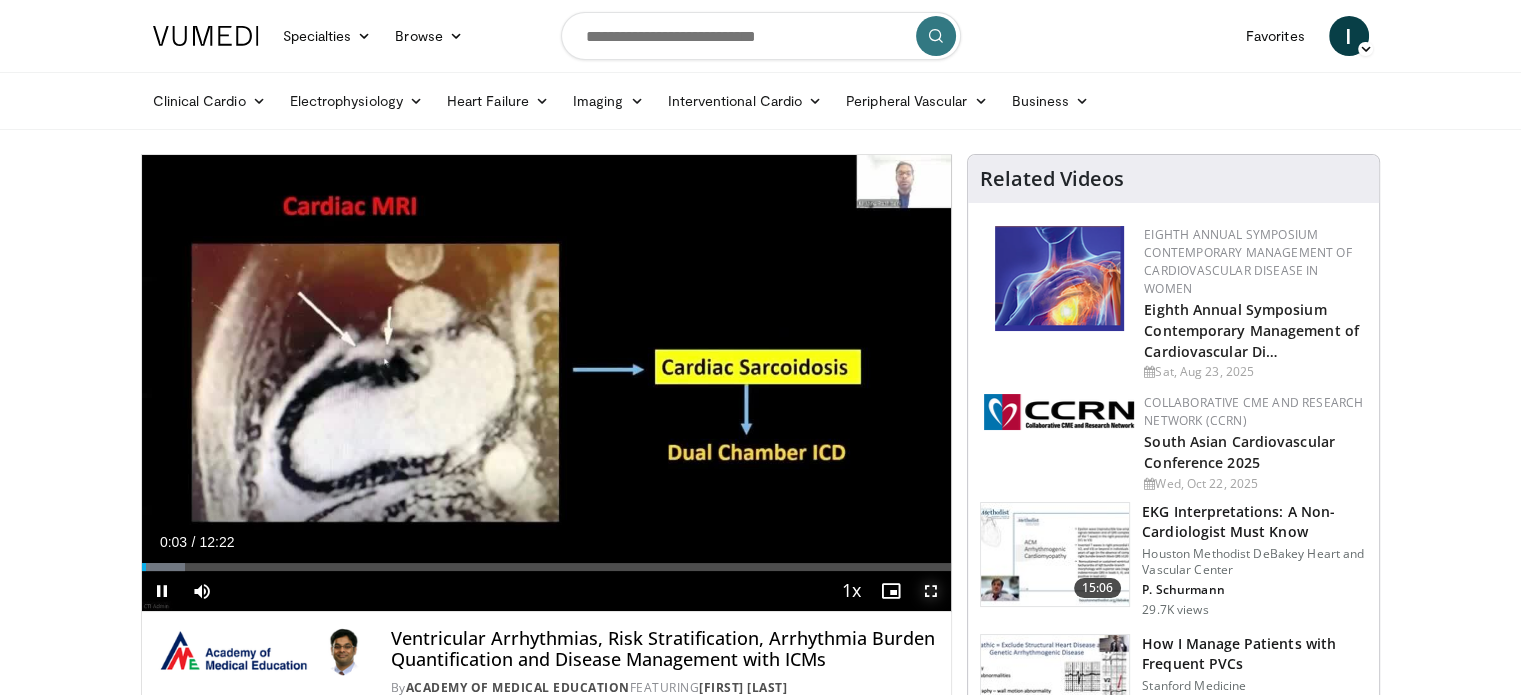 click at bounding box center (931, 591) 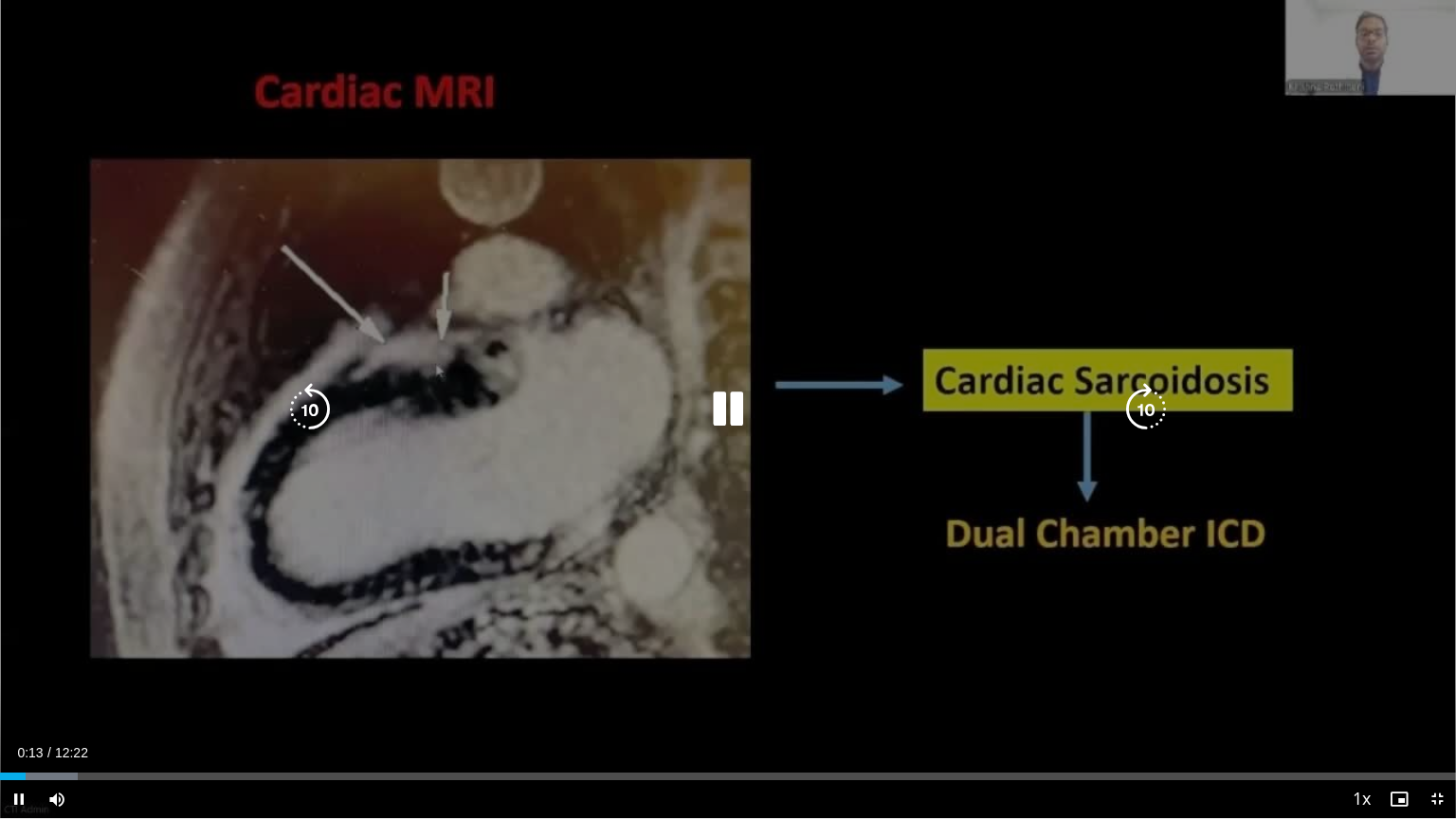 click at bounding box center [728, 410] 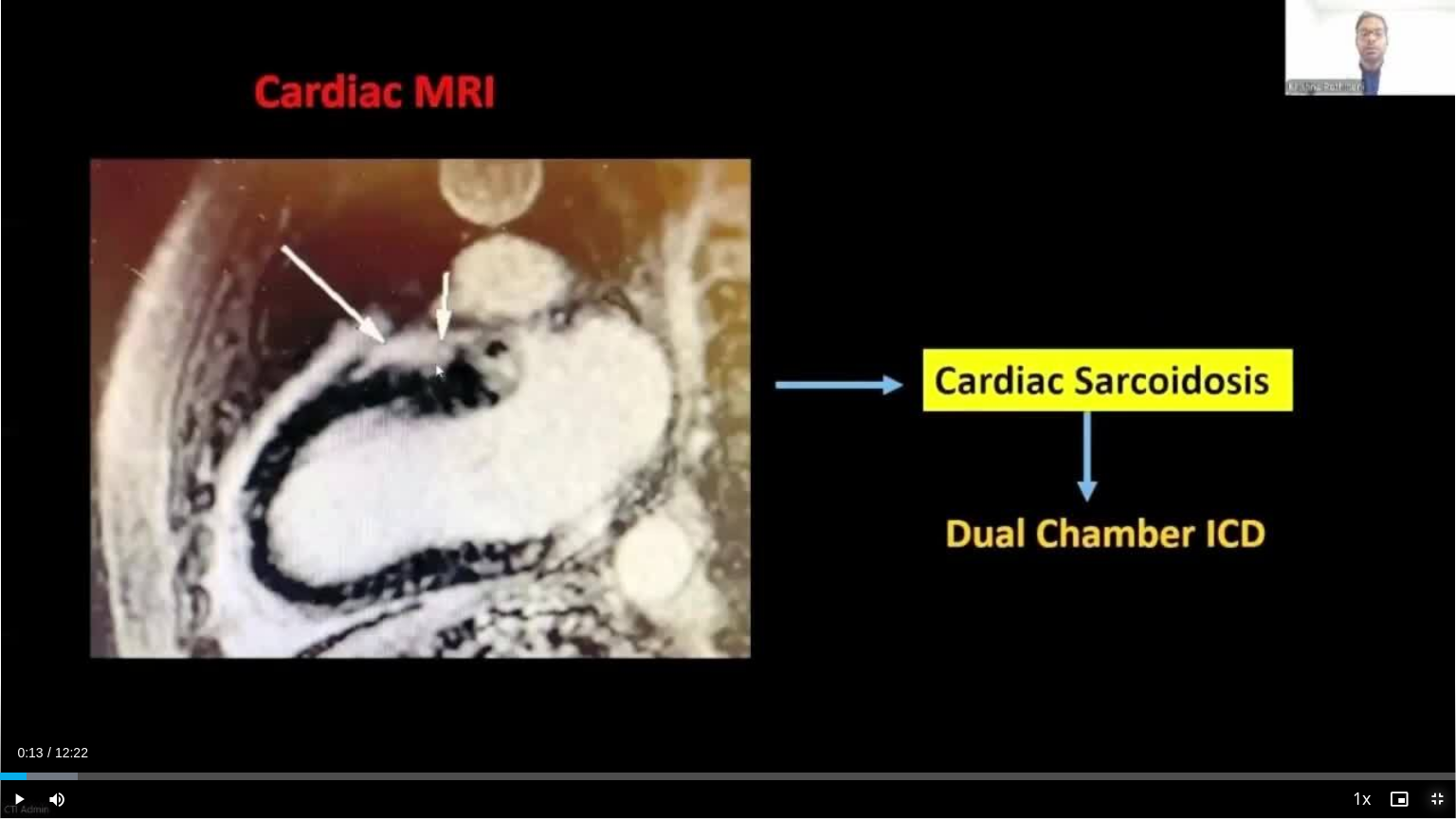 click at bounding box center (1437, 799) 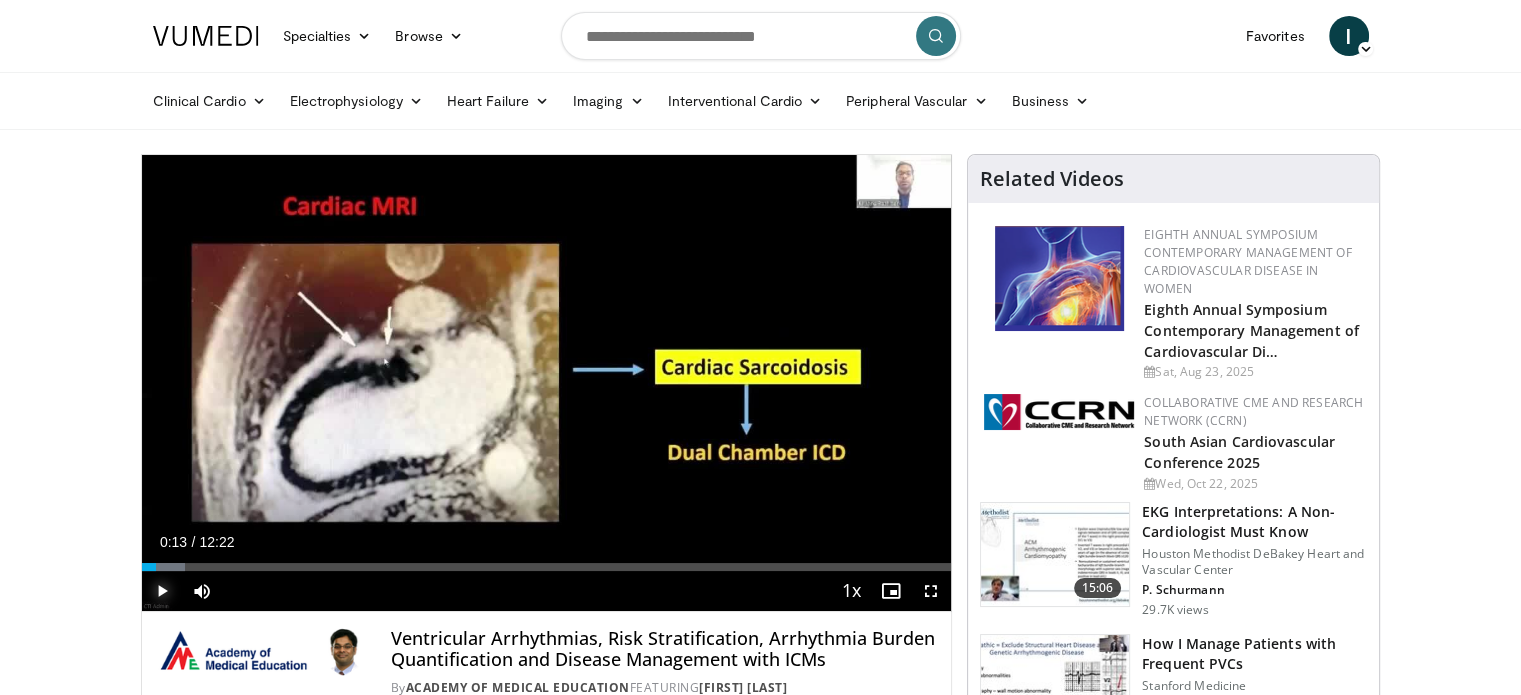 click at bounding box center [162, 591] 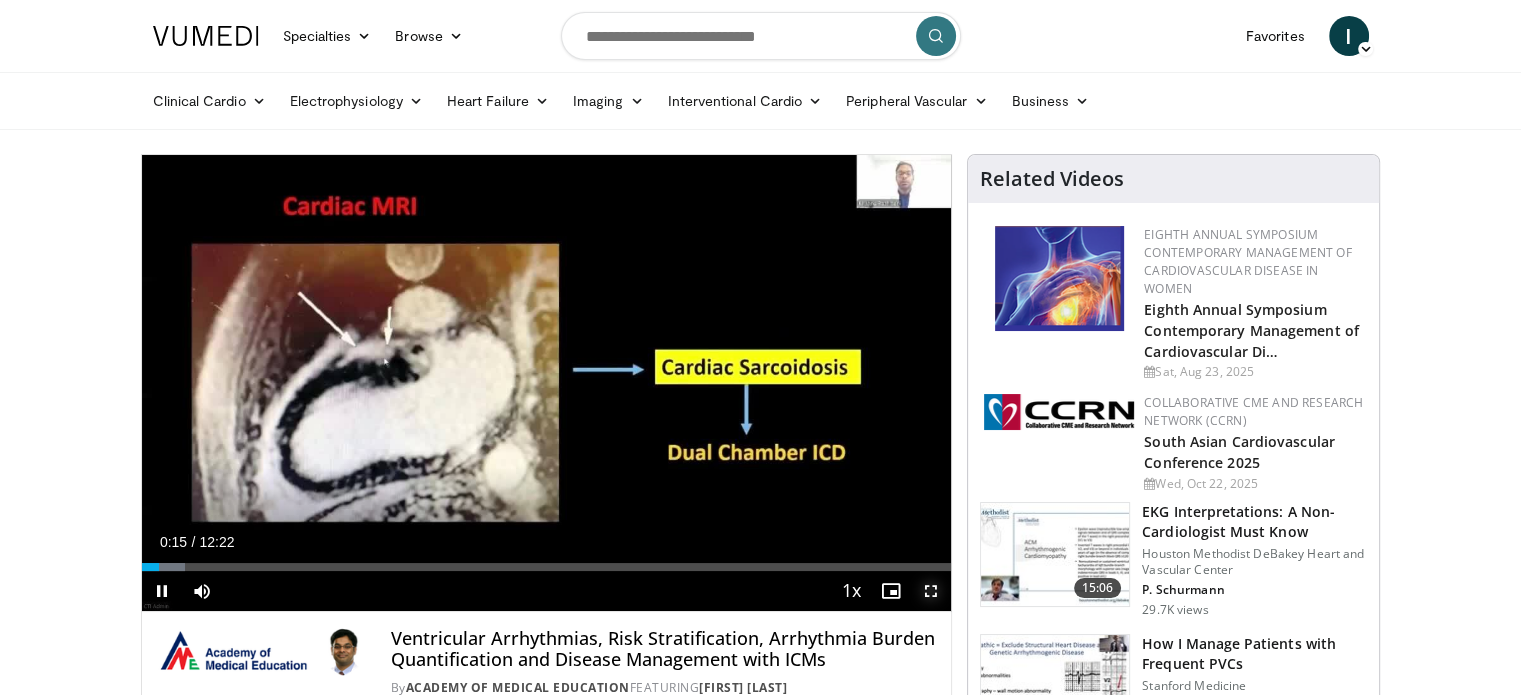 click at bounding box center (931, 591) 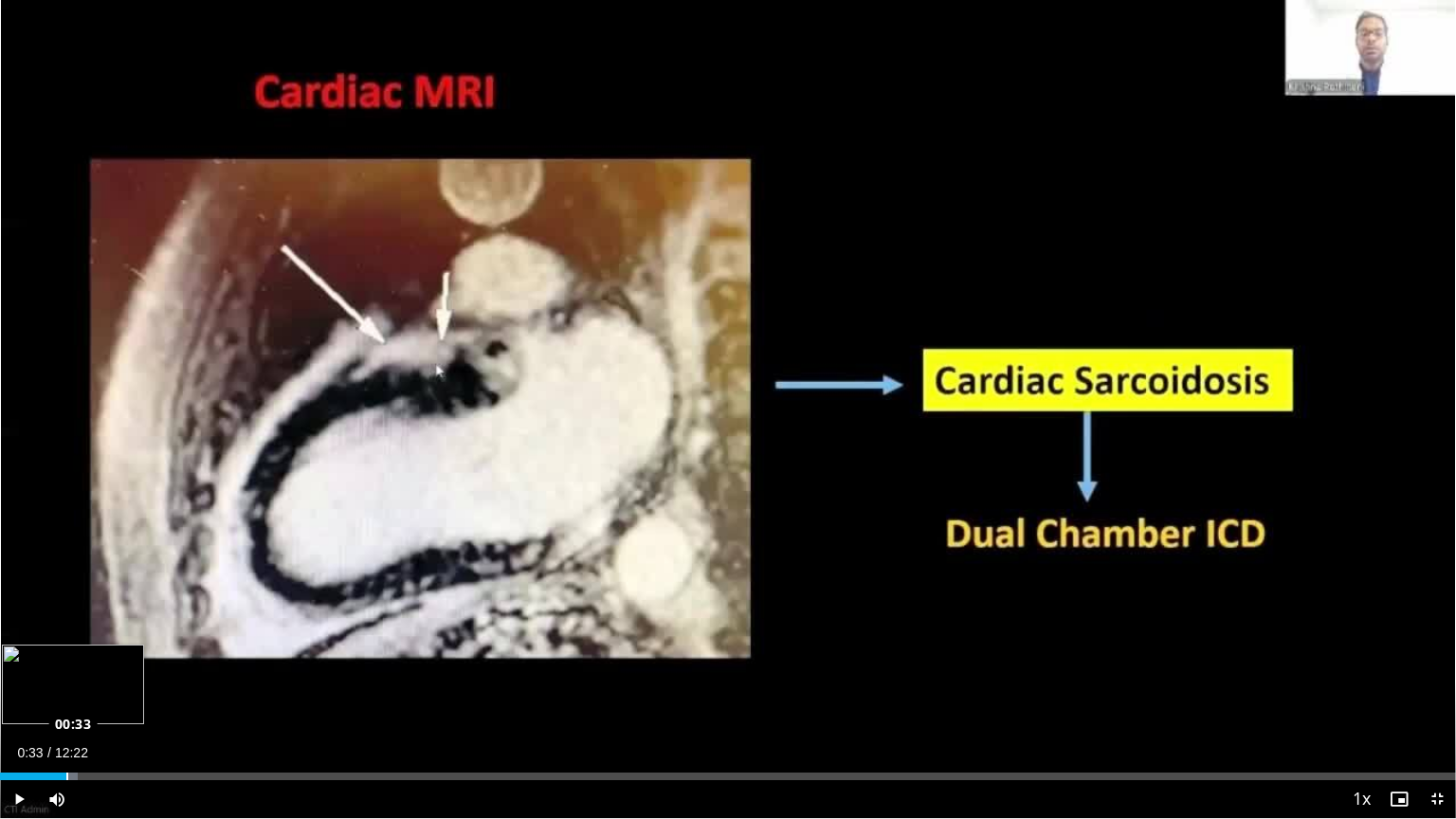 click on "Loaded :  5.35% 00:33 00:33" at bounding box center [728, 776] 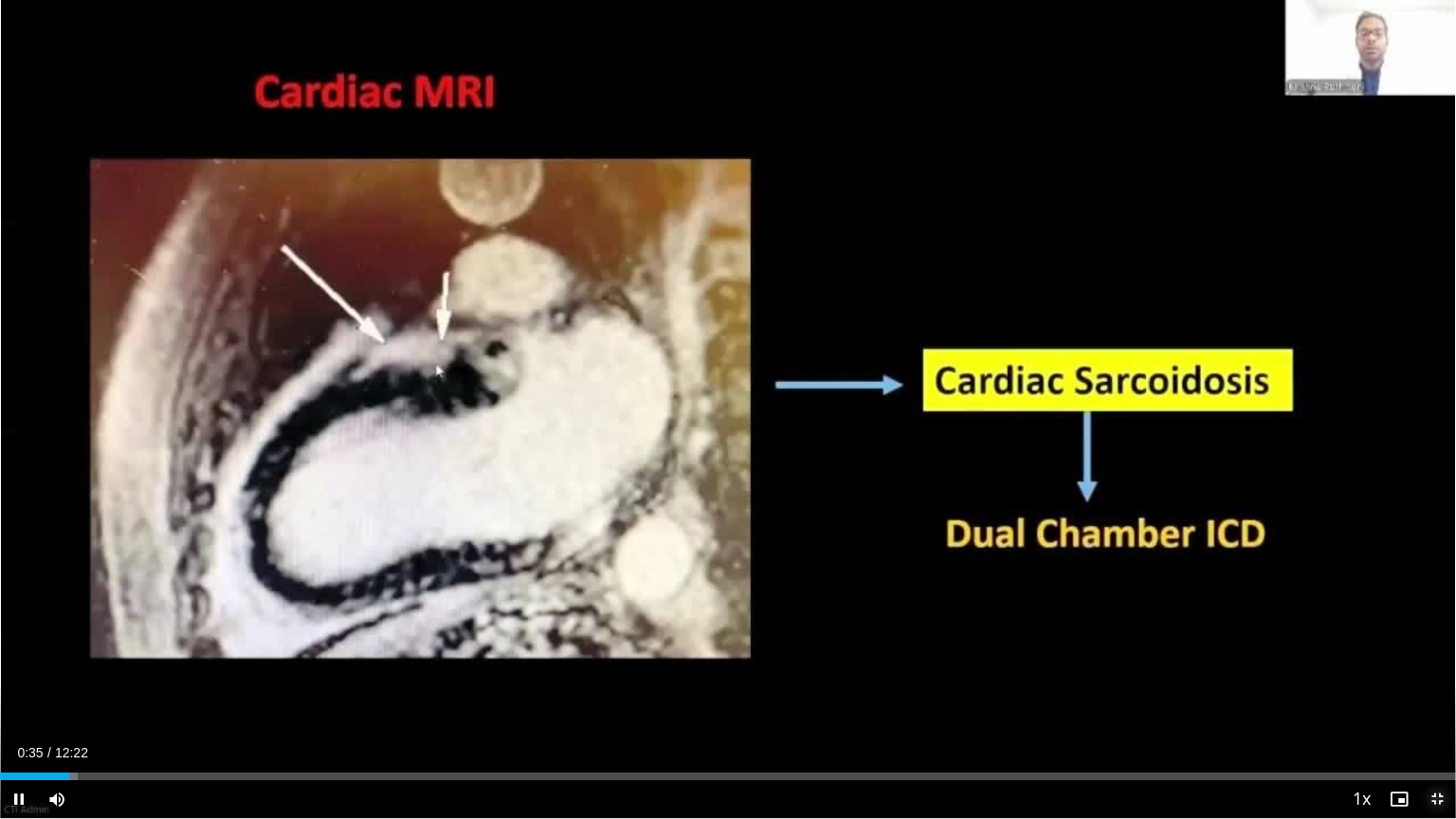 click at bounding box center [1437, 799] 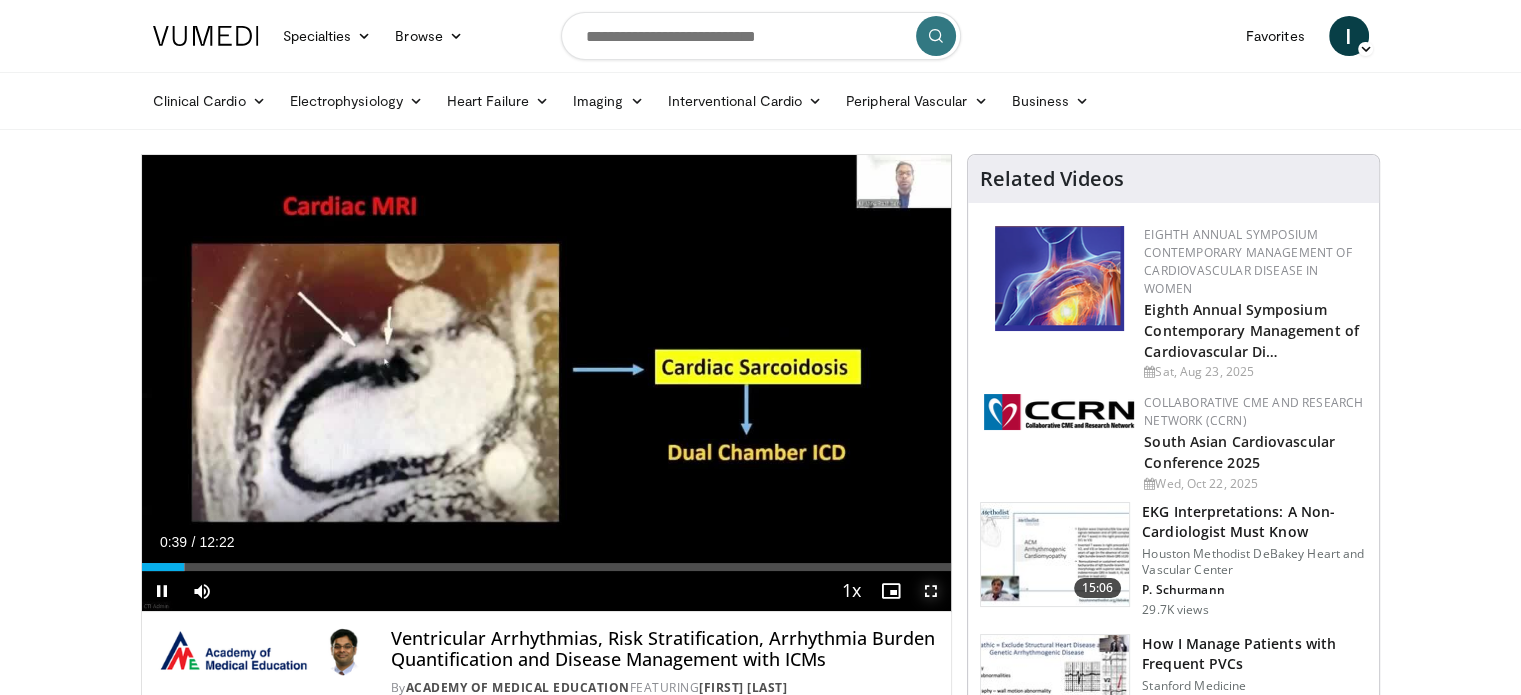 click at bounding box center (931, 591) 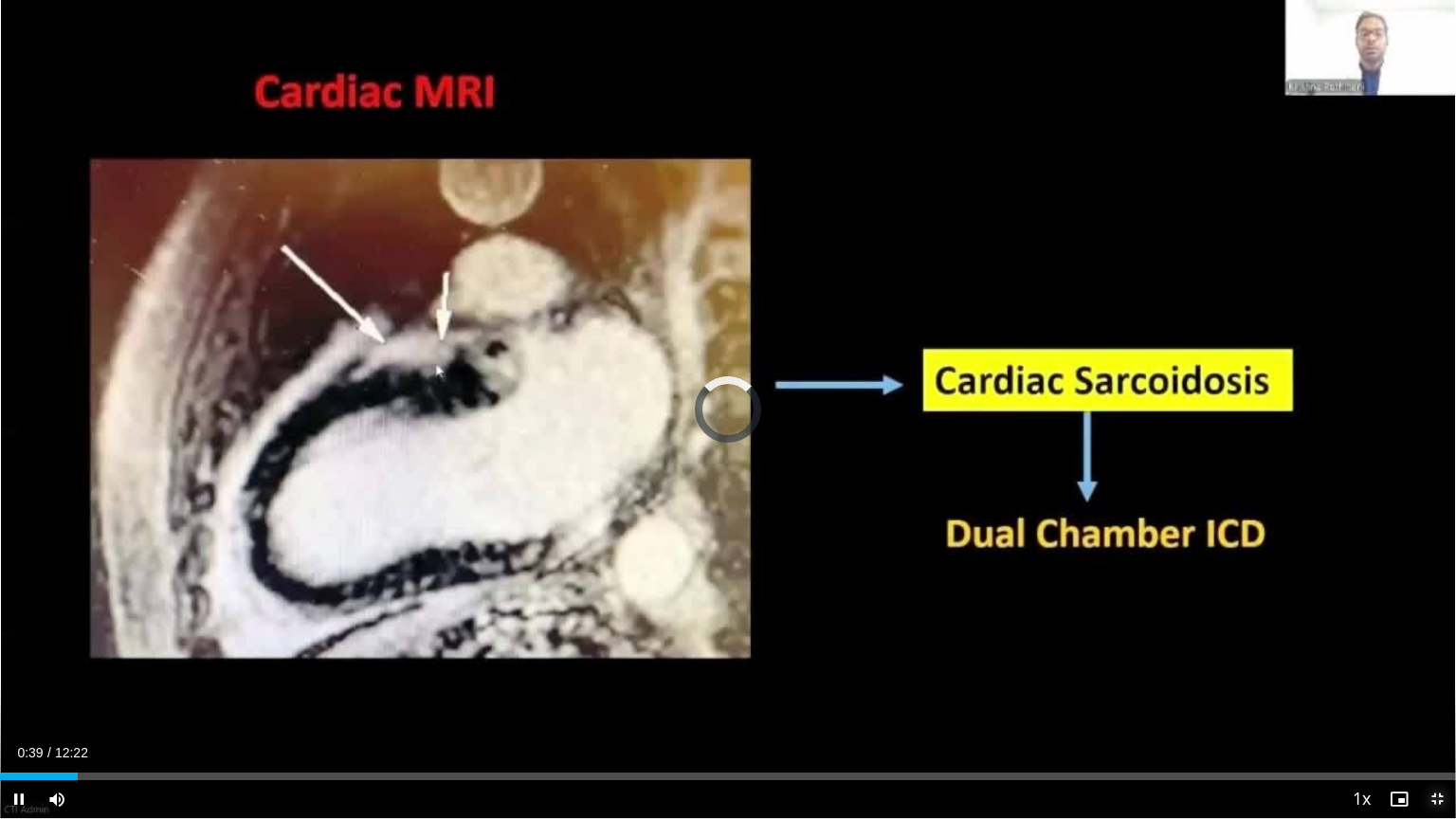 click at bounding box center [1437, 799] 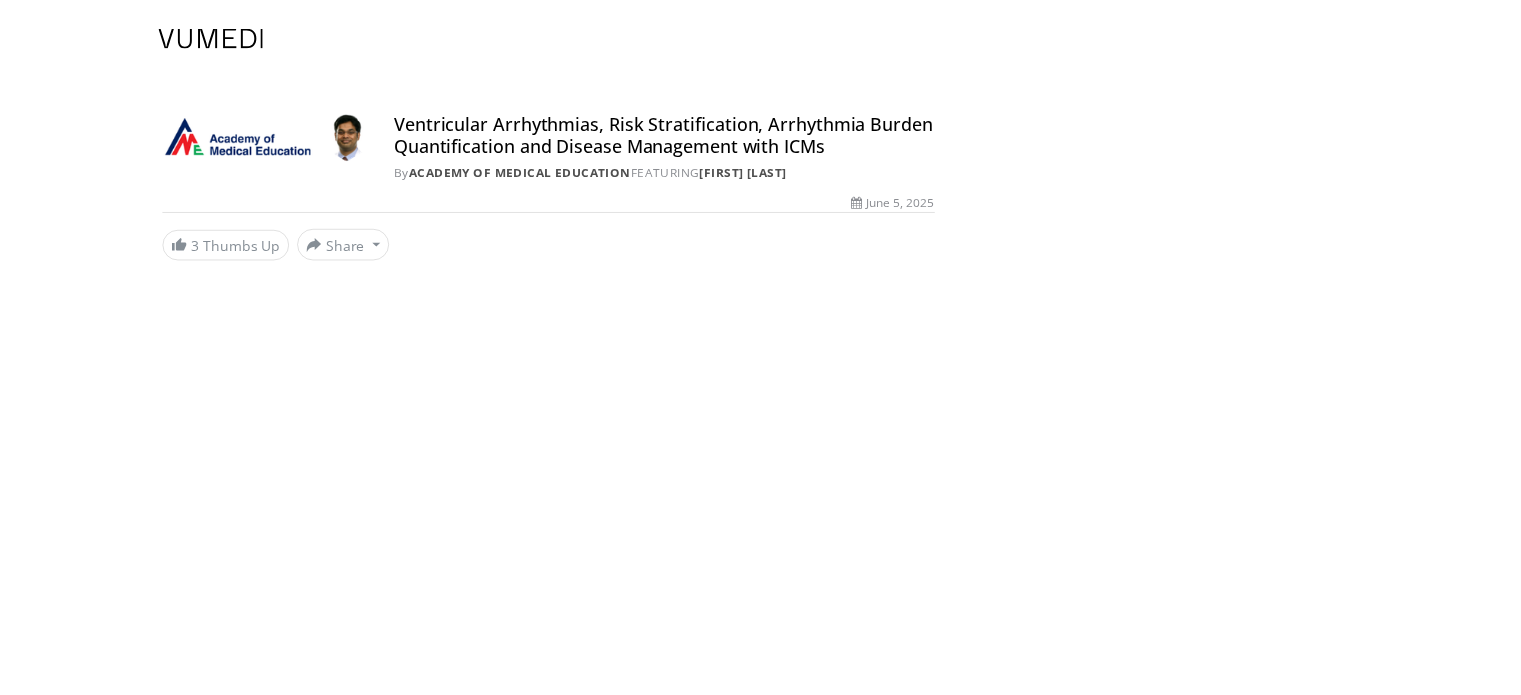 scroll, scrollTop: 0, scrollLeft: 0, axis: both 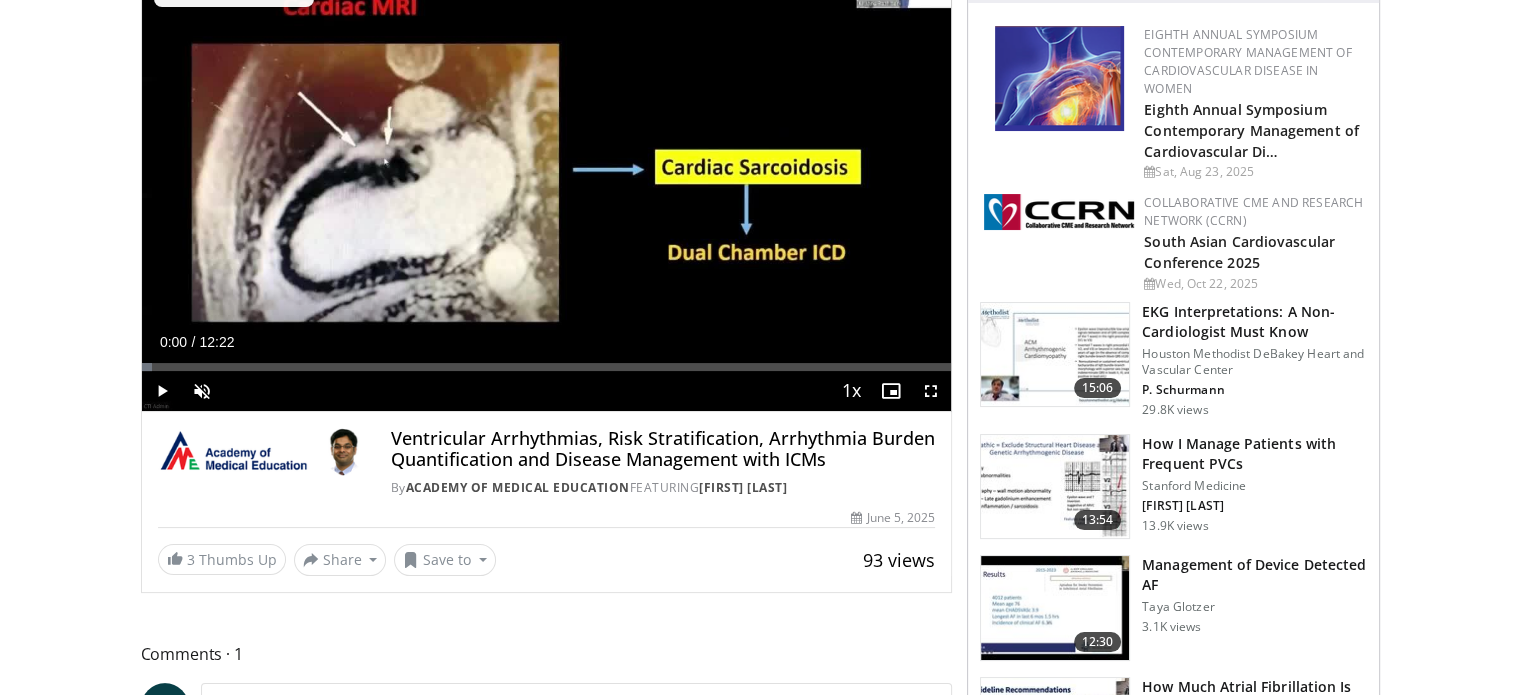 click on "10 seconds
Tap to unmute" at bounding box center (547, 183) 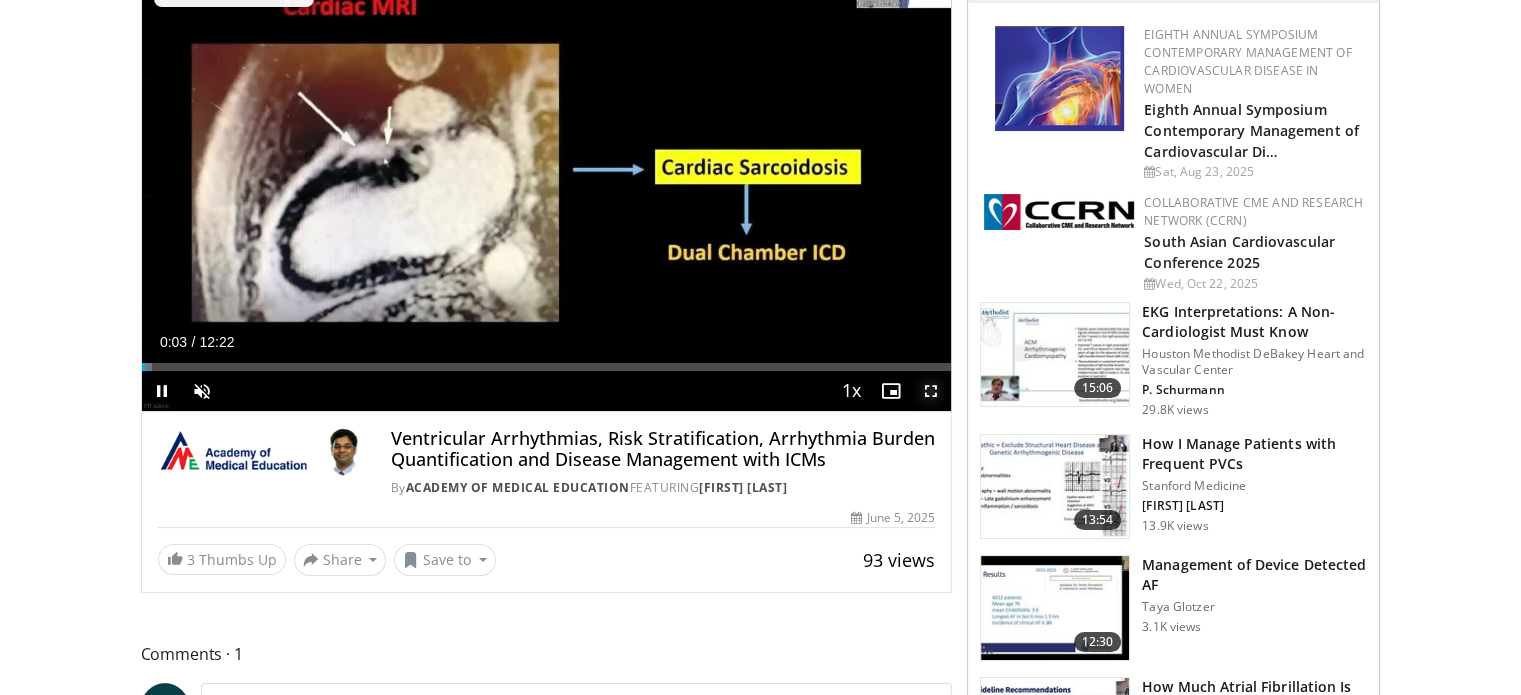 click at bounding box center [931, 391] 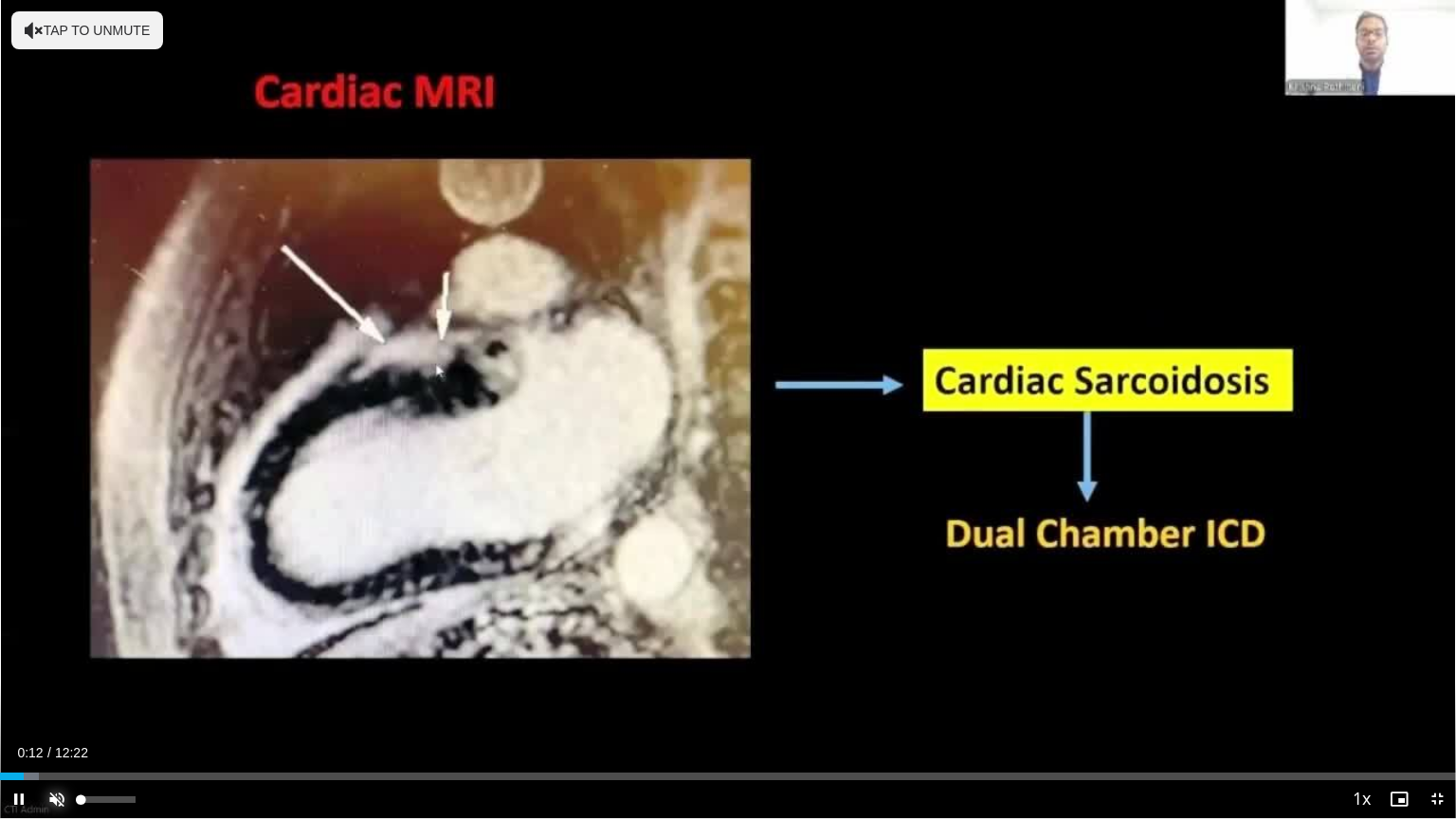 click at bounding box center [57, 799] 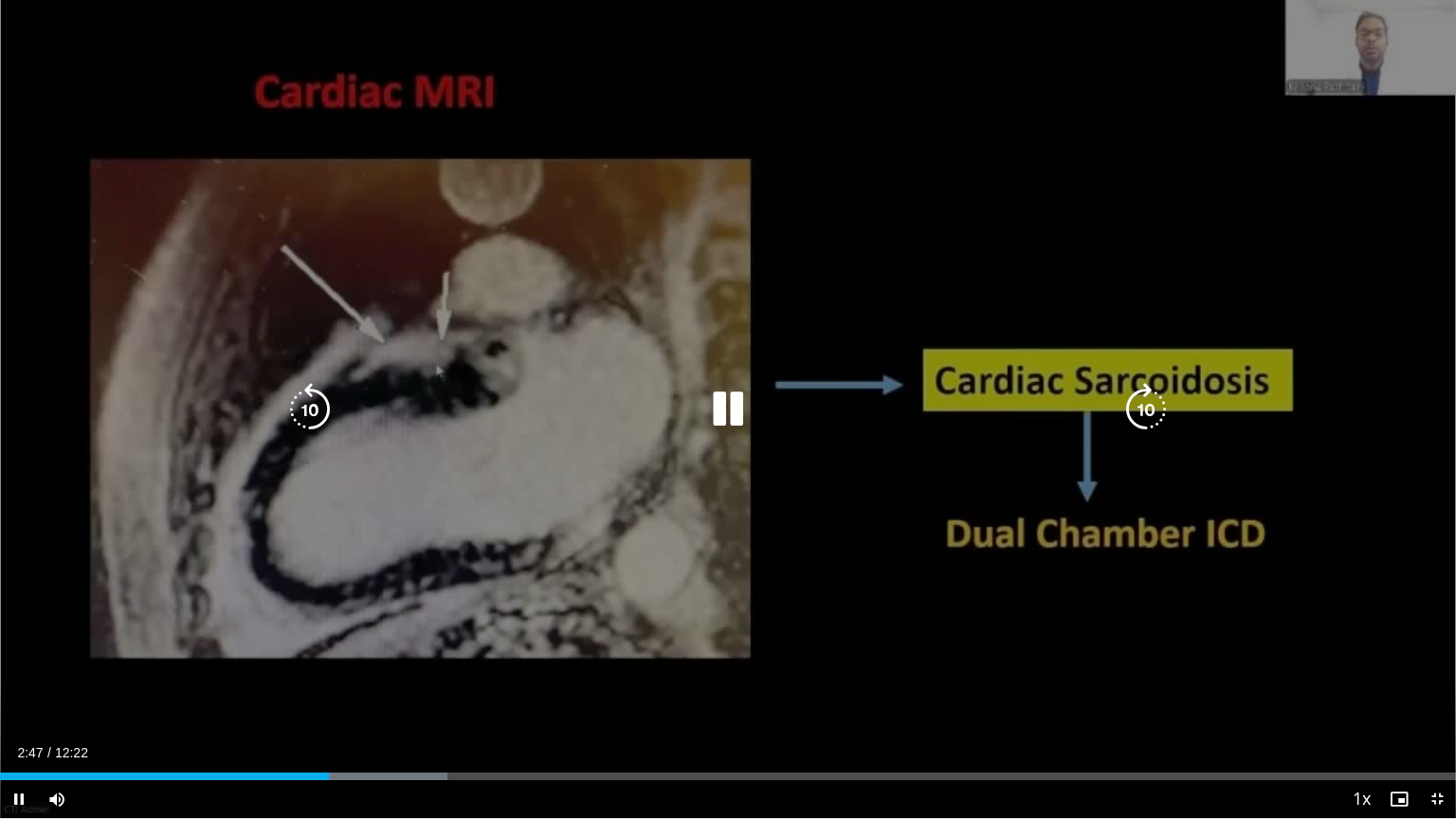 click at bounding box center [728, 410] 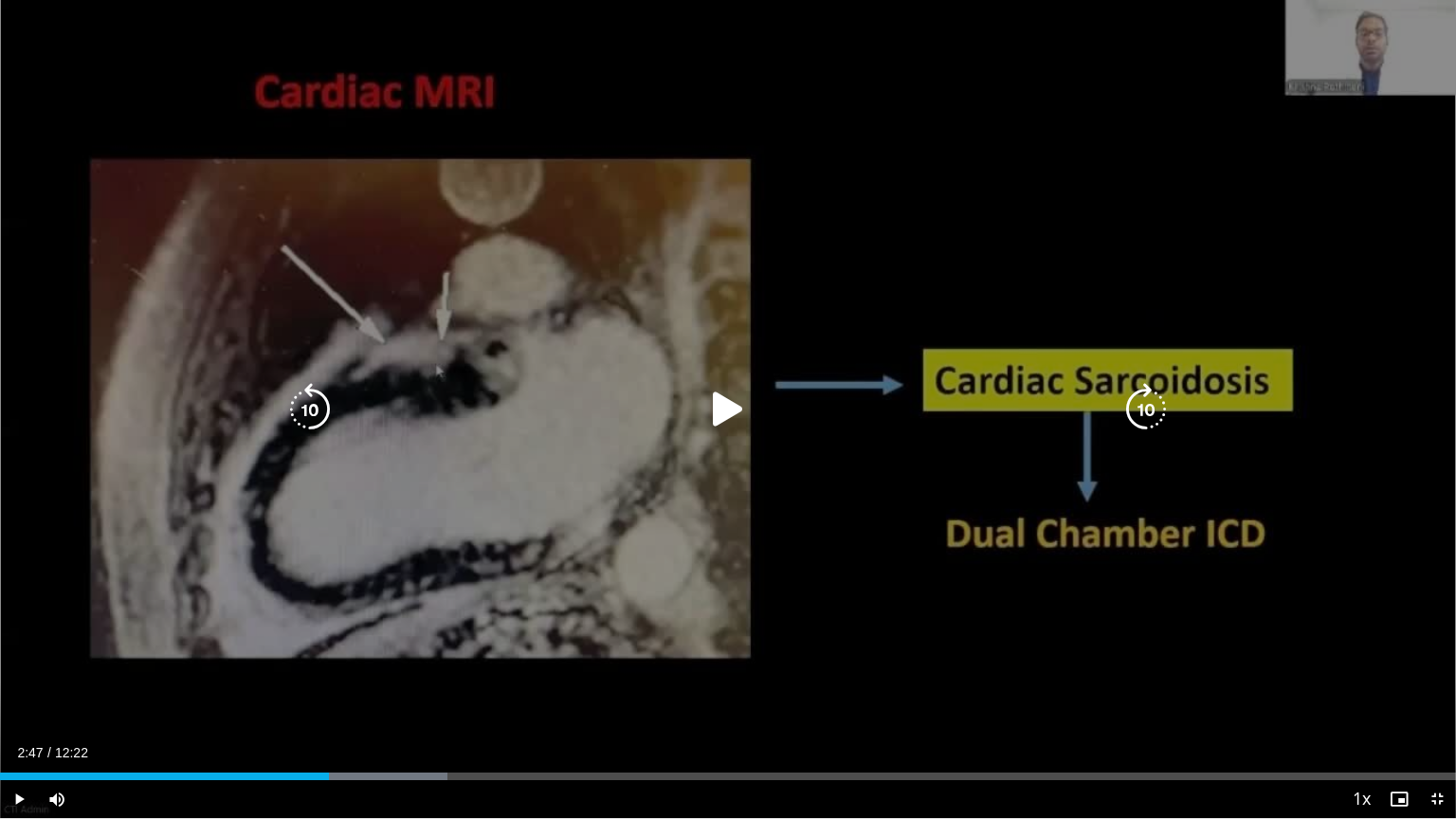 click at bounding box center [728, 410] 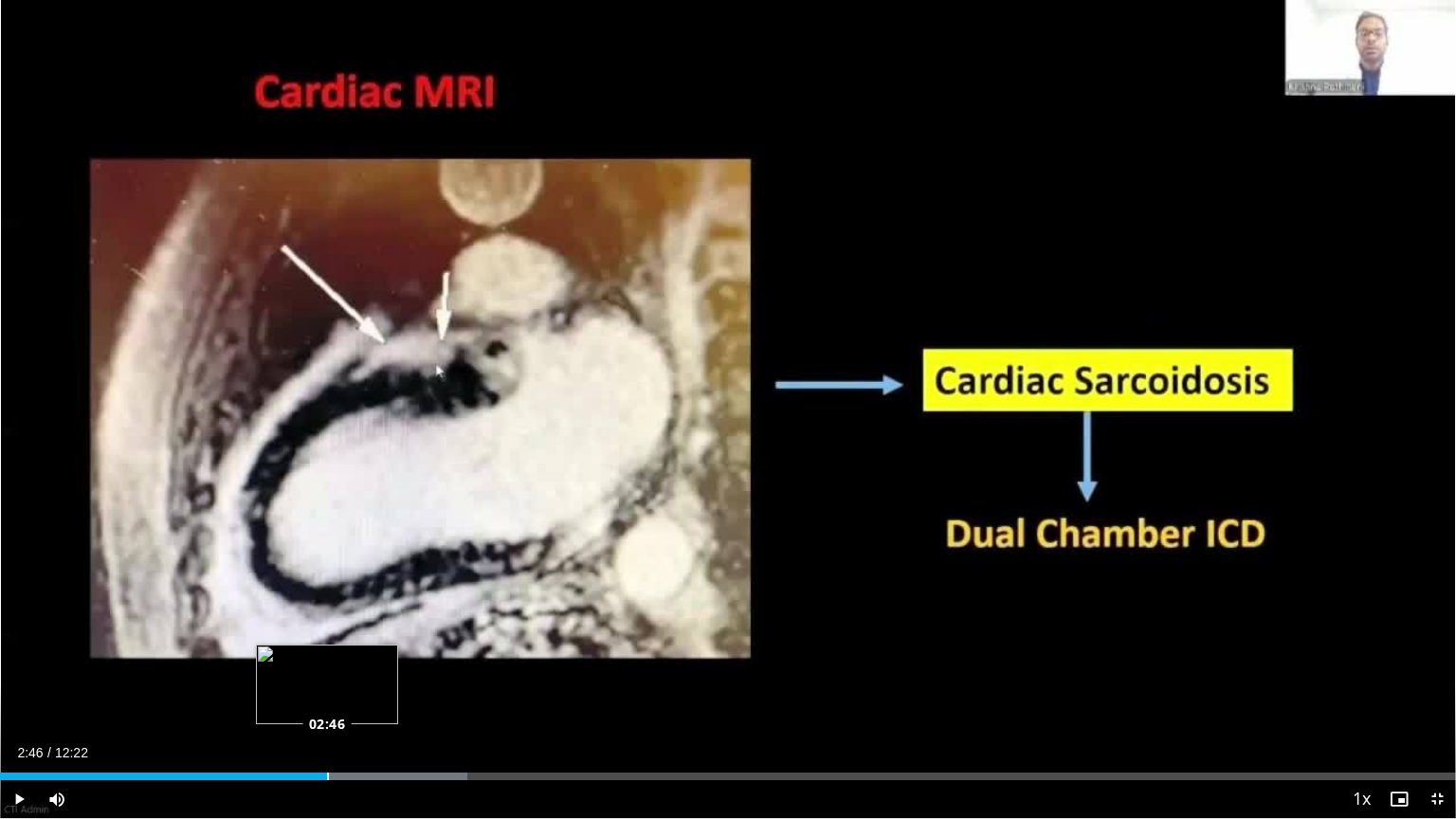 click on "Loaded :  32.08% 02:46 02:46" at bounding box center (728, 771) 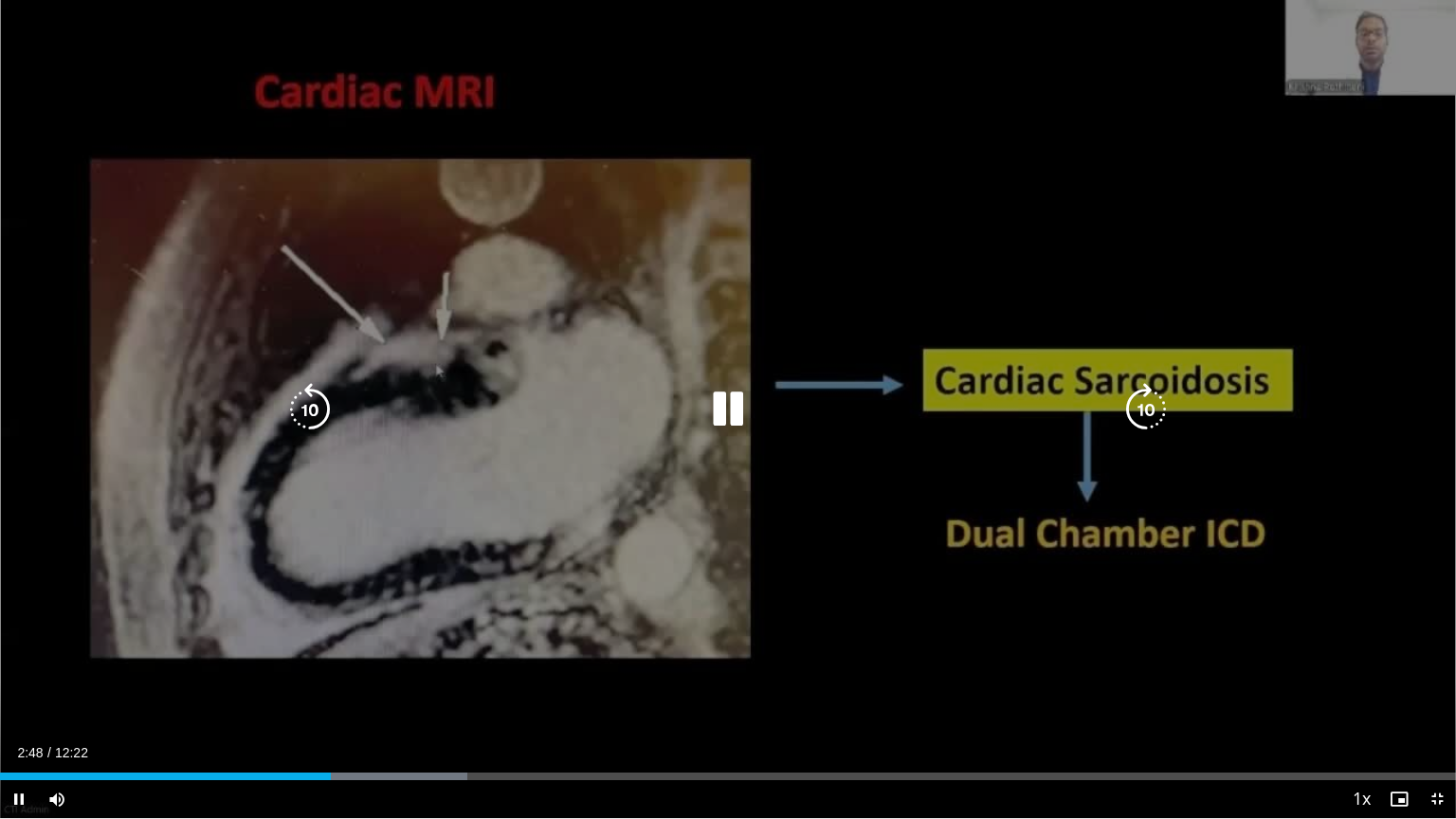 click at bounding box center (728, 410) 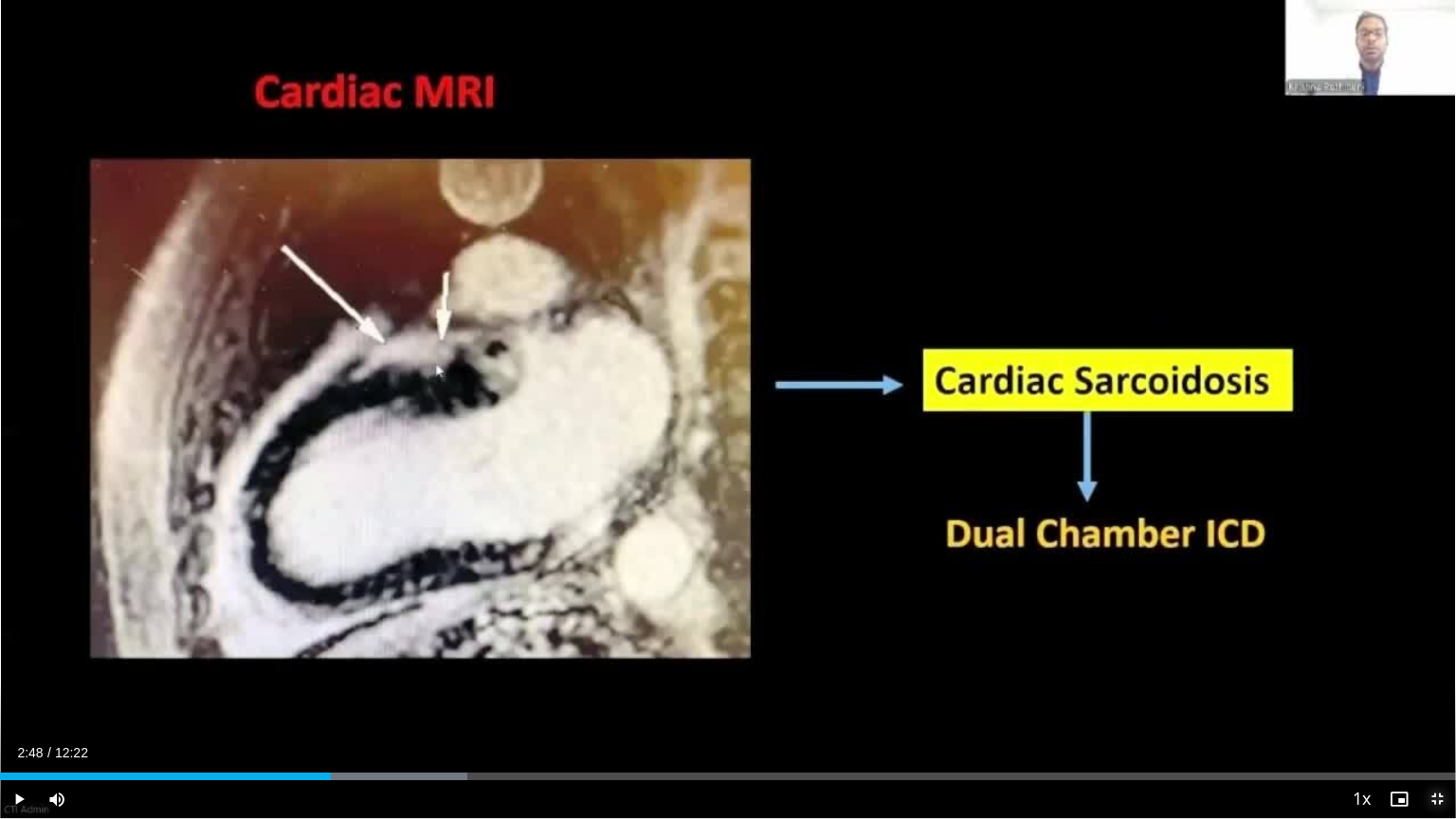click at bounding box center [1437, 799] 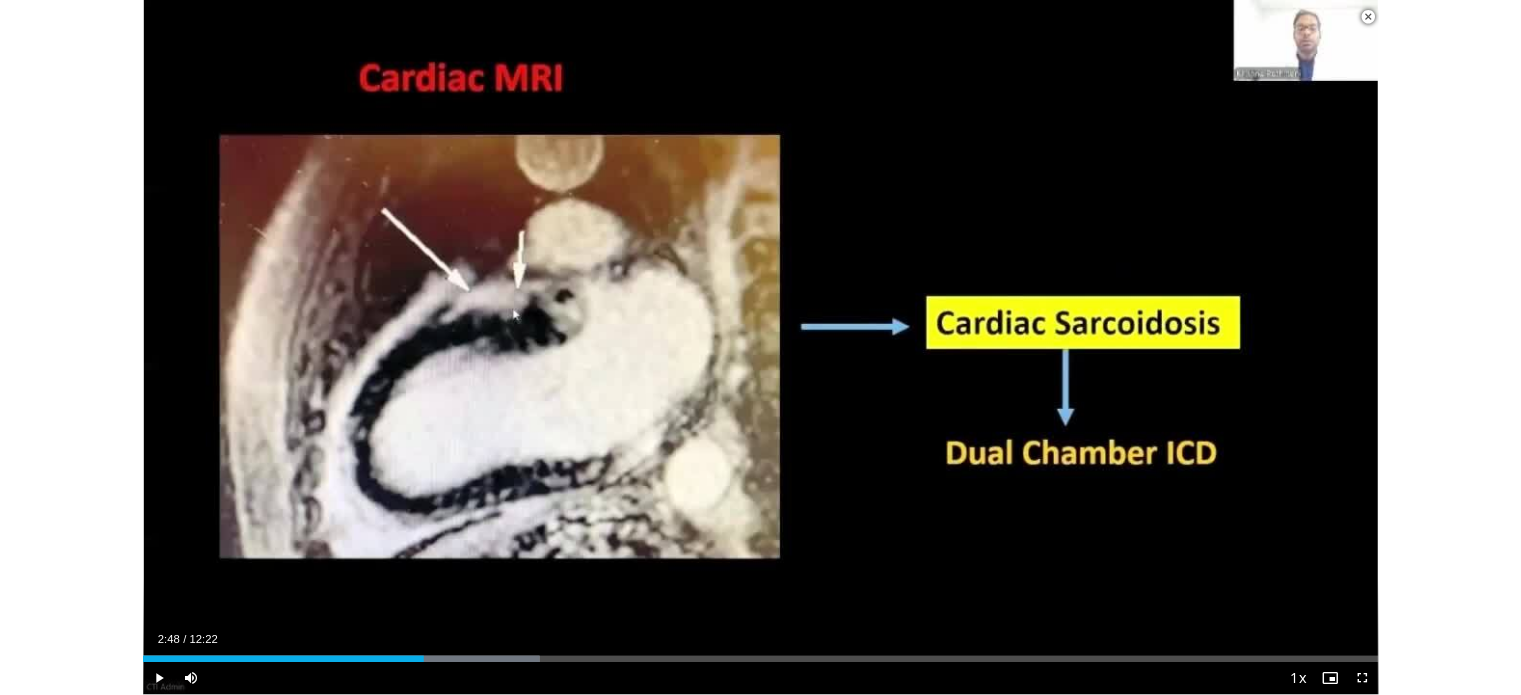 scroll, scrollTop: 656, scrollLeft: 0, axis: vertical 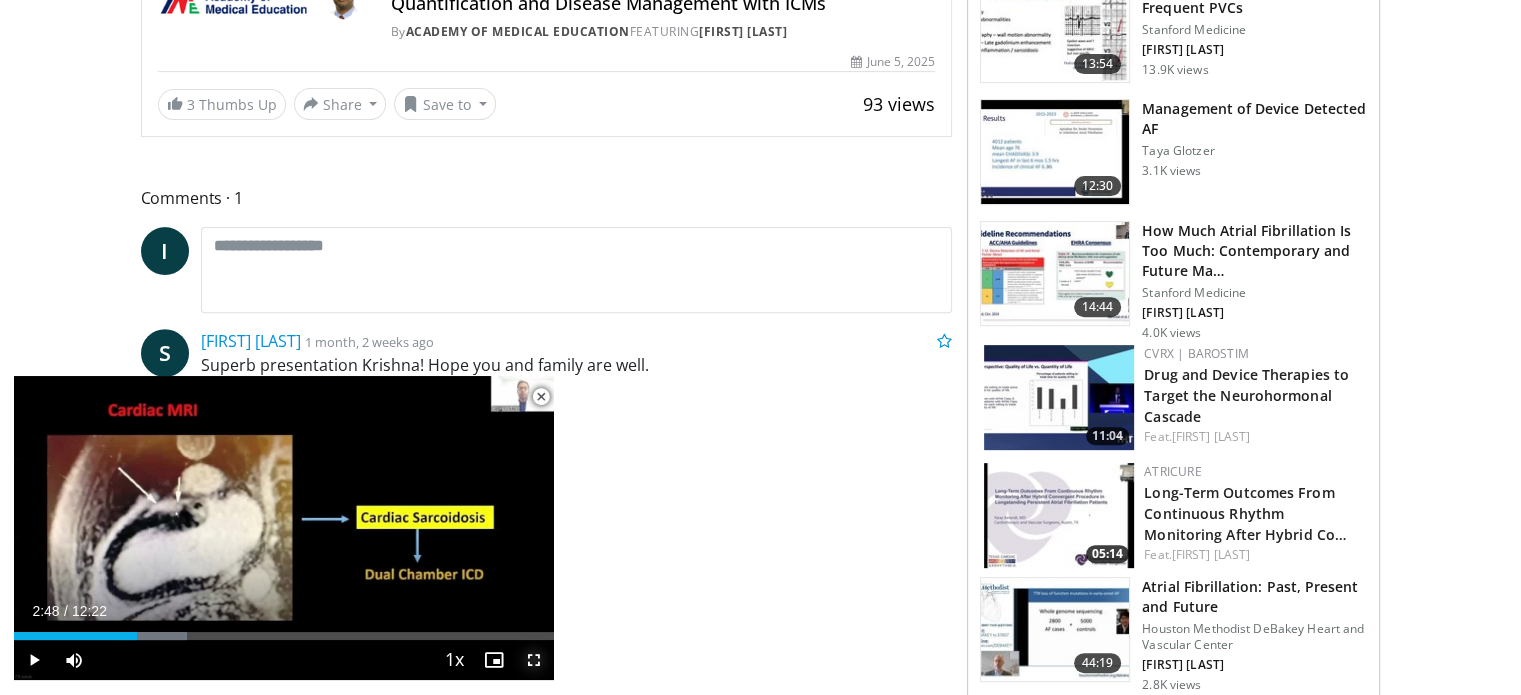 click at bounding box center (534, 660) 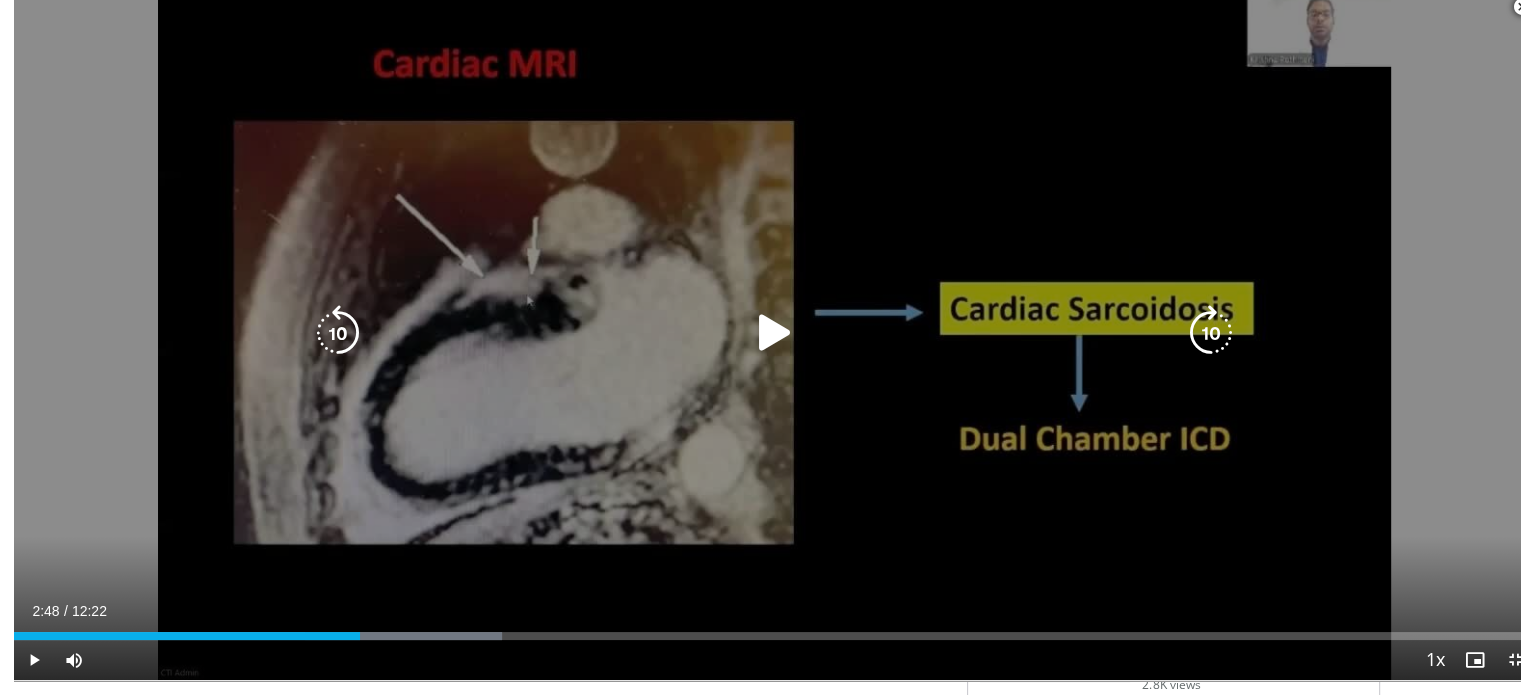 scroll, scrollTop: 200, scrollLeft: 0, axis: vertical 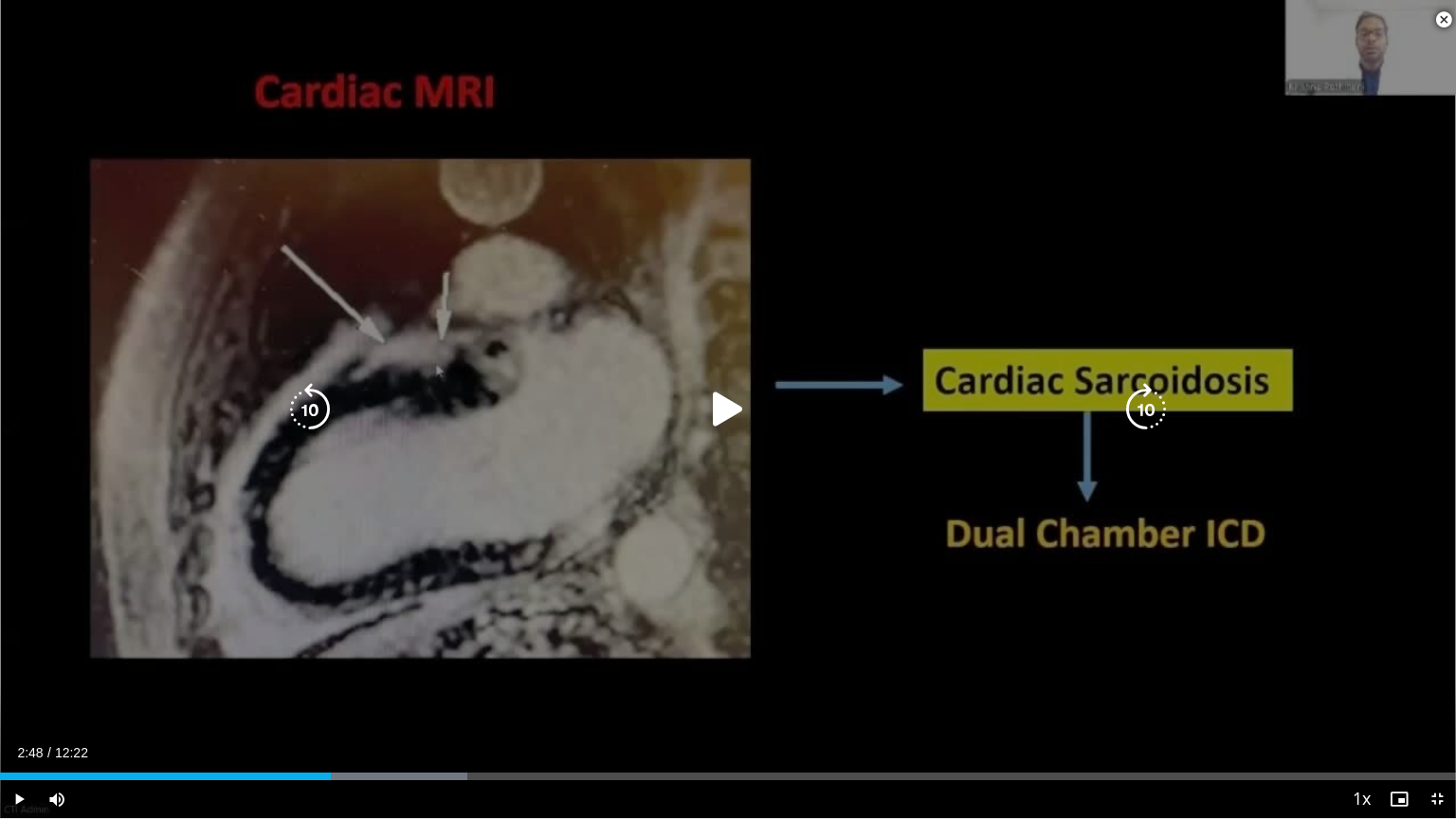 click at bounding box center (728, 410) 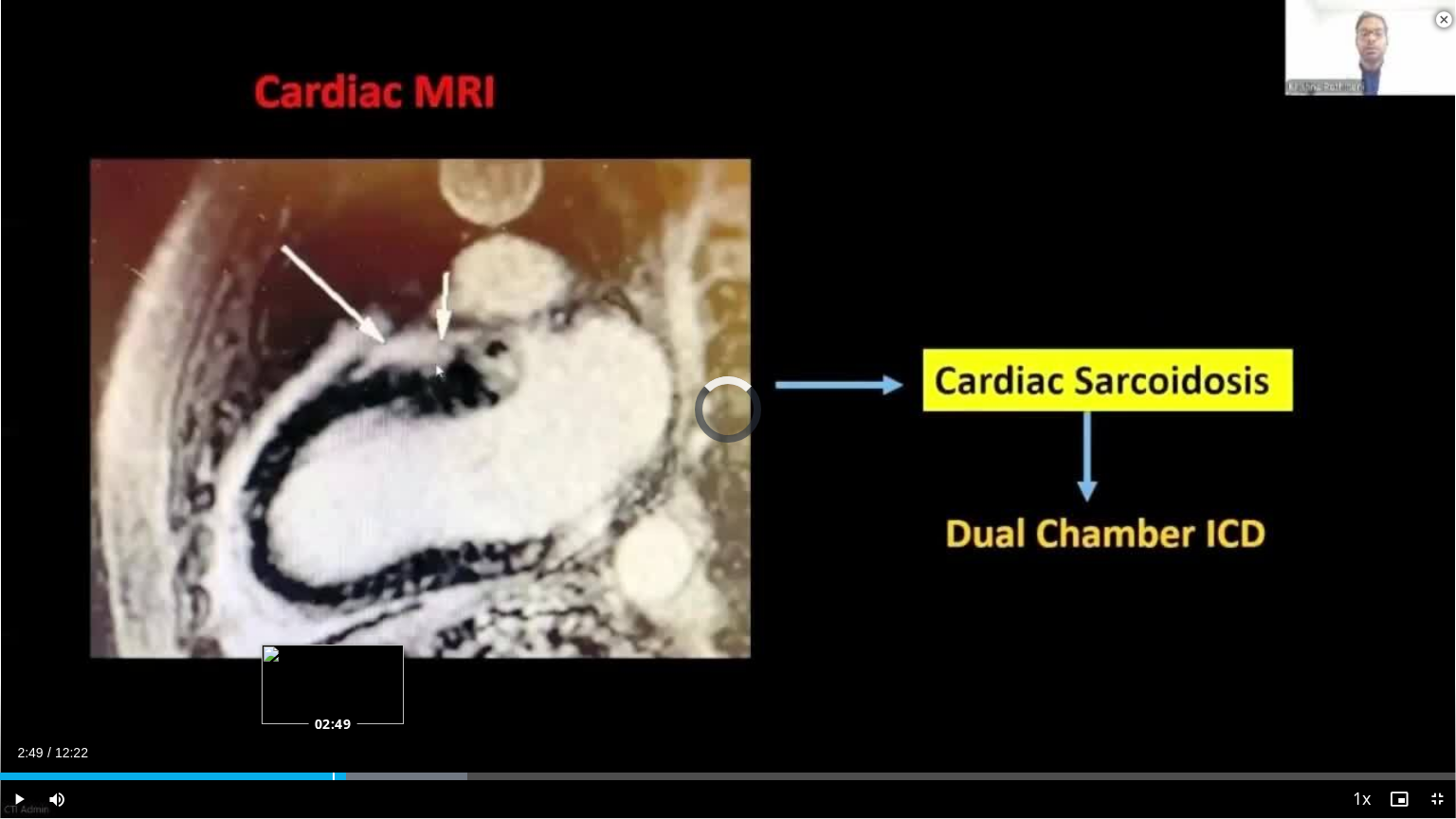 click on "Loaded :  32.08% 02:49 02:49" at bounding box center (728, 776) 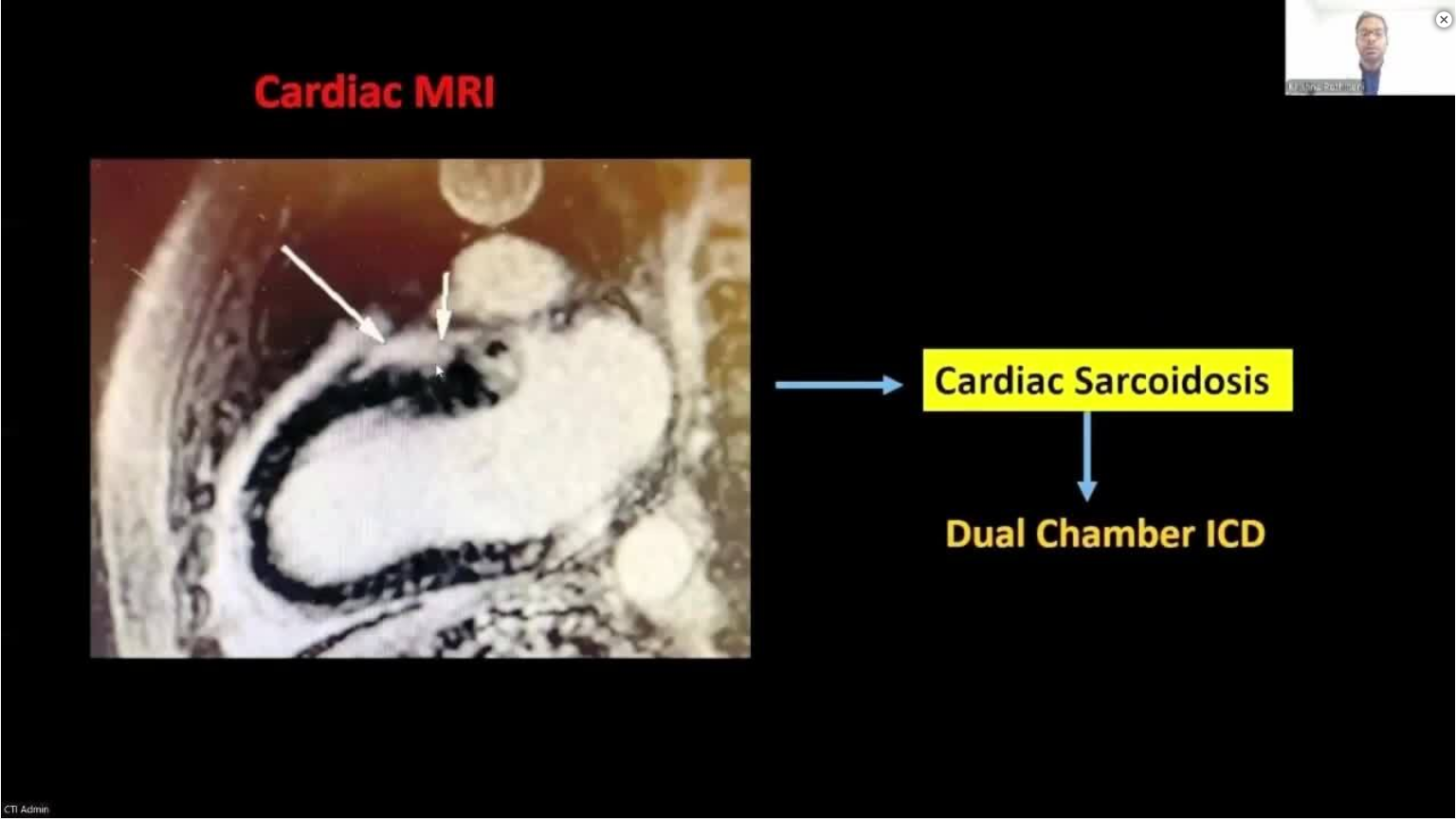click on "10 seconds
Tap to unmute" at bounding box center (728, 409) 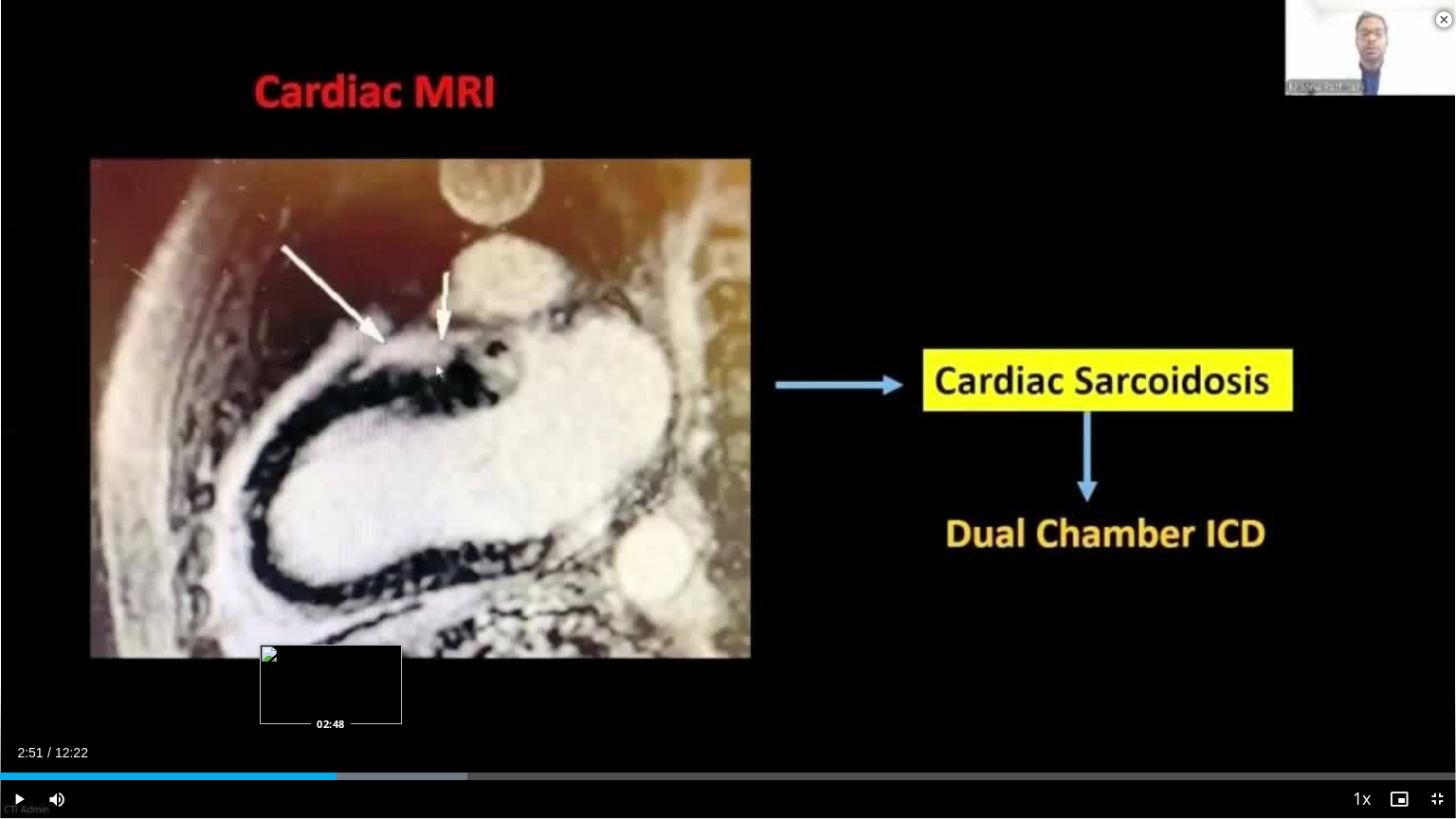 click on "02:51" at bounding box center (168, 776) 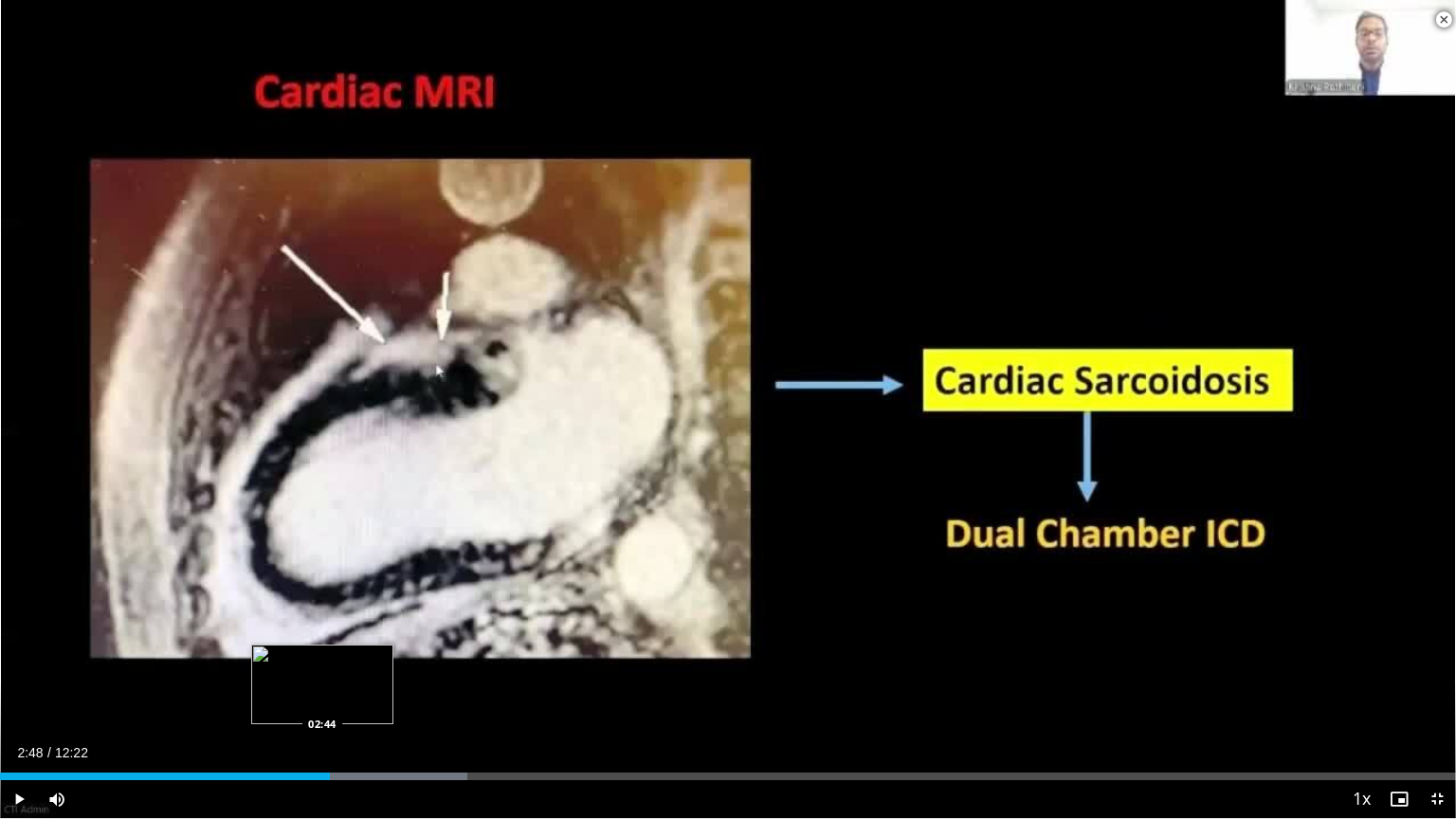 click on "Loaded :  32.08% 02:48 02:44" at bounding box center [728, 776] 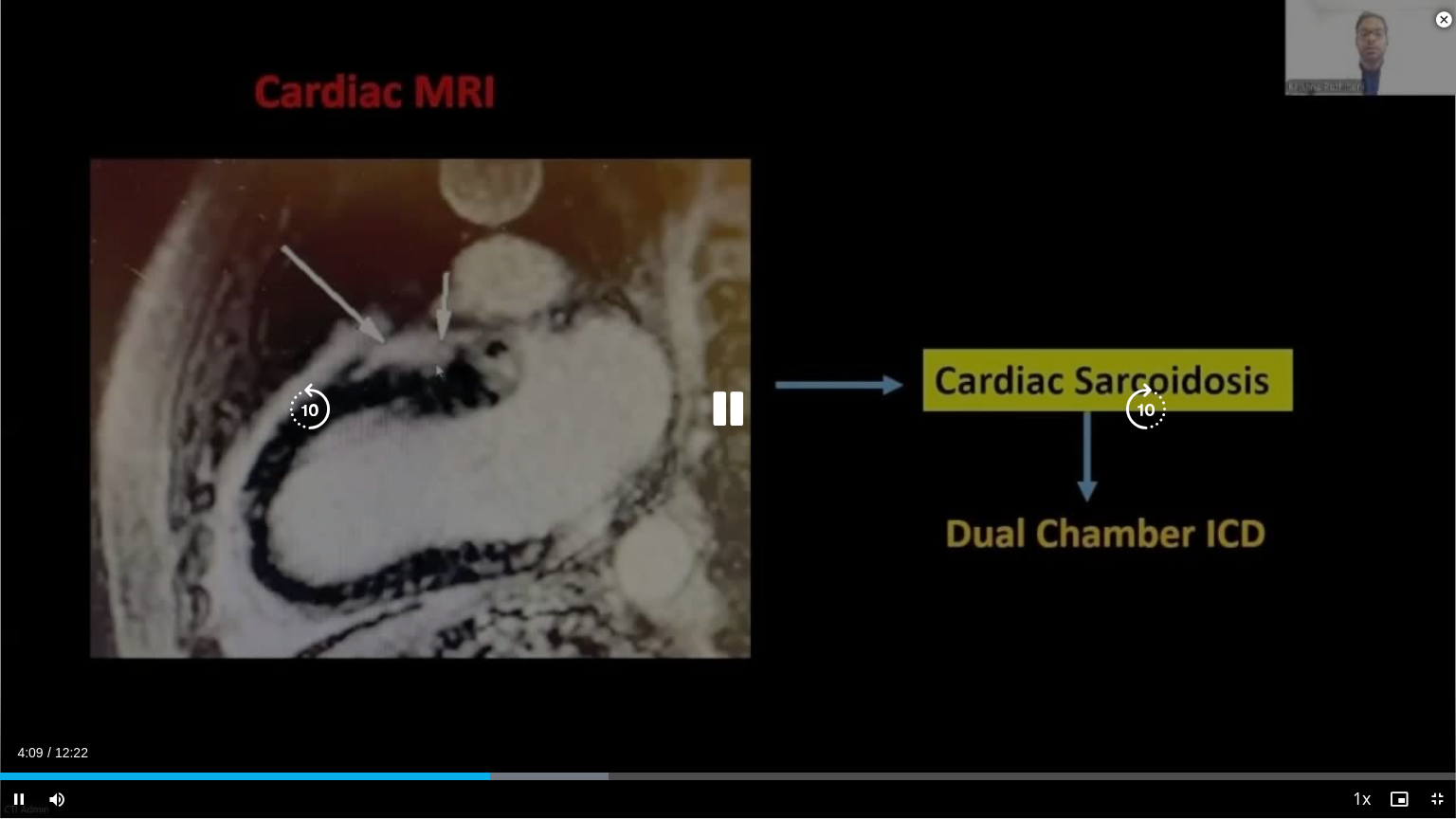 click on "10 seconds
Tap to unmute" at bounding box center (728, 409) 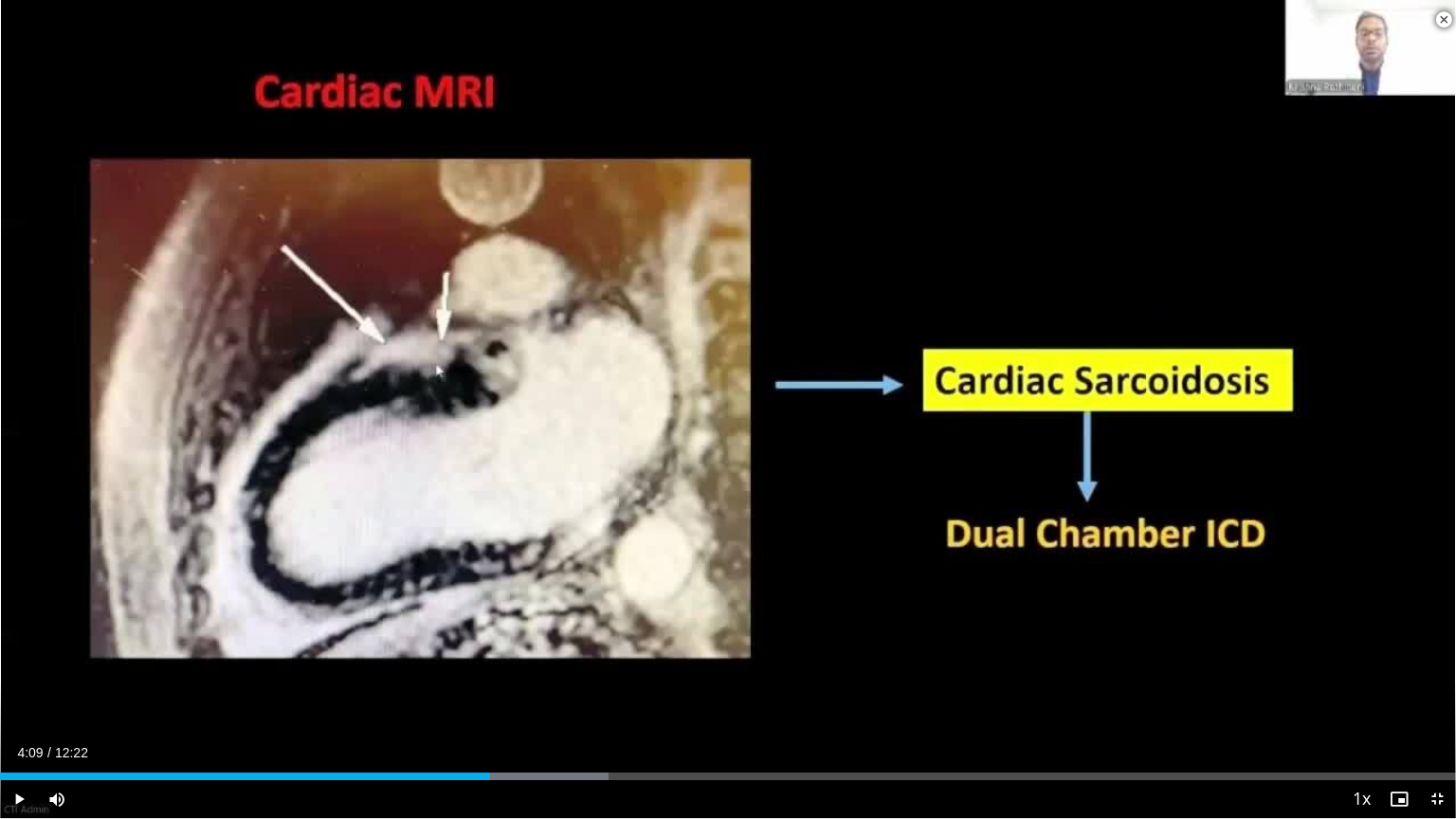 click on "10 seconds
Tap to unmute" at bounding box center [728, 409] 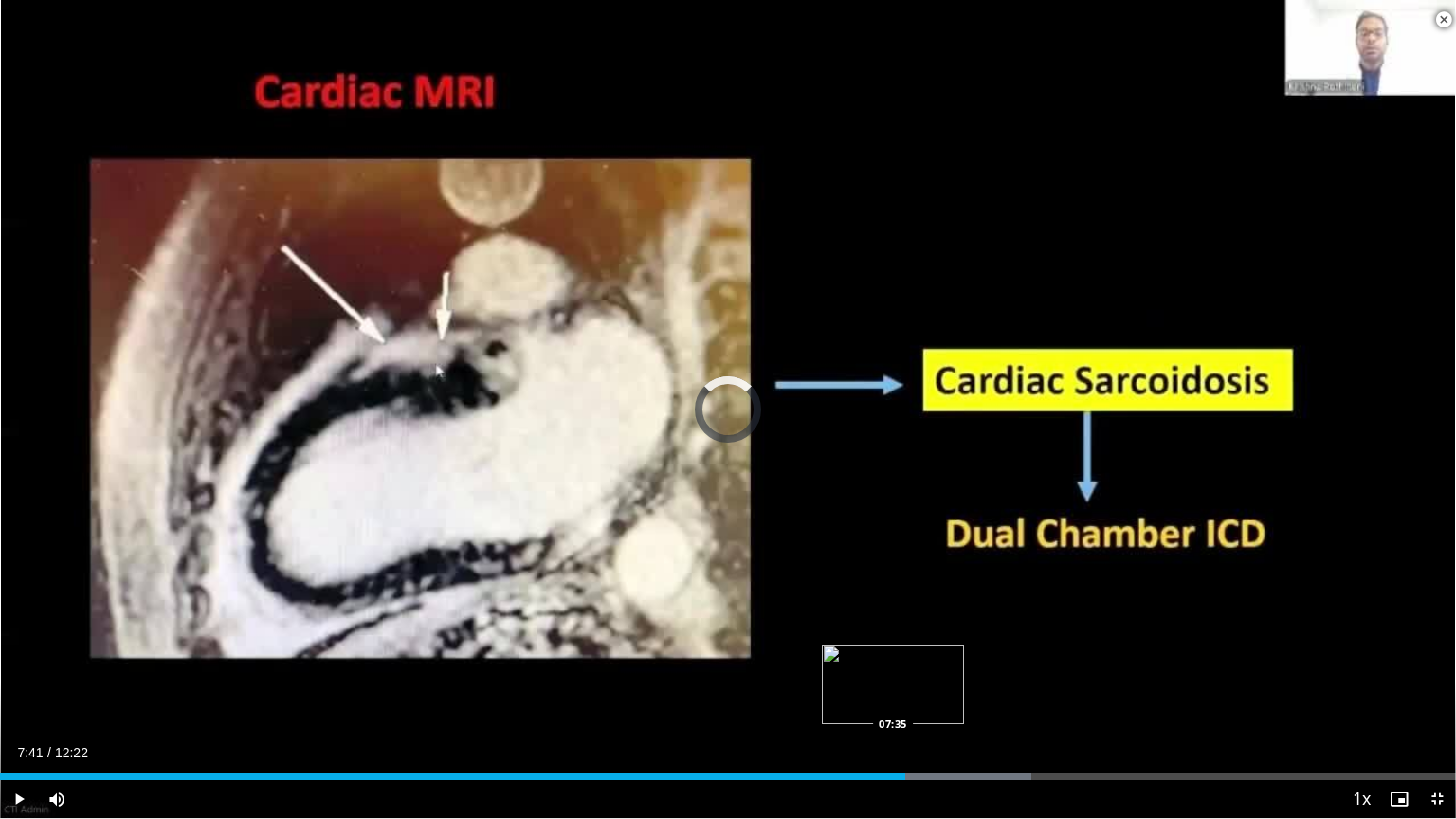 click on "Loaded :  70.85% 07:41 07:35" at bounding box center [728, 771] 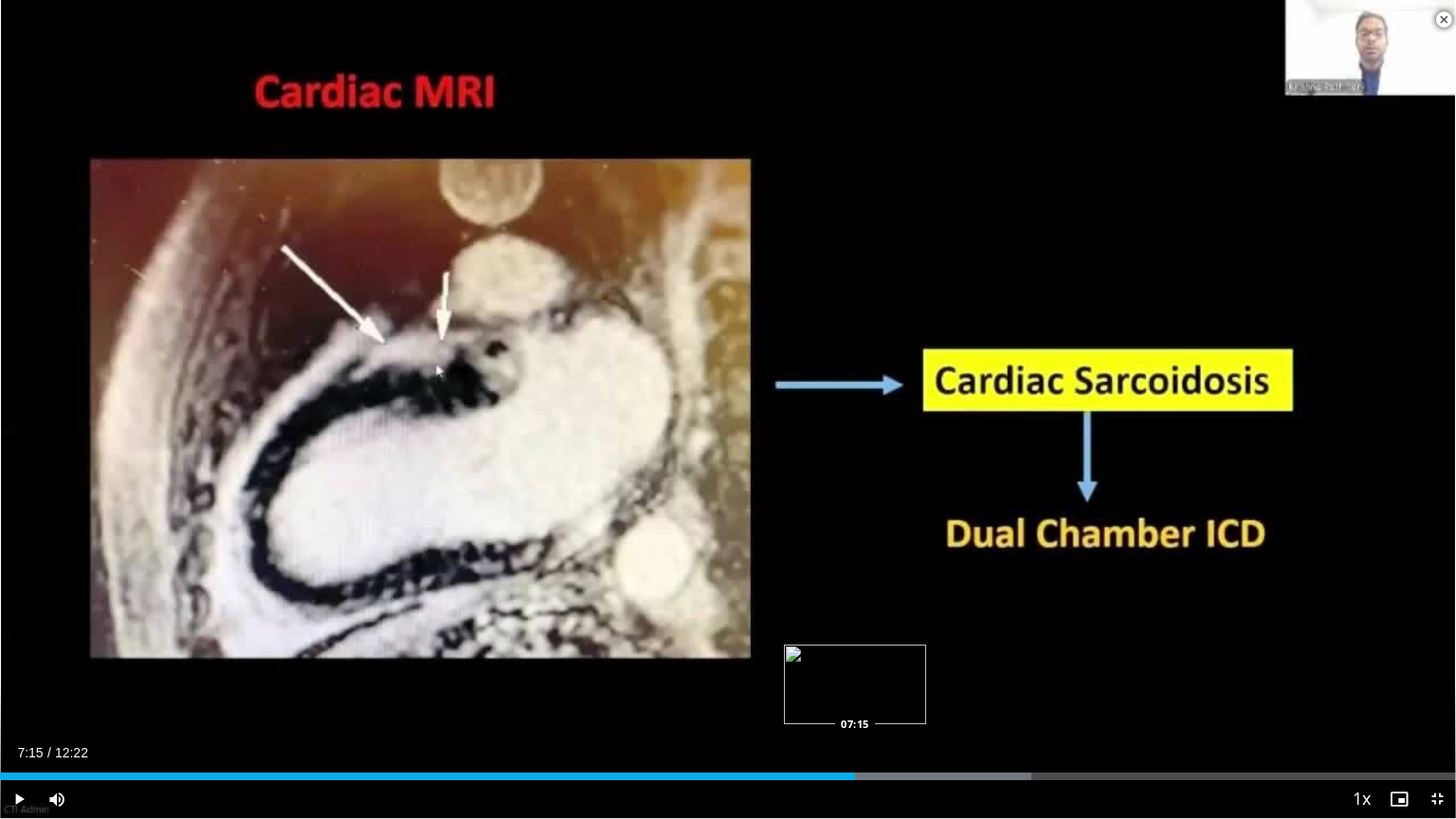 click on "07:15" at bounding box center [428, 776] 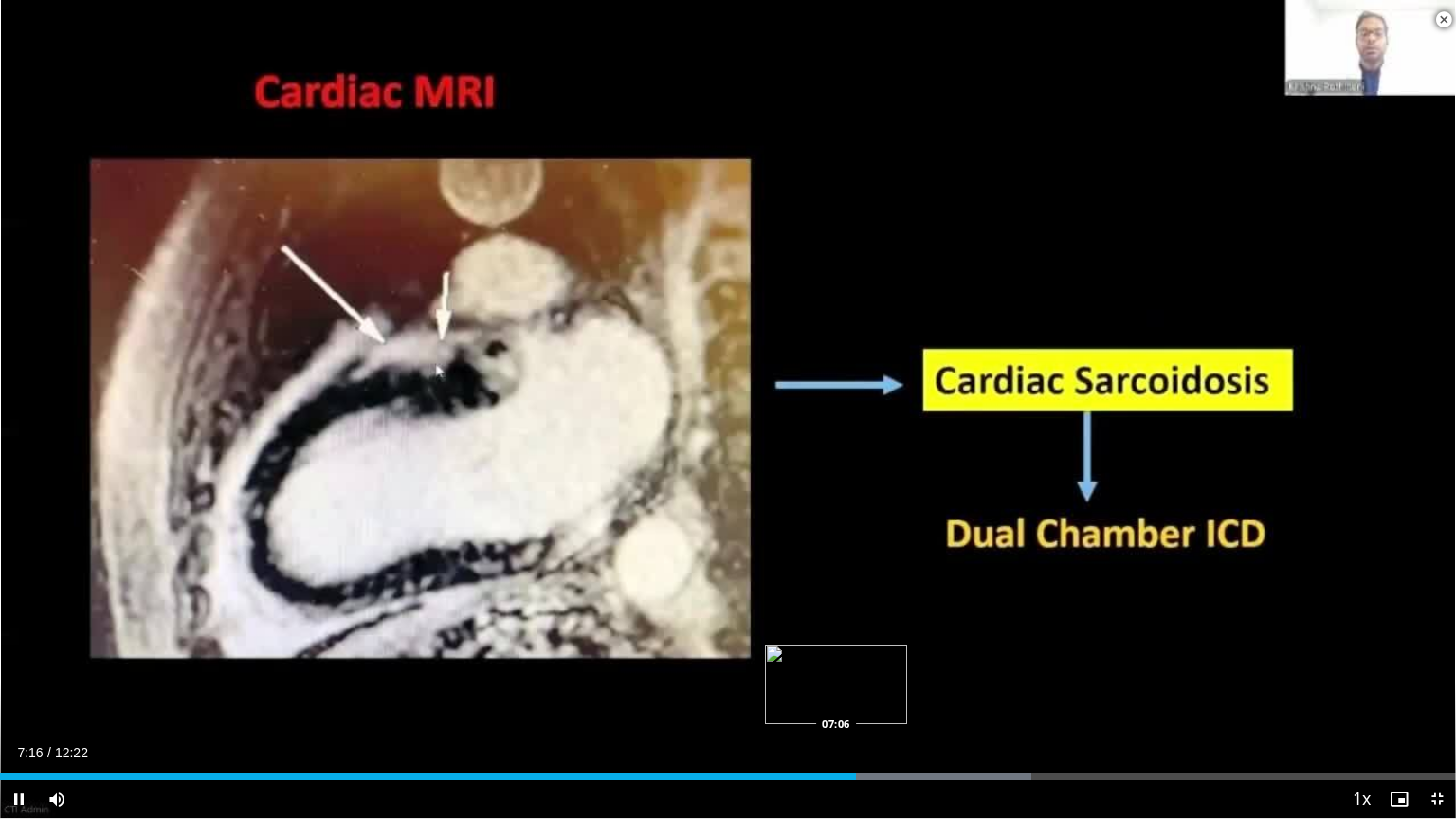 click on "07:16" at bounding box center [428, 776] 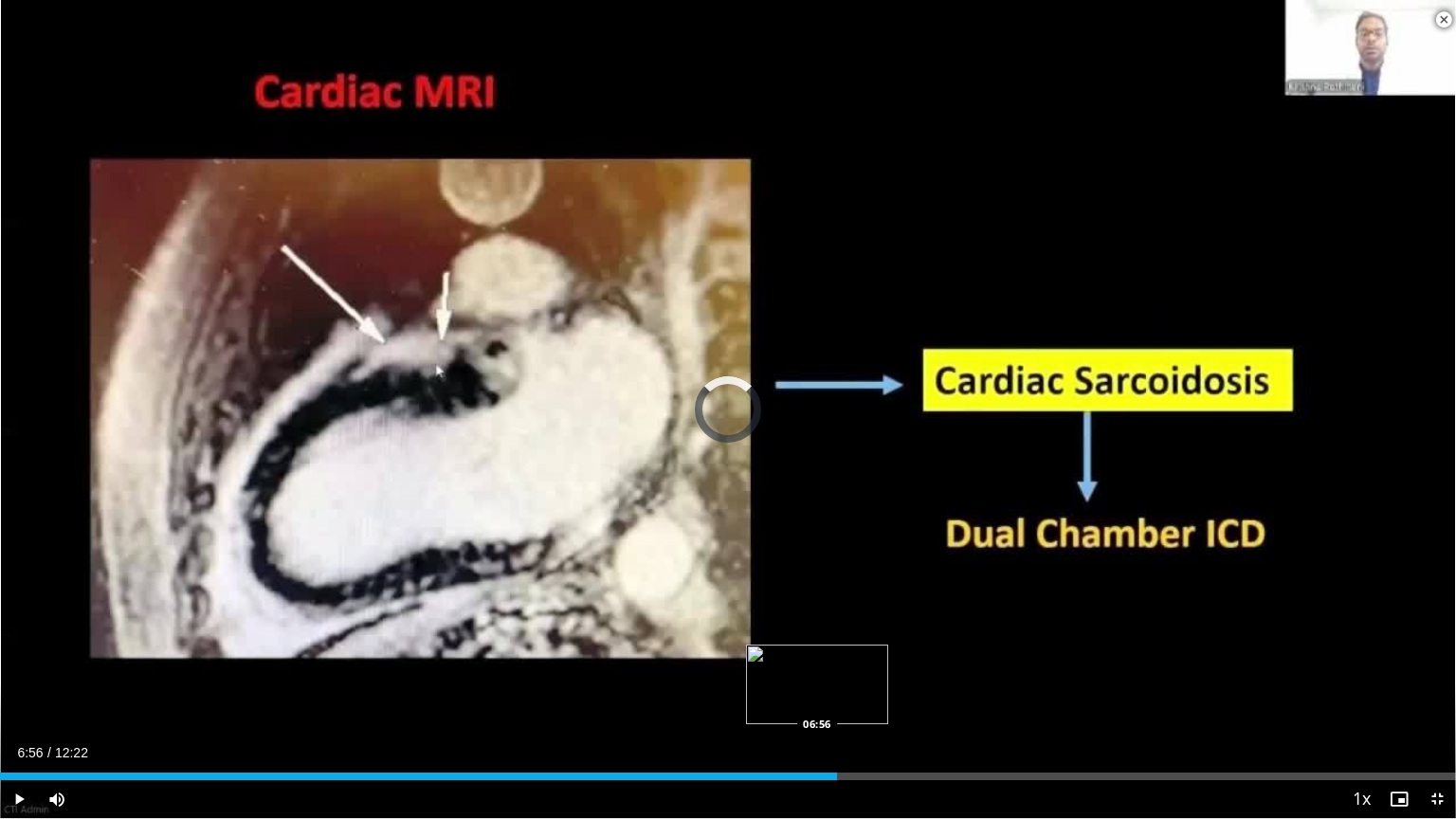 click on "07:06" at bounding box center (418, 776) 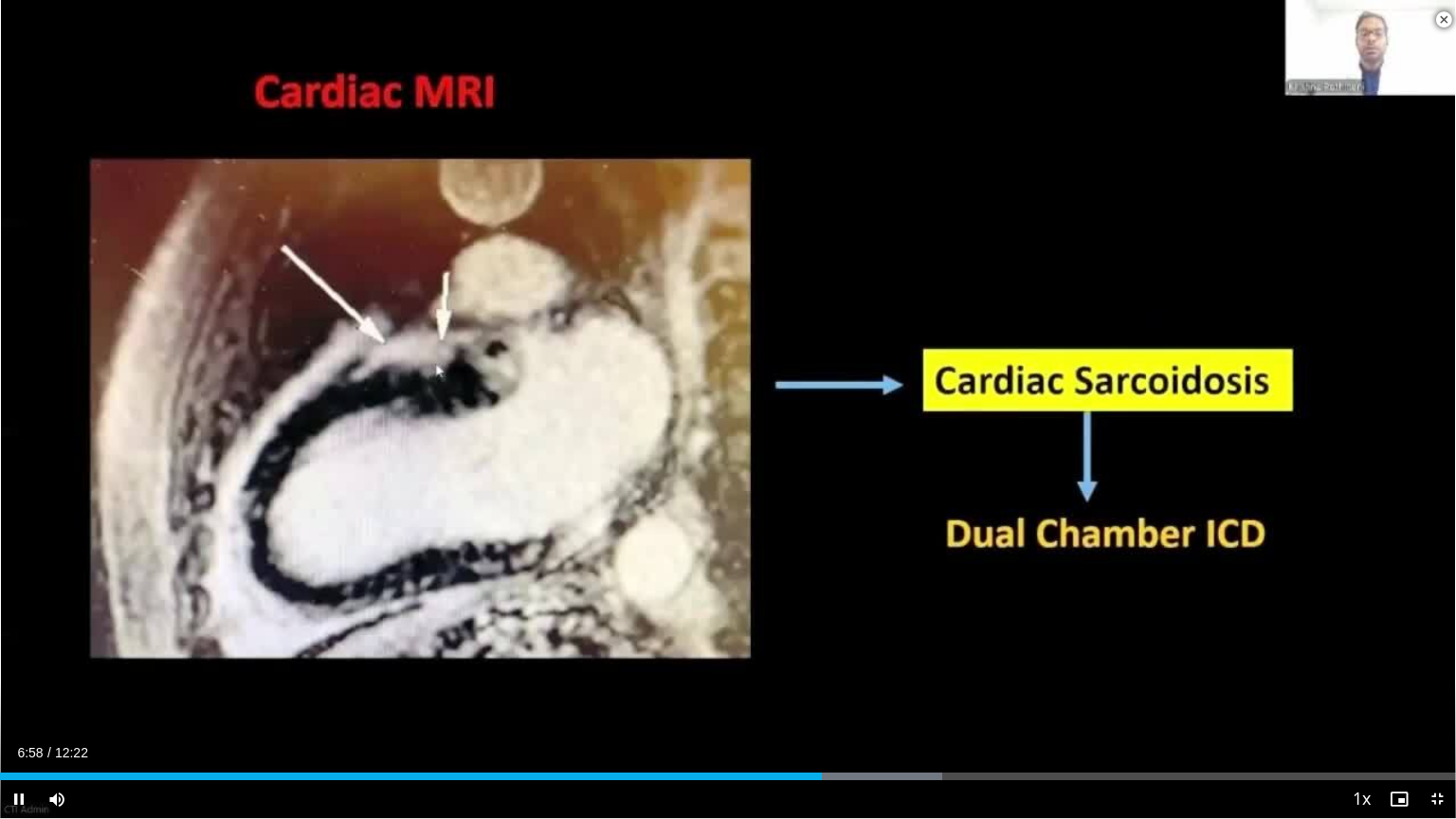 click on "Current Time  6:58 / Duration  12:22 Pause Skip Backward Skip Forward Mute 0% Loaded :  64.69% 06:58 07:02 Stream Type  LIVE Seek to live, currently behind live LIVE   1x Playback Rate 0.5x 0.75x 1x , selected 1.25x 1.5x 1.75x 2x Chapters Chapters Descriptions descriptions off , selected Captions captions settings , opens captions settings dialog captions off , selected Audio Track en (Main) , selected Exit Fullscreen Enable picture-in-picture mode" at bounding box center (728, 799) 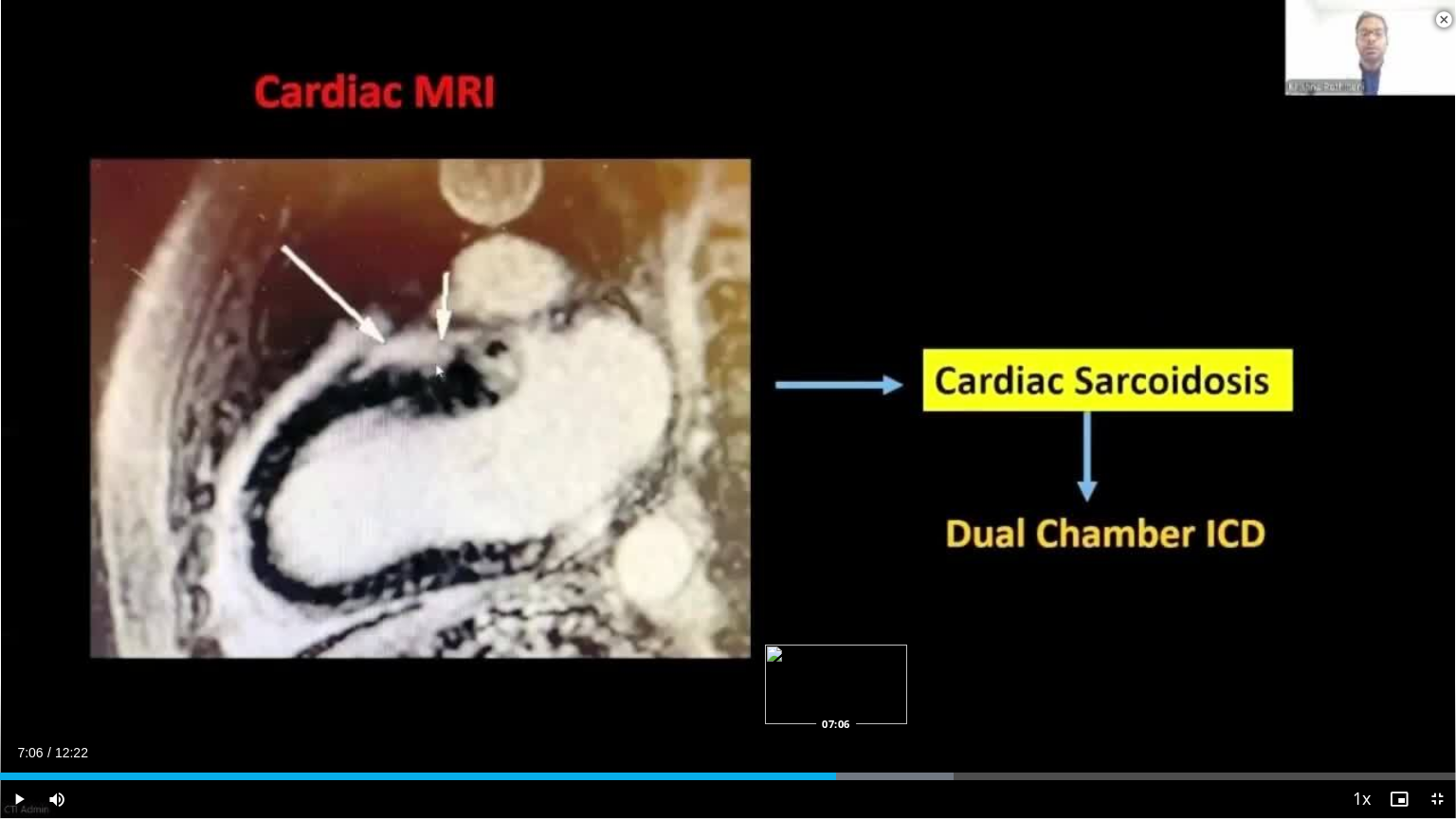 click on "Loaded :  65.50% 06:59 07:06" at bounding box center [728, 776] 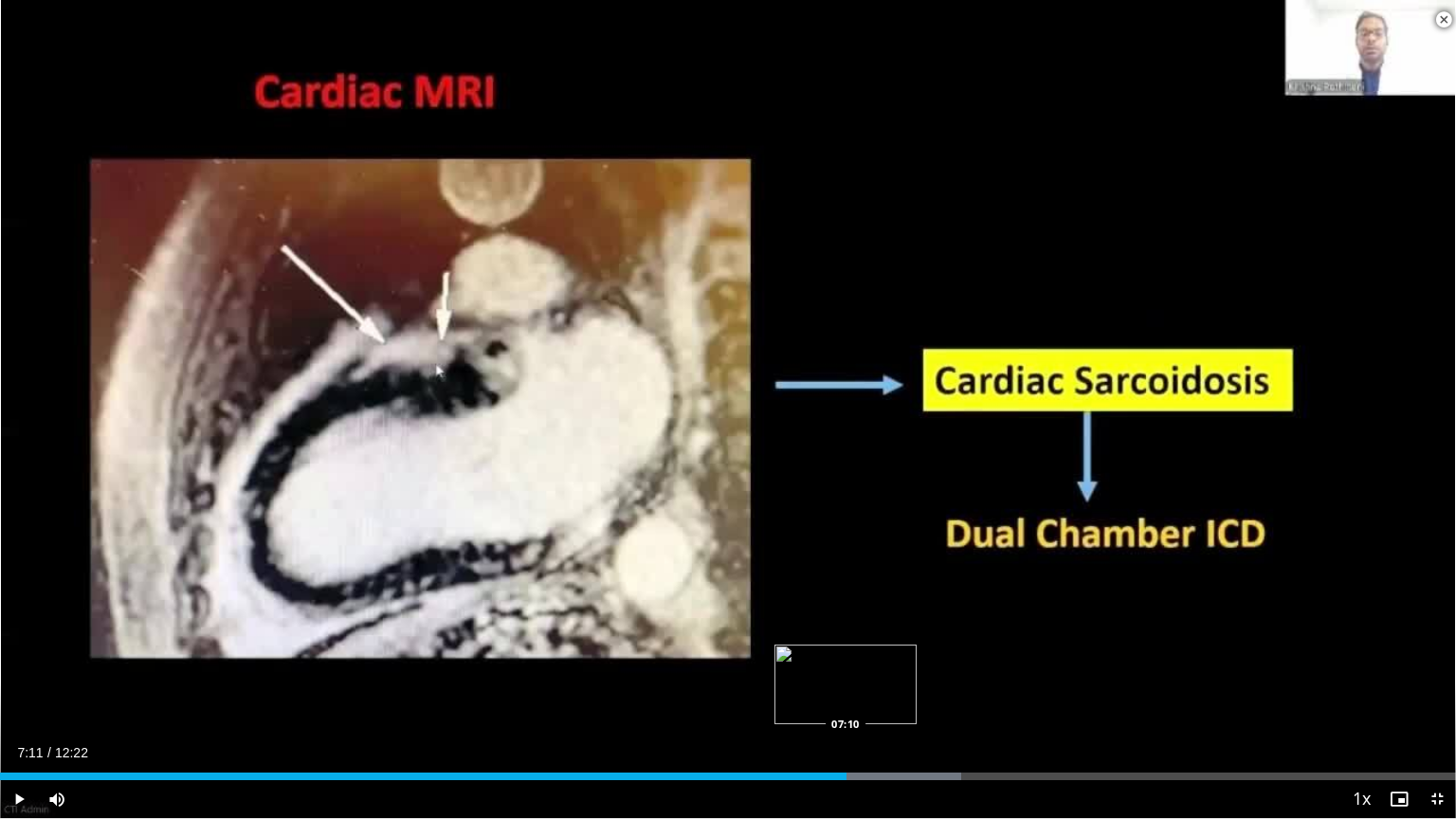 click on "Loaded :  66.04% 07:11 07:10" at bounding box center (728, 776) 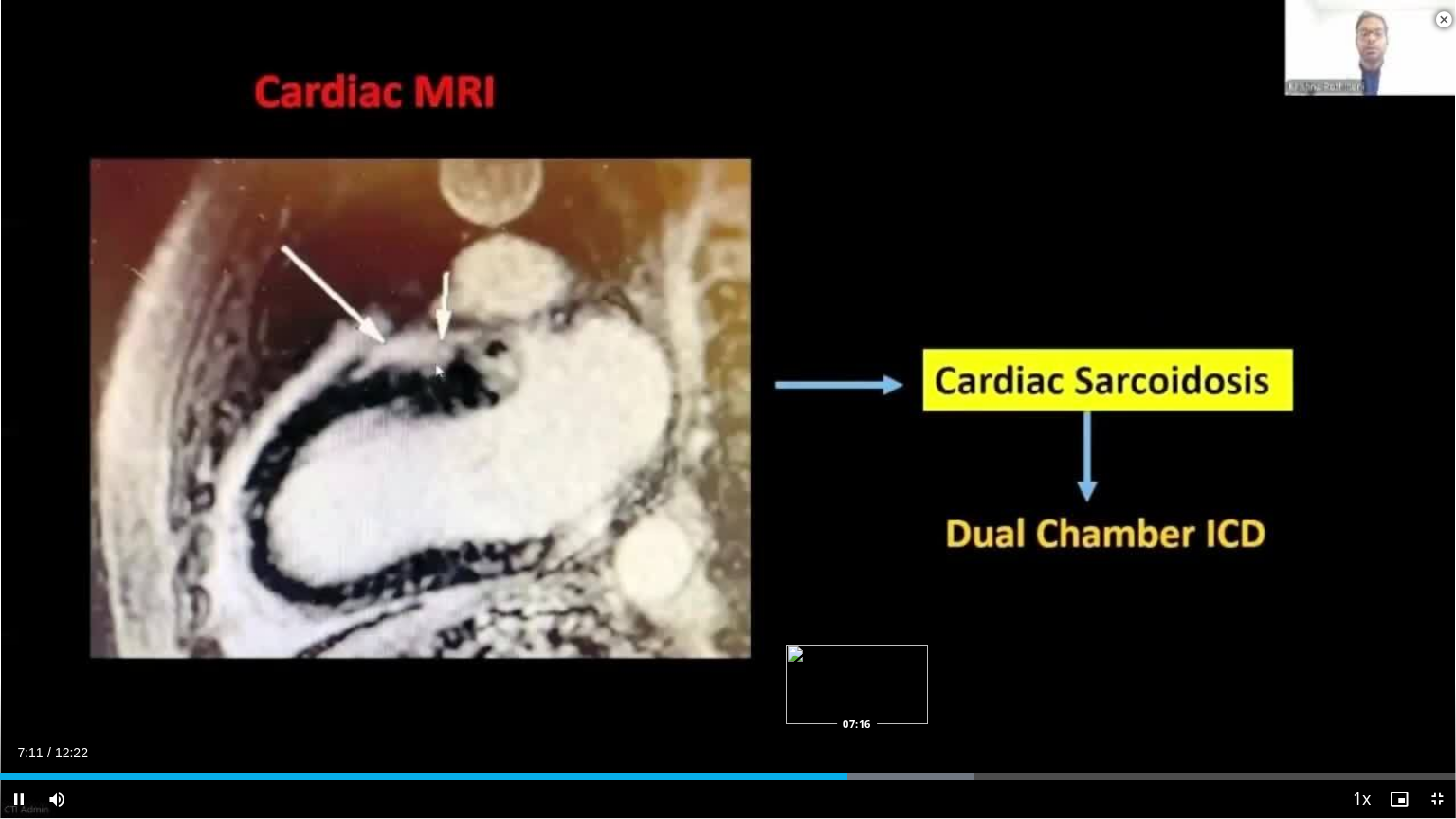 click on "Loaded :  66.84% 07:11 07:16" at bounding box center (728, 776) 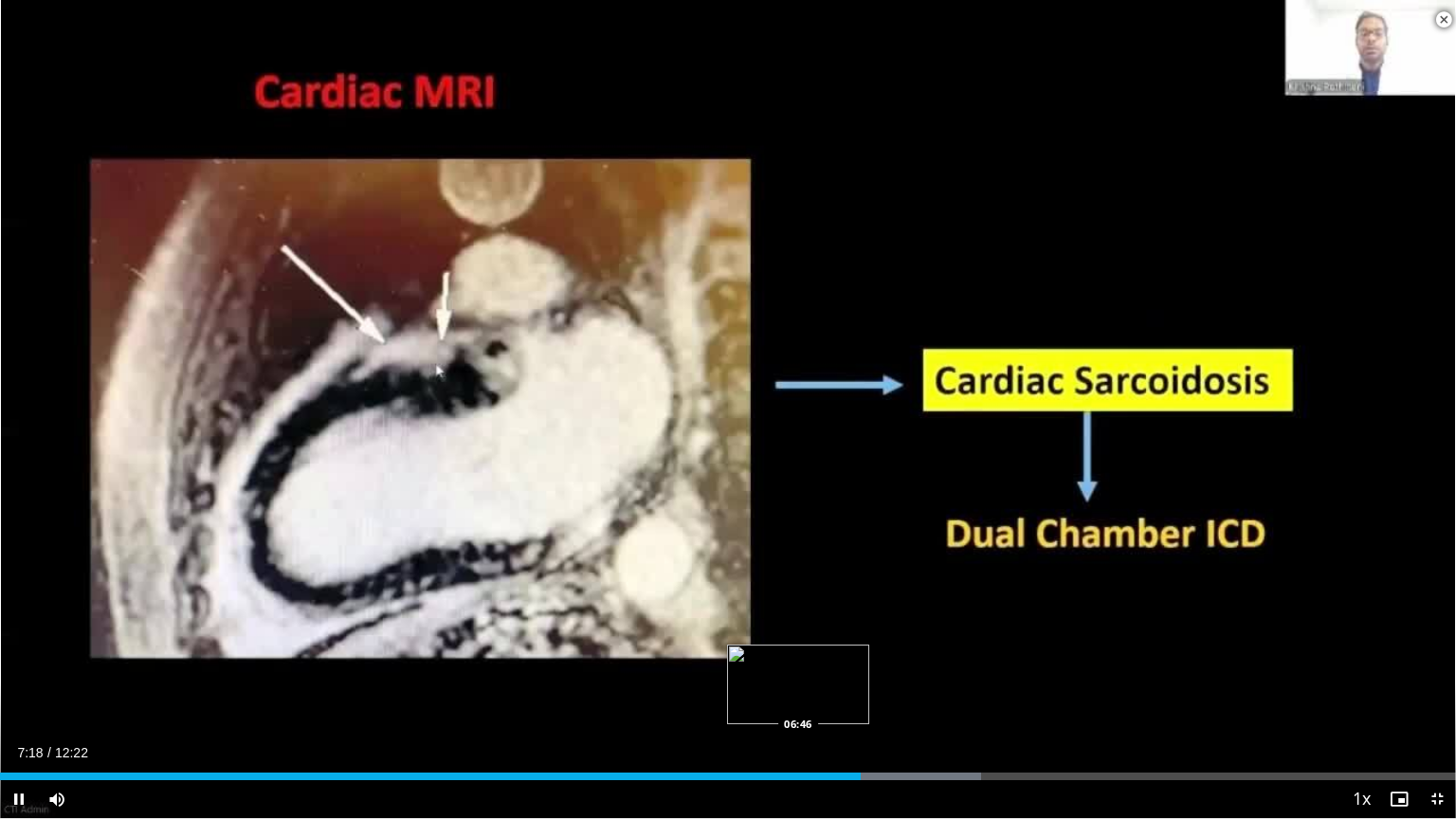 click on "Loaded :  67.39% 07:18 06:46" at bounding box center (728, 776) 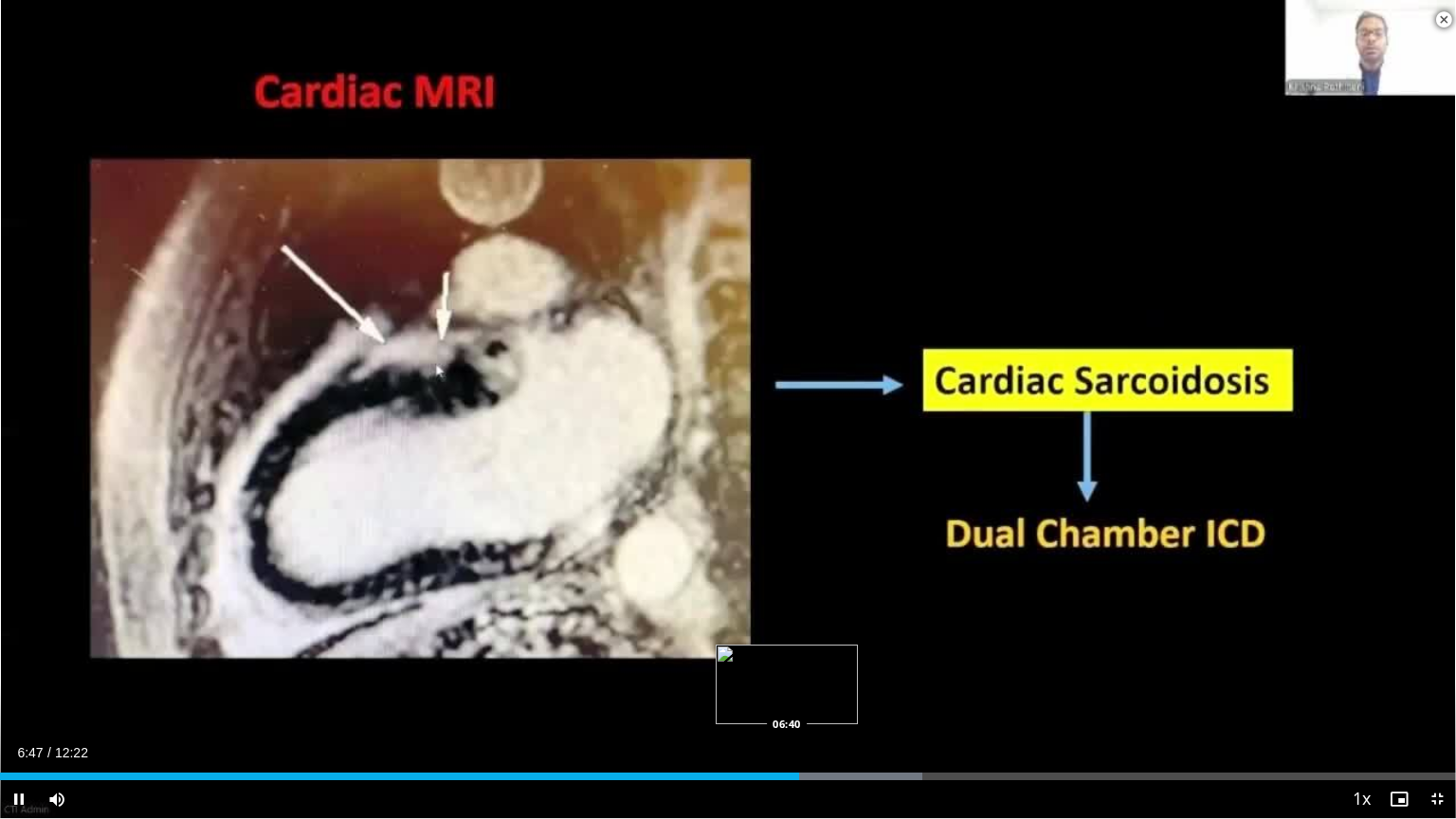 click on "Loaded :  63.34% 06:47 06:40" at bounding box center (728, 776) 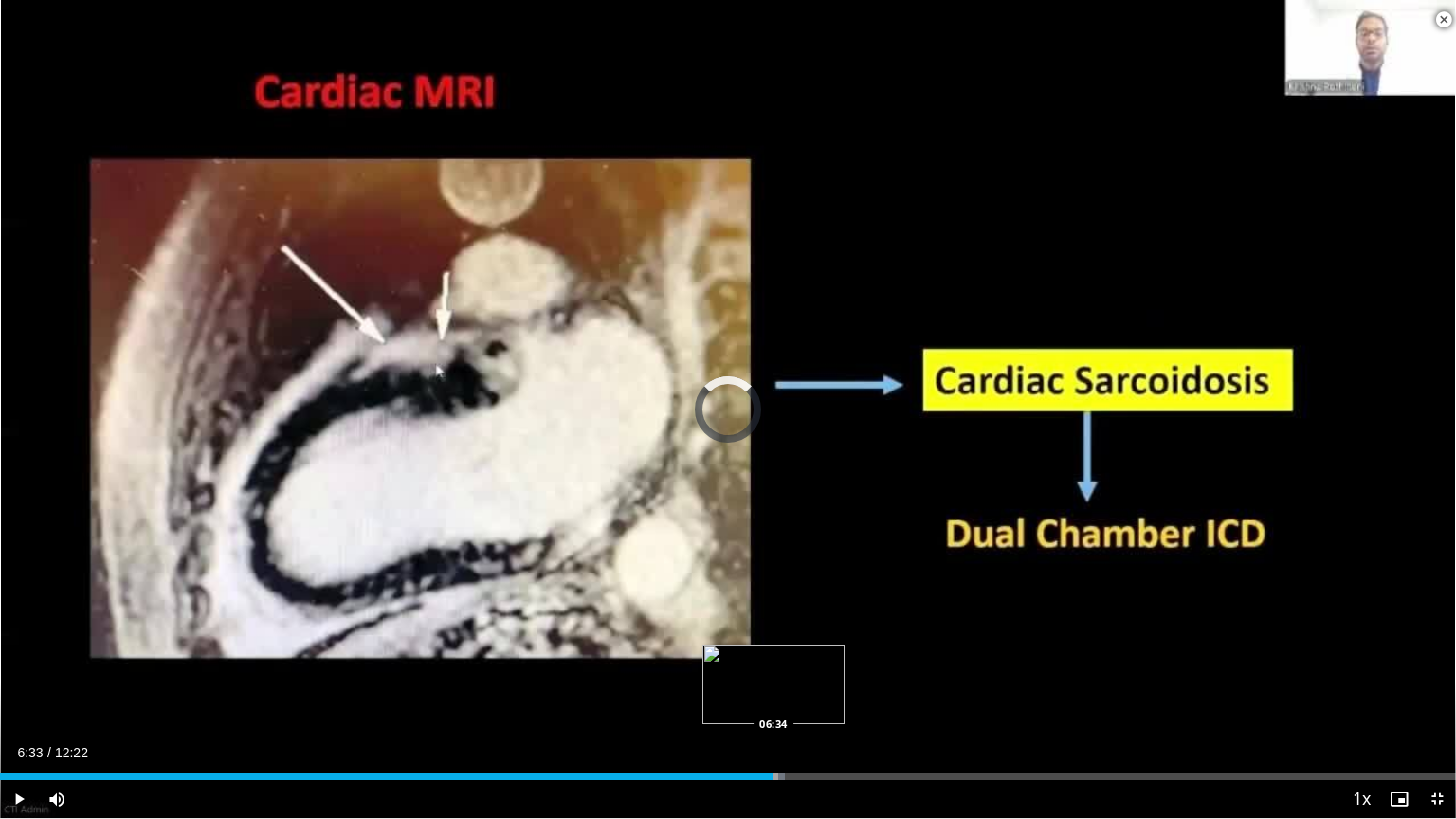 click on "Loaded :  53.91% 06:33 06:34" at bounding box center [728, 776] 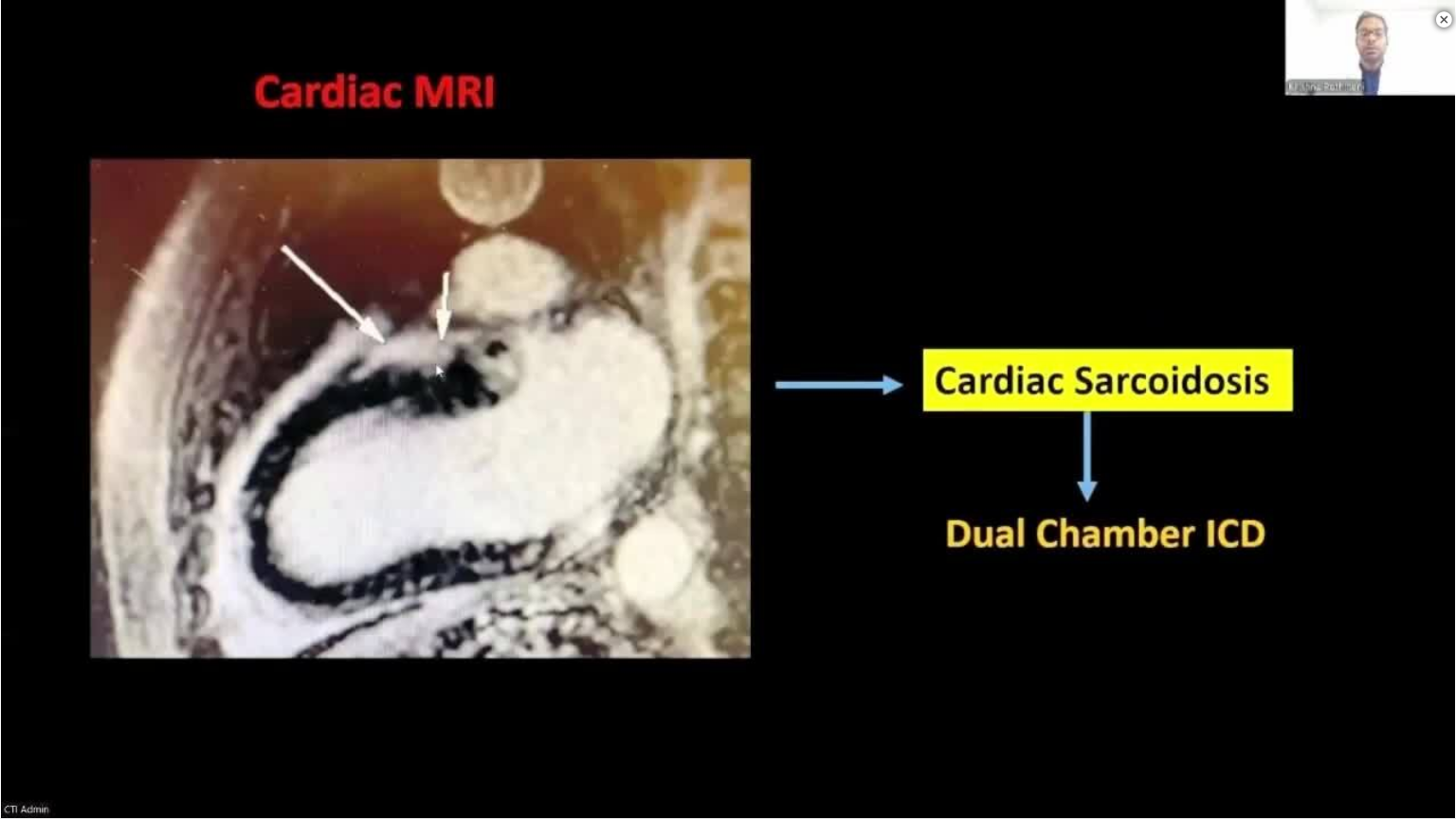 click on "10 seconds
Tap to unmute" at bounding box center [728, 409] 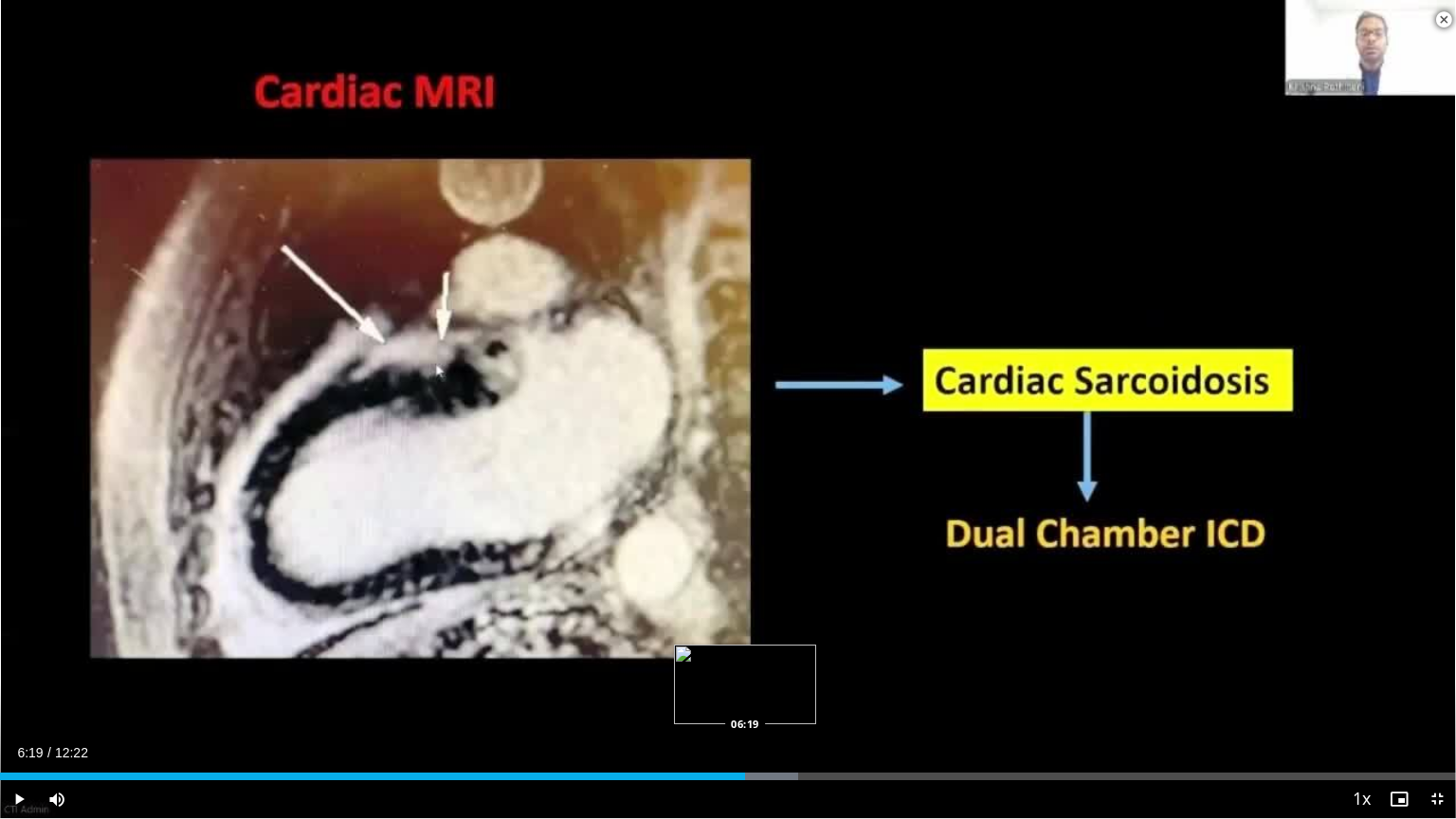 click on "06:37" at bounding box center [373, 776] 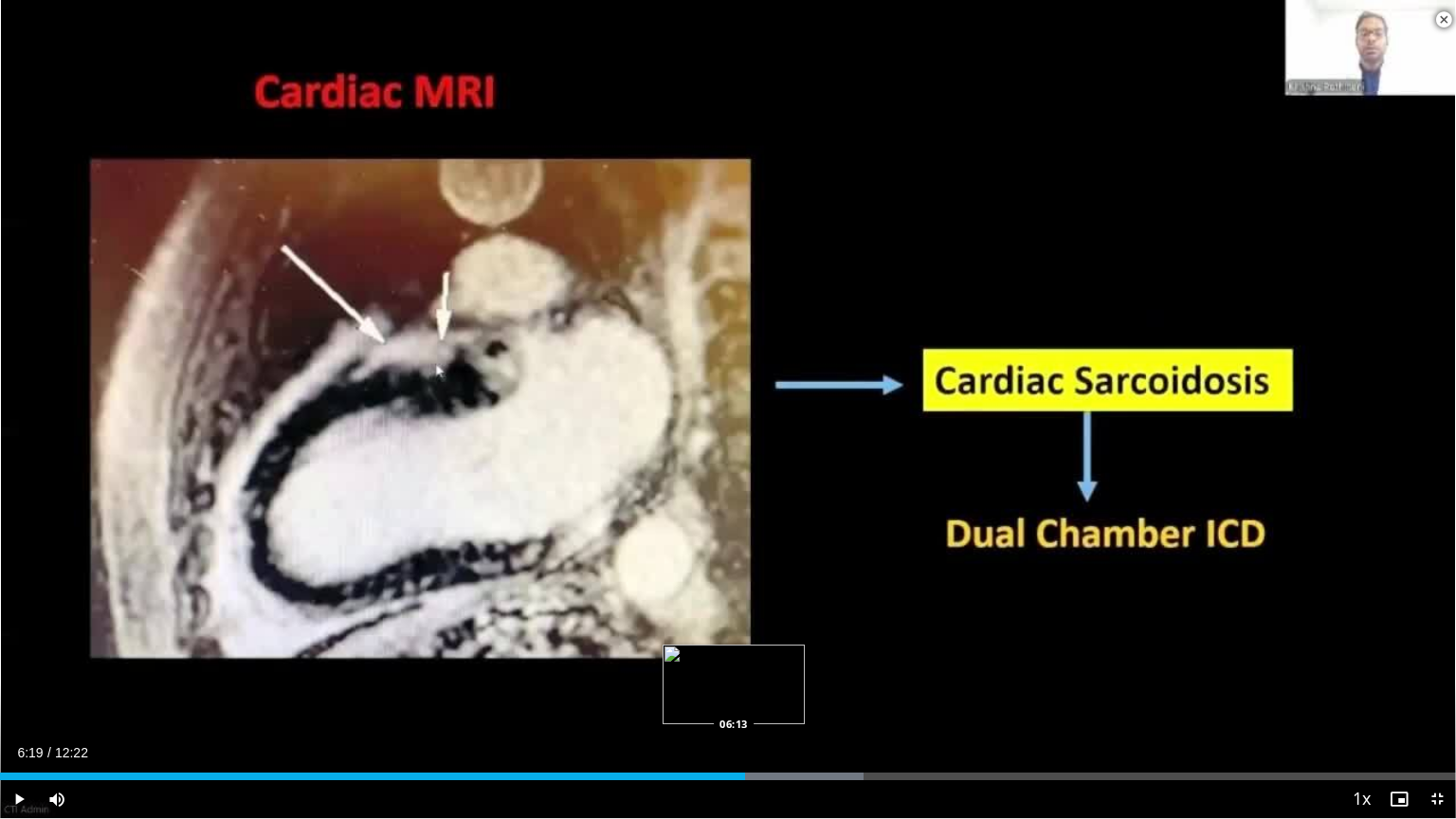 click on "Loaded :  59.30% 06:19 06:13" at bounding box center (728, 776) 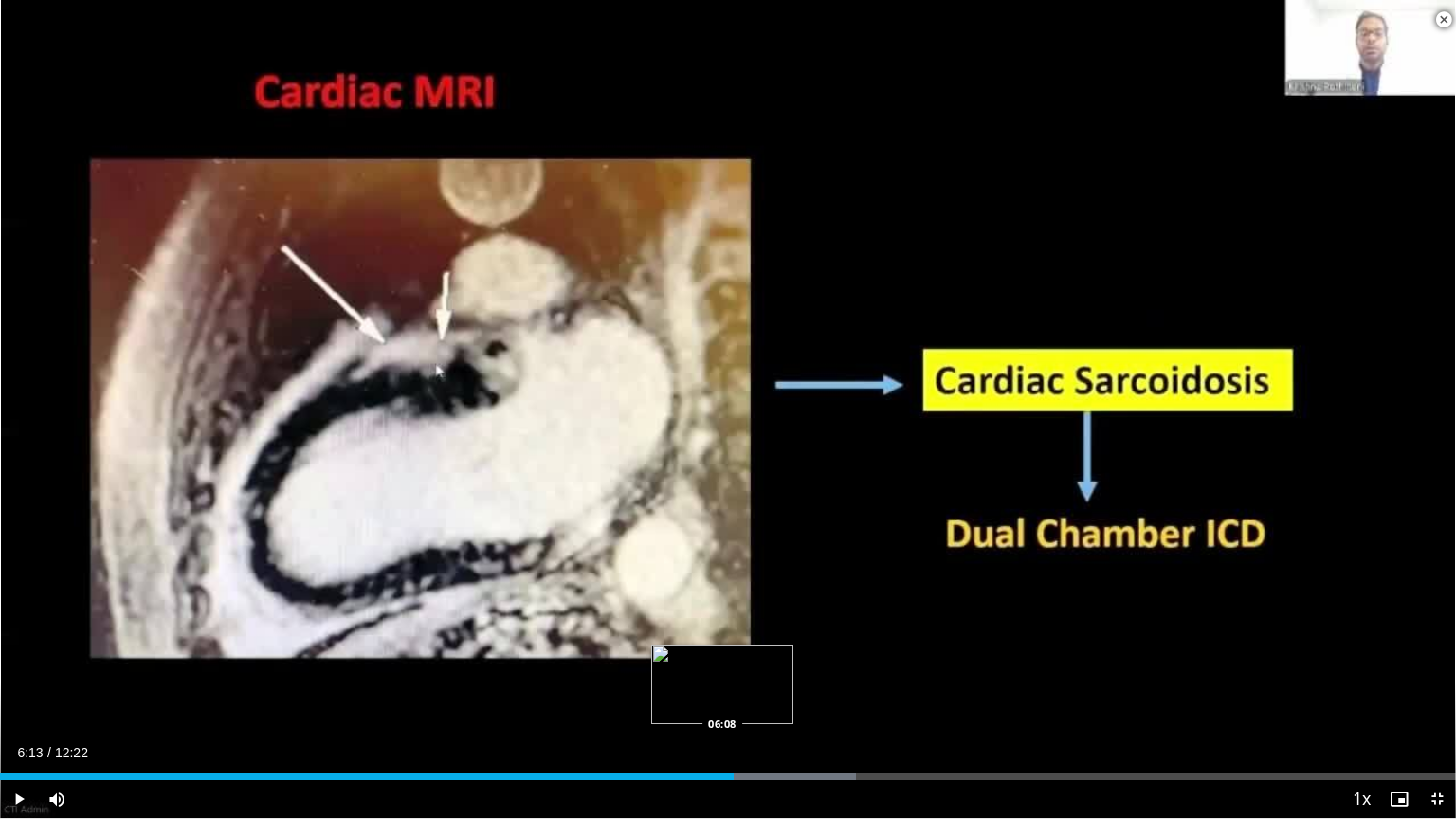 click on "Loaded :  58.82% 06:13 06:08" at bounding box center [728, 776] 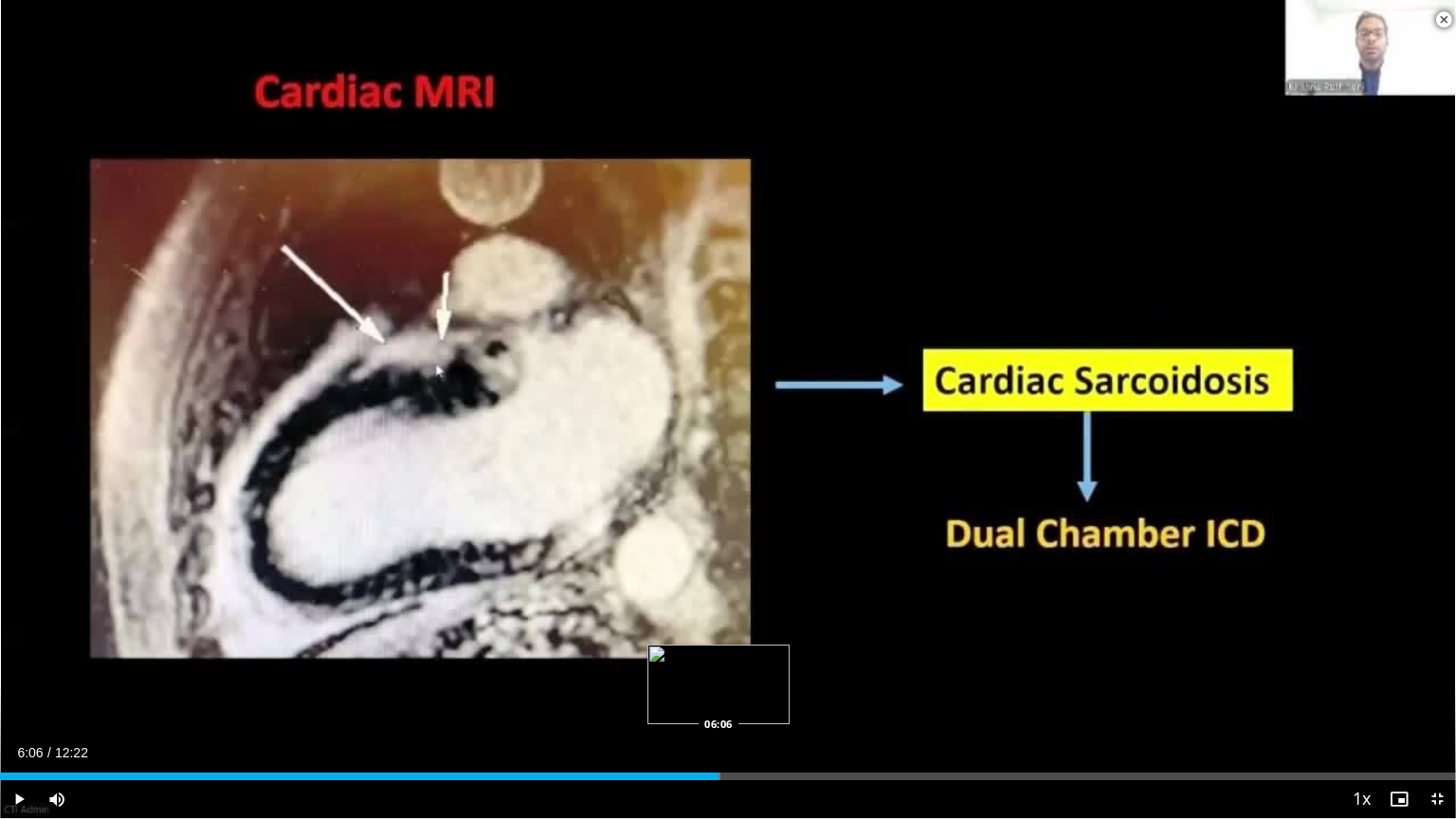 click on "06:06" at bounding box center [359, 776] 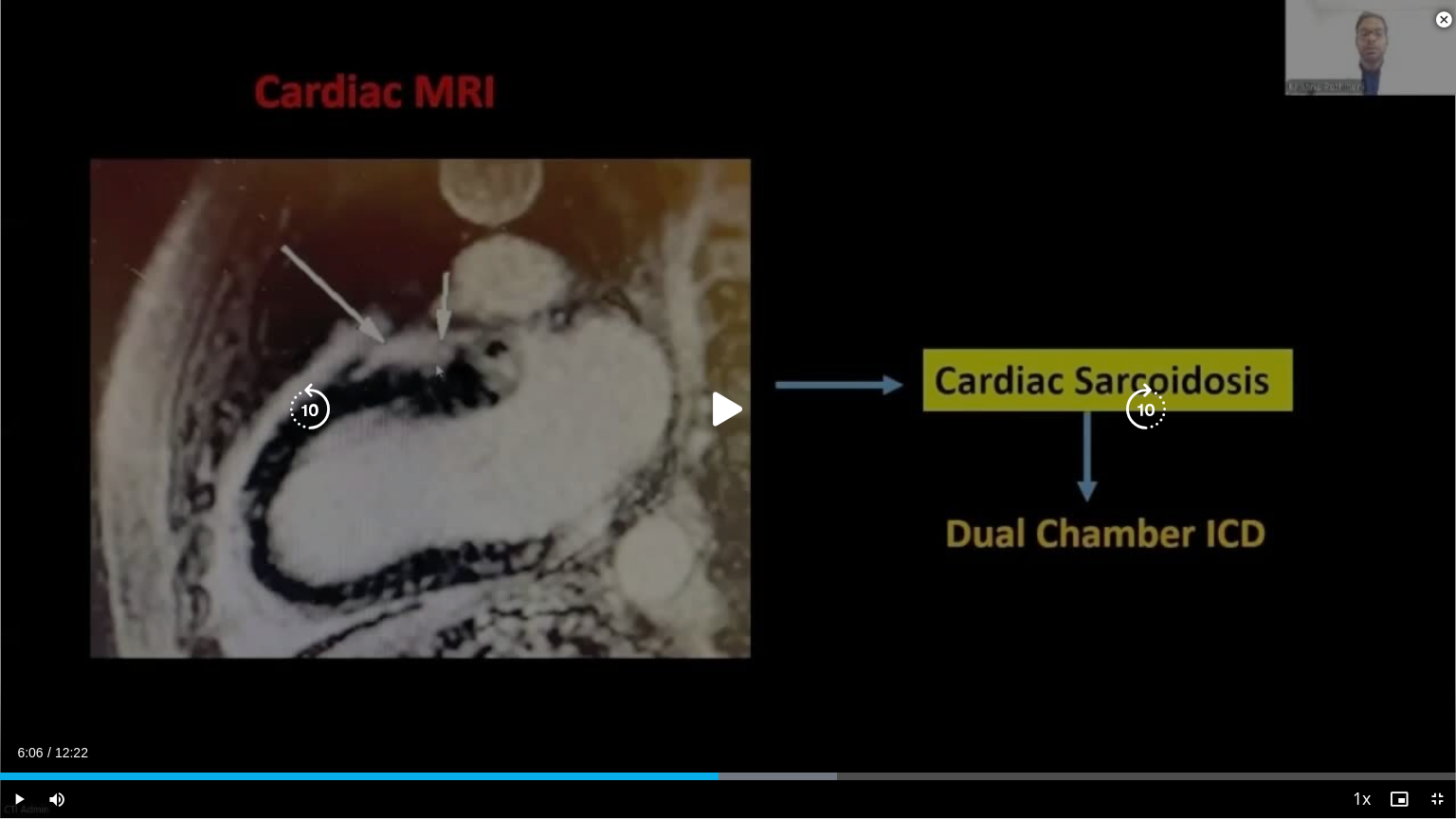 click on "10 seconds
Tap to unmute" at bounding box center (728, 409) 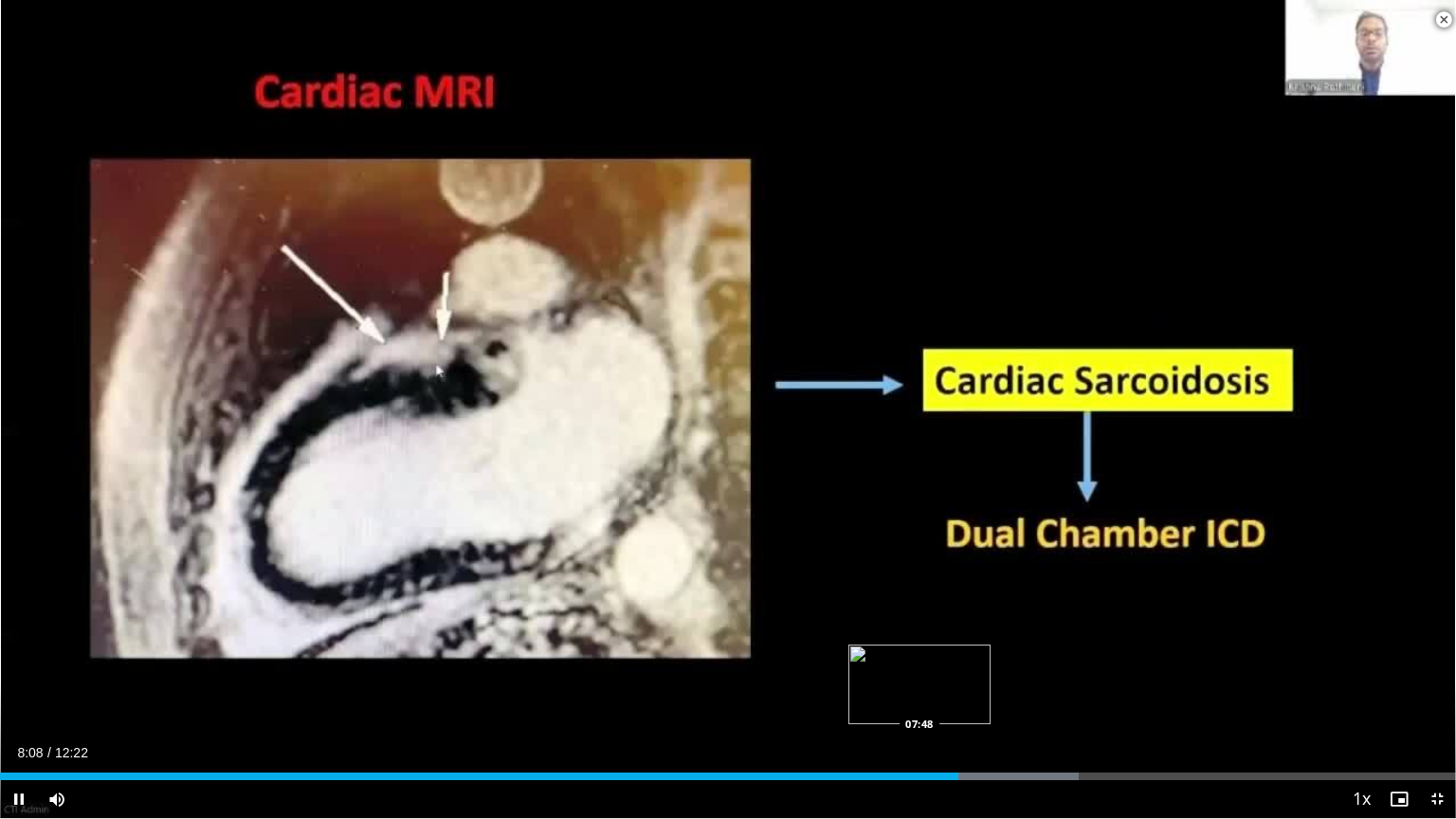 click on "Loaded :  74.12% 08:08 07:48" at bounding box center [728, 776] 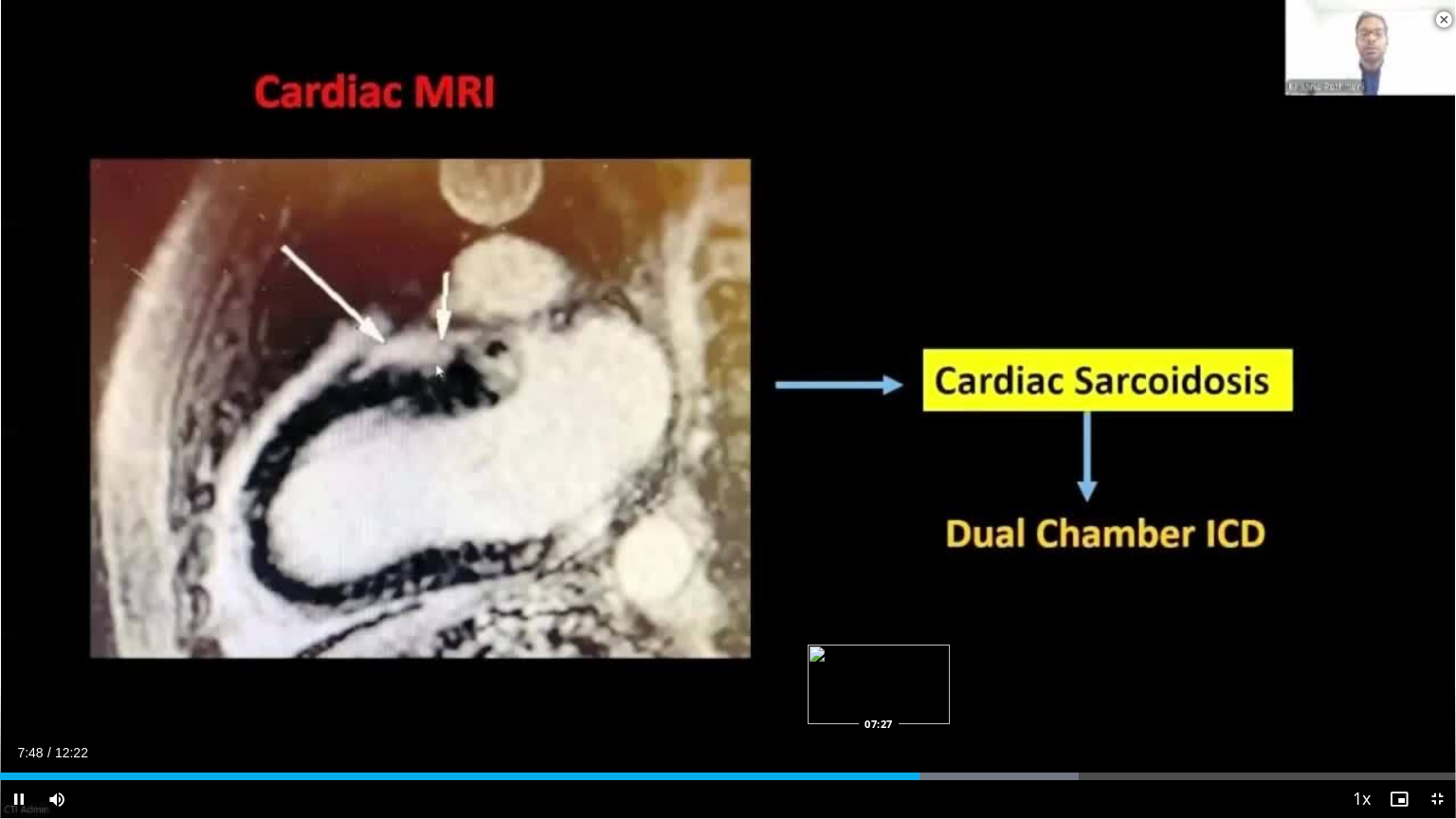 click at bounding box center (880, 776) 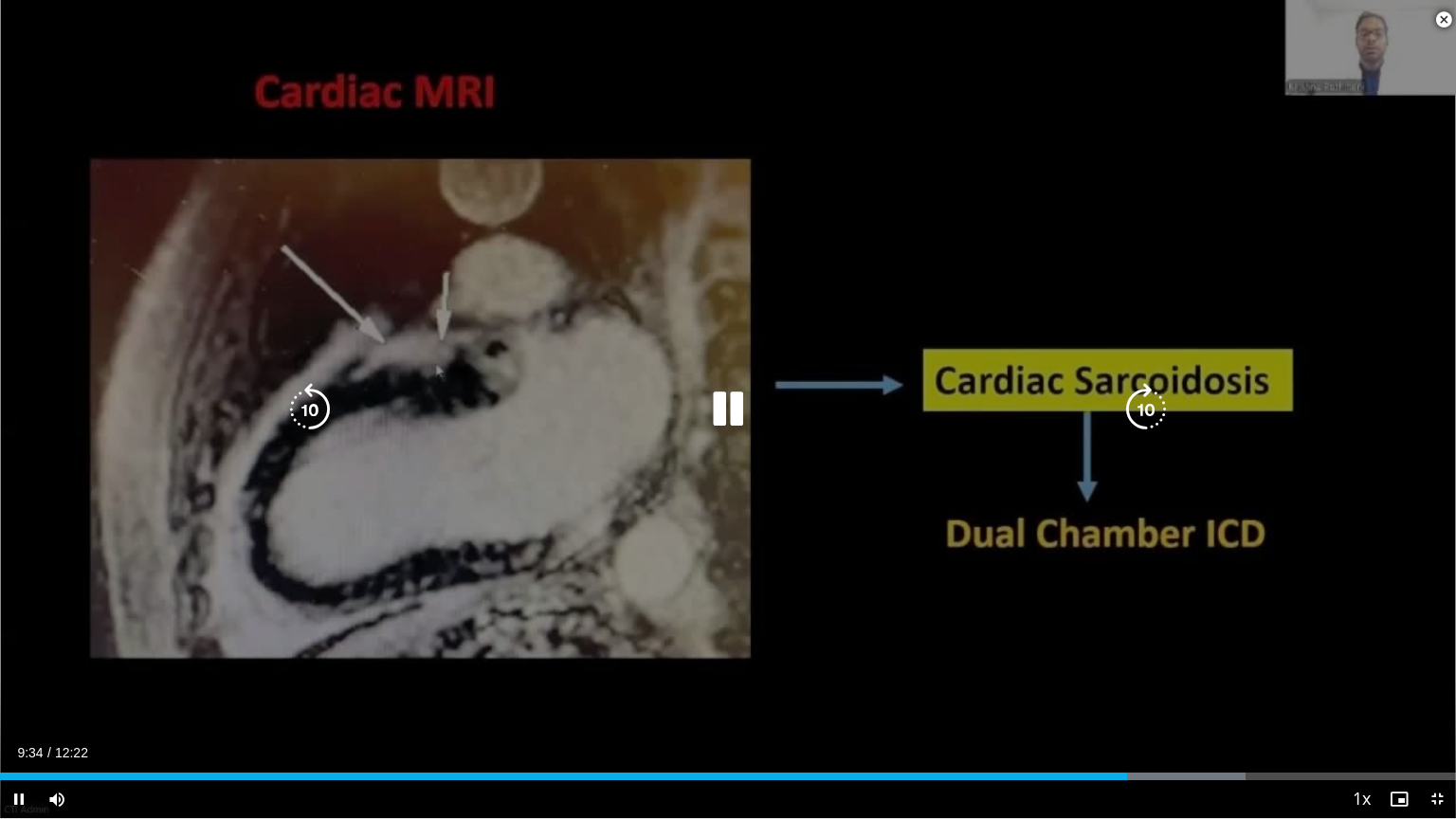 click at bounding box center (728, 410) 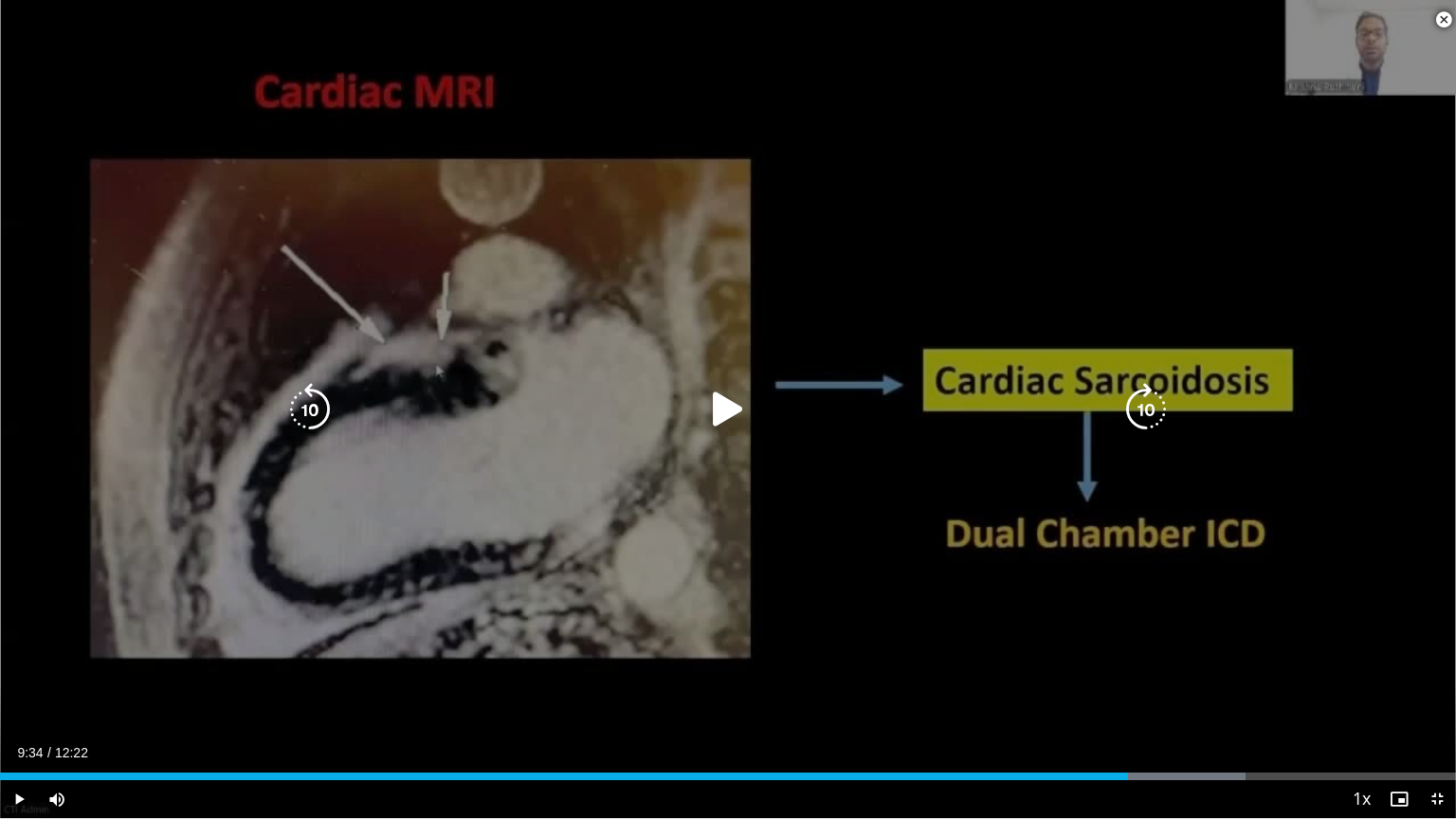 click at bounding box center [728, 410] 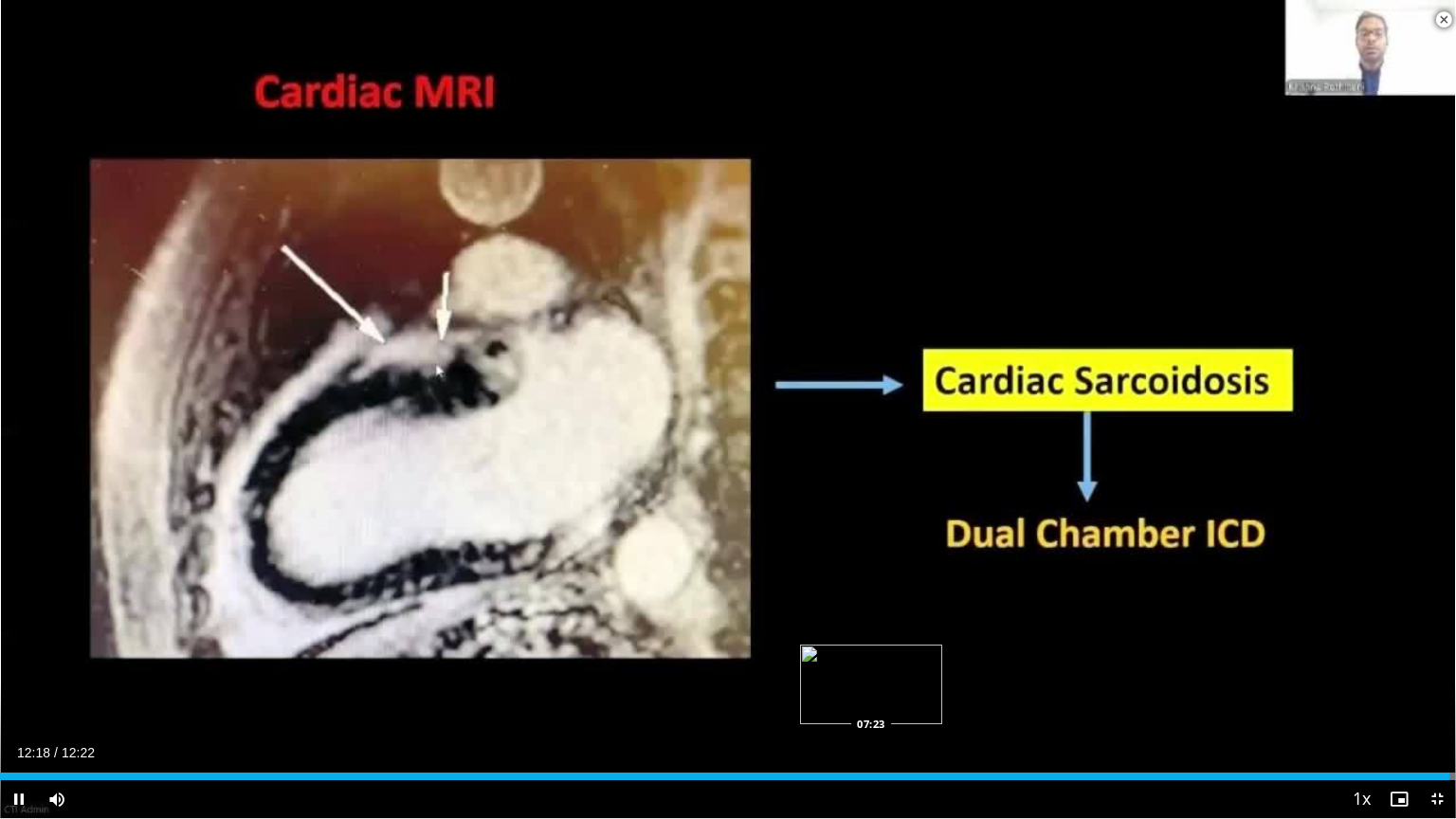 click on "Loaded :  100.00% 12:18 07:23" at bounding box center (728, 776) 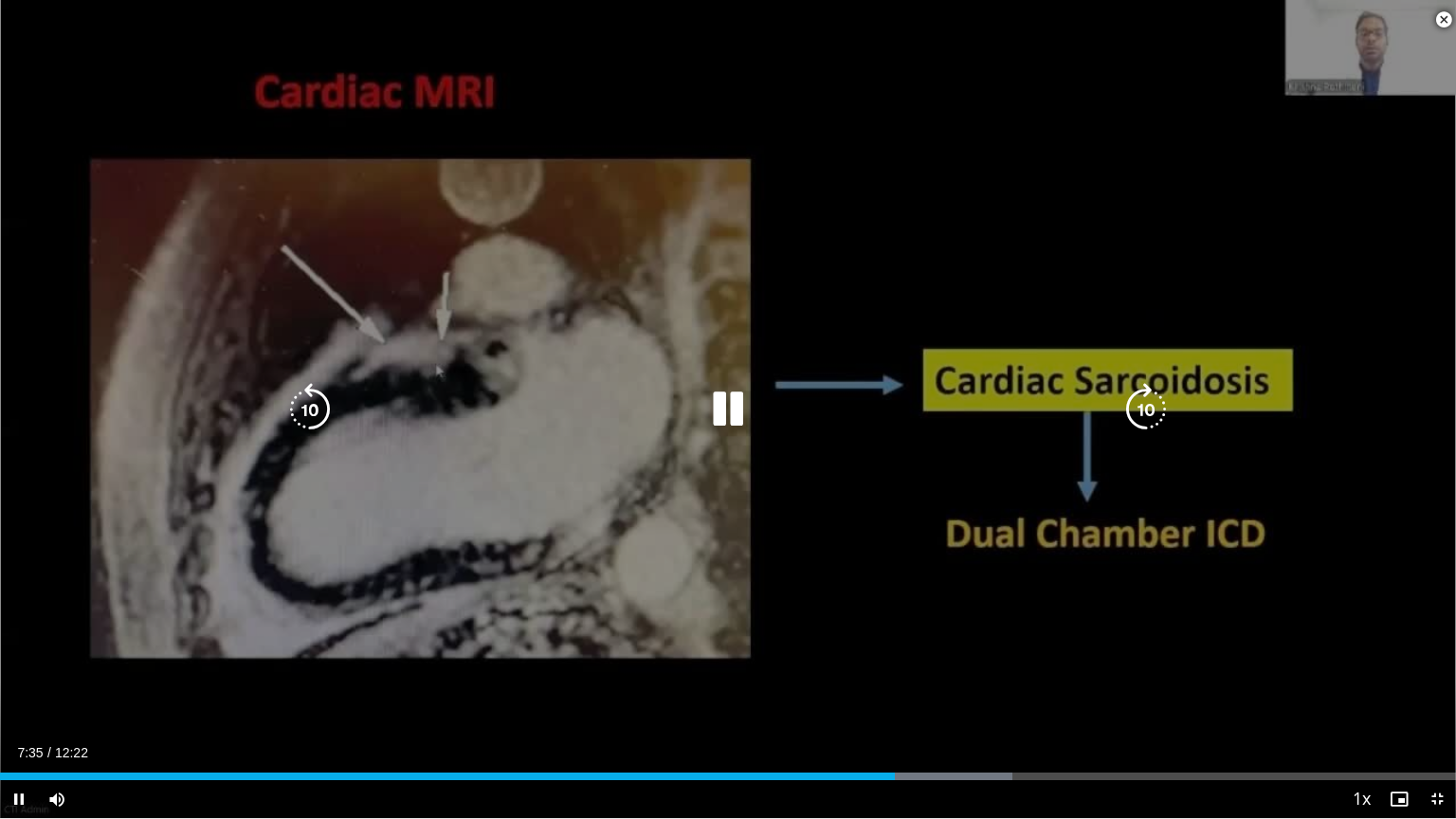 click at bounding box center (728, 410) 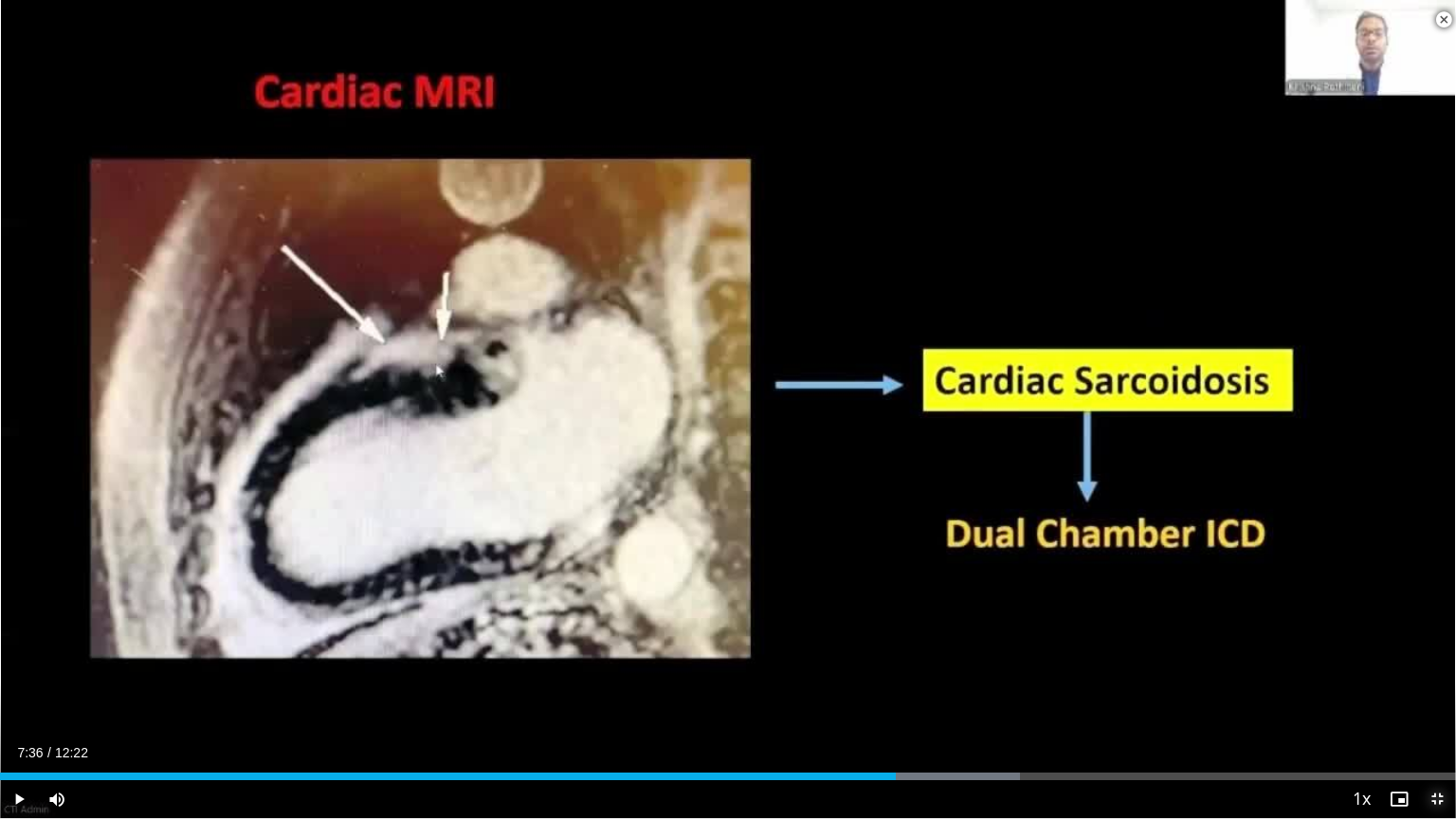 click at bounding box center (1437, 799) 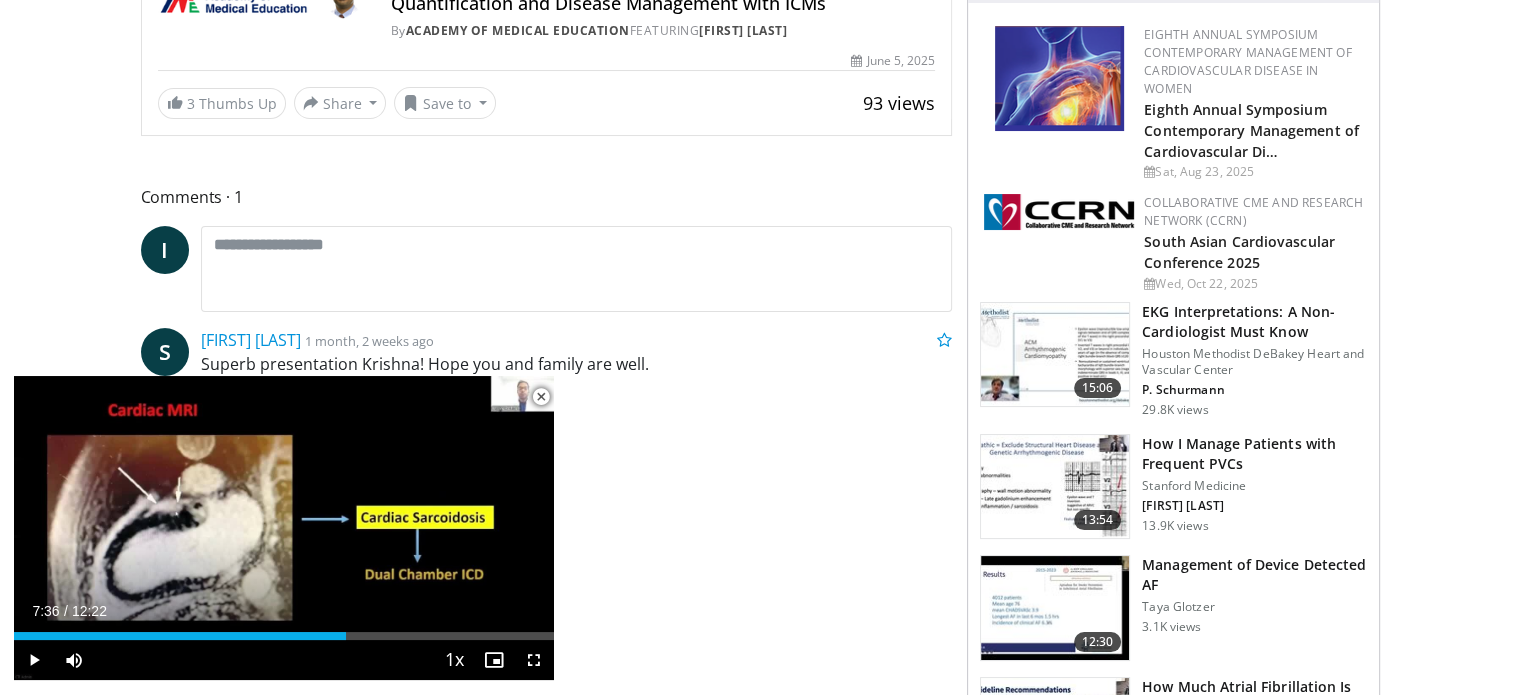 click at bounding box center (541, 397) 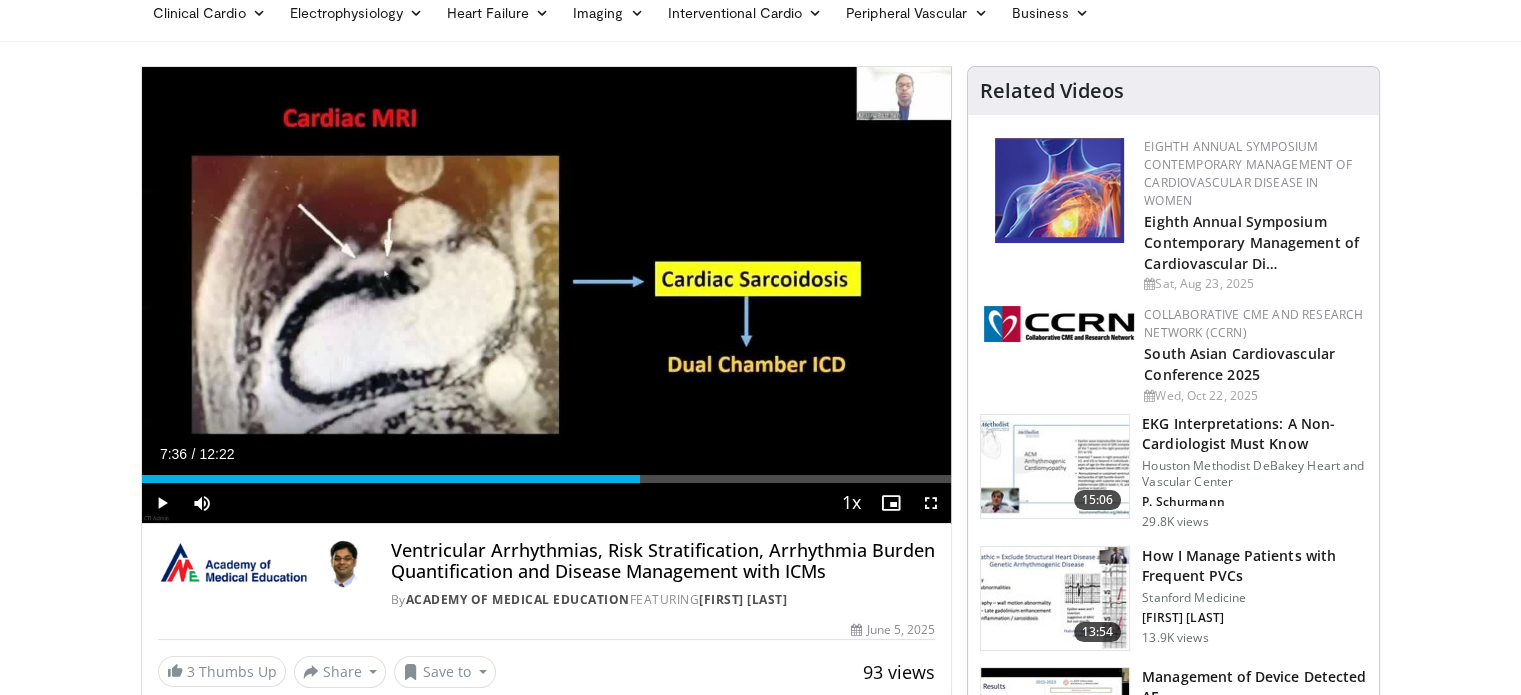 scroll, scrollTop: 0, scrollLeft: 0, axis: both 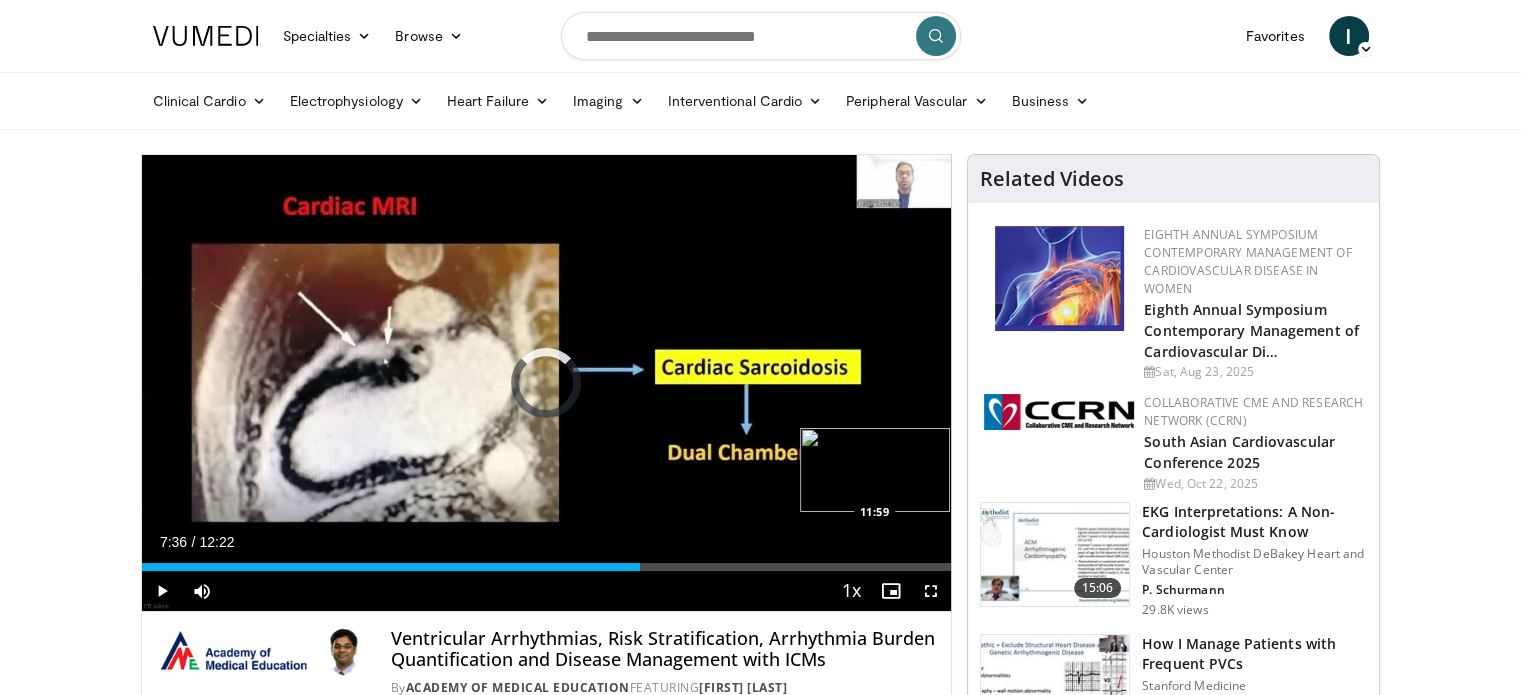 click on "Loaded :  0.00% 07:36 11:59" at bounding box center [547, 567] 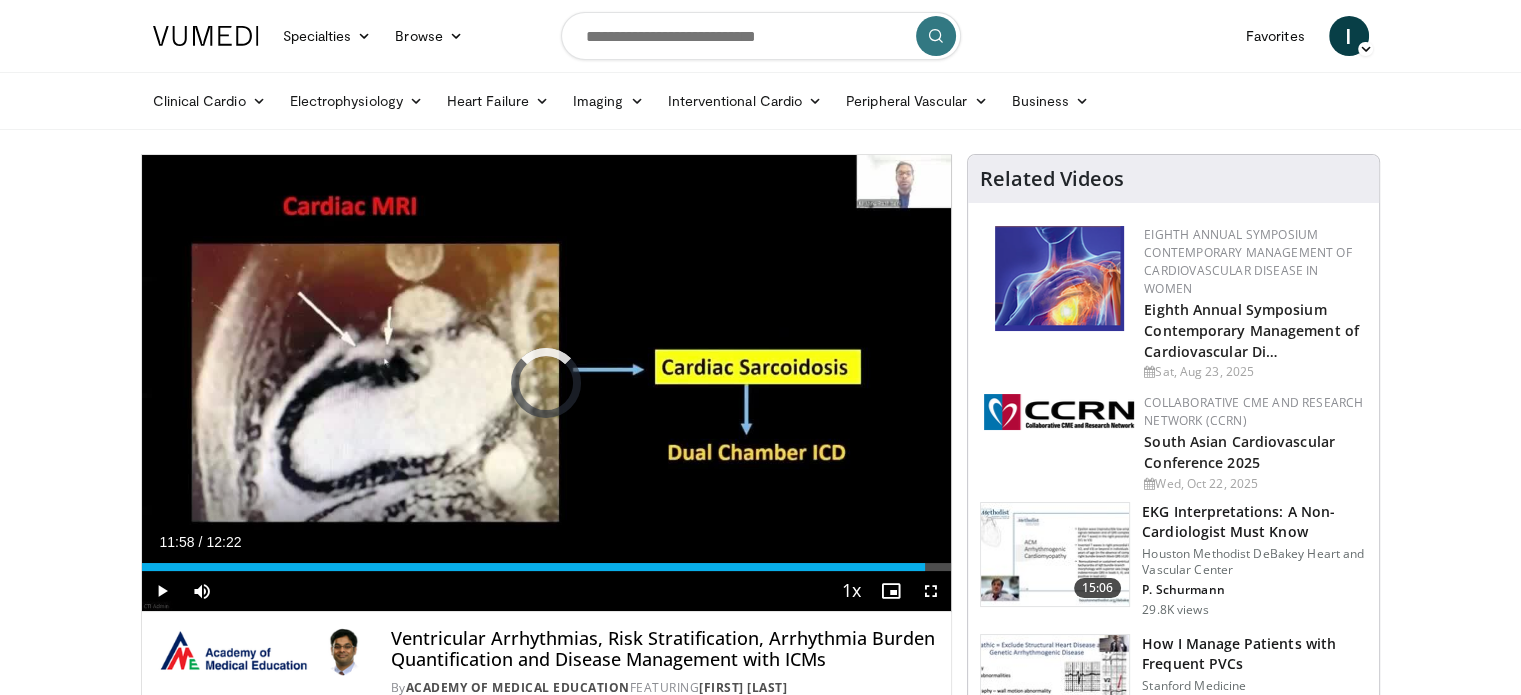 click on "Loaded :  0.00% 11:58 12:07" at bounding box center (547, 567) 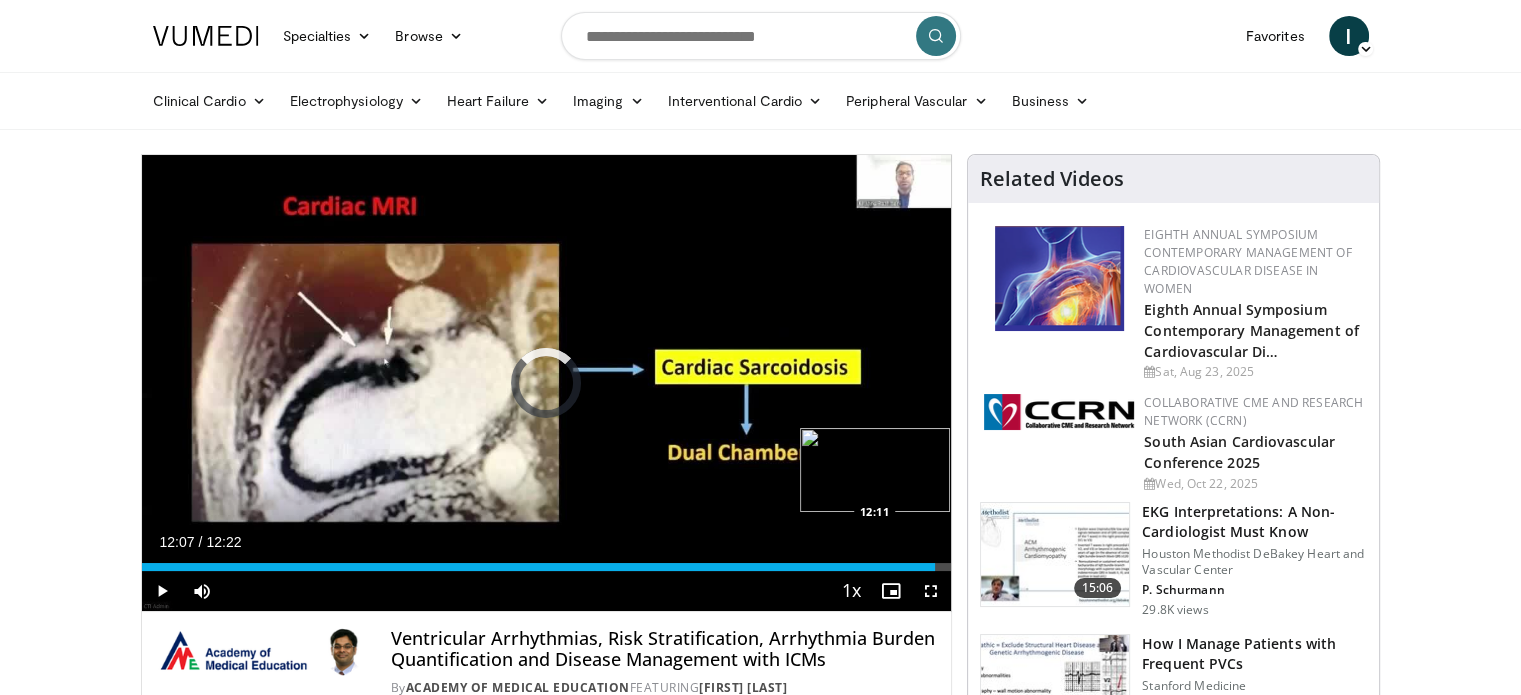 click on "Loaded :  0.00% 12:07 12:11" at bounding box center (547, 567) 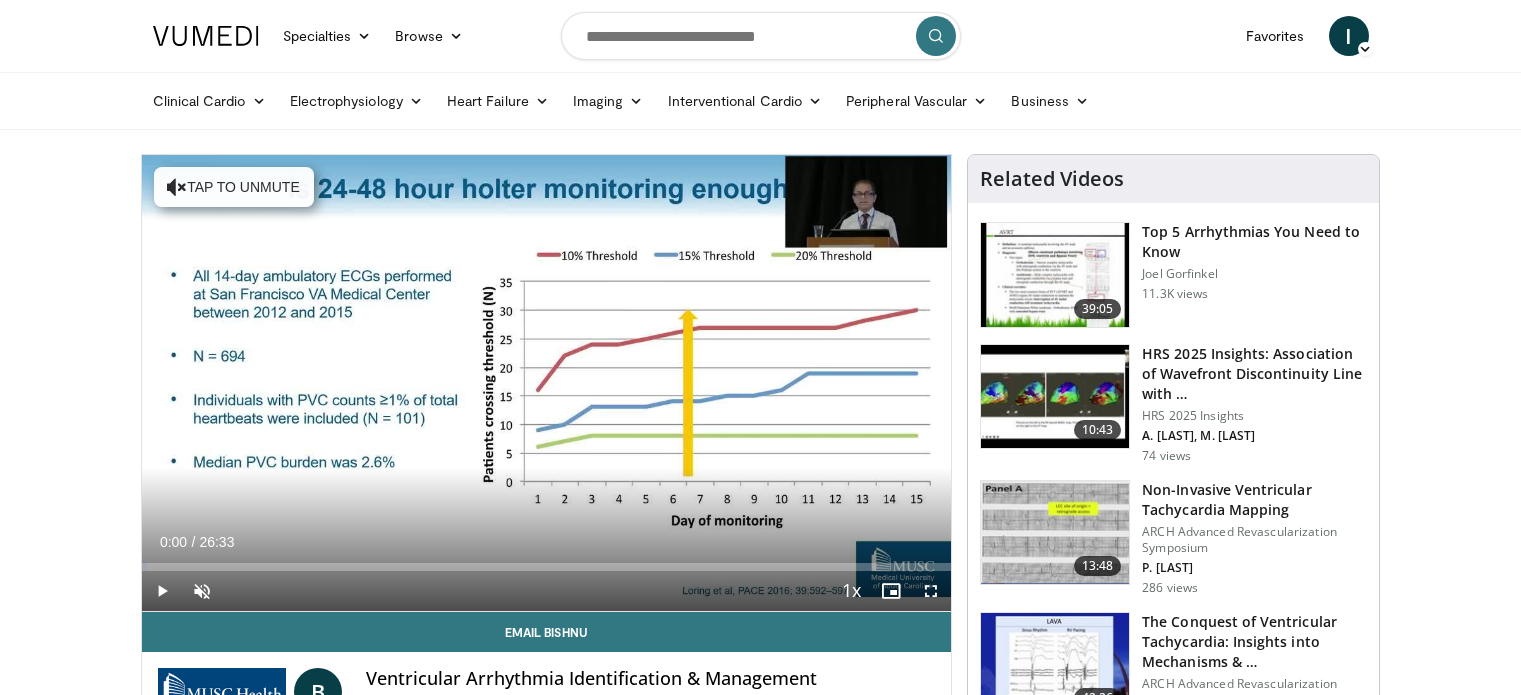 scroll, scrollTop: 100, scrollLeft: 0, axis: vertical 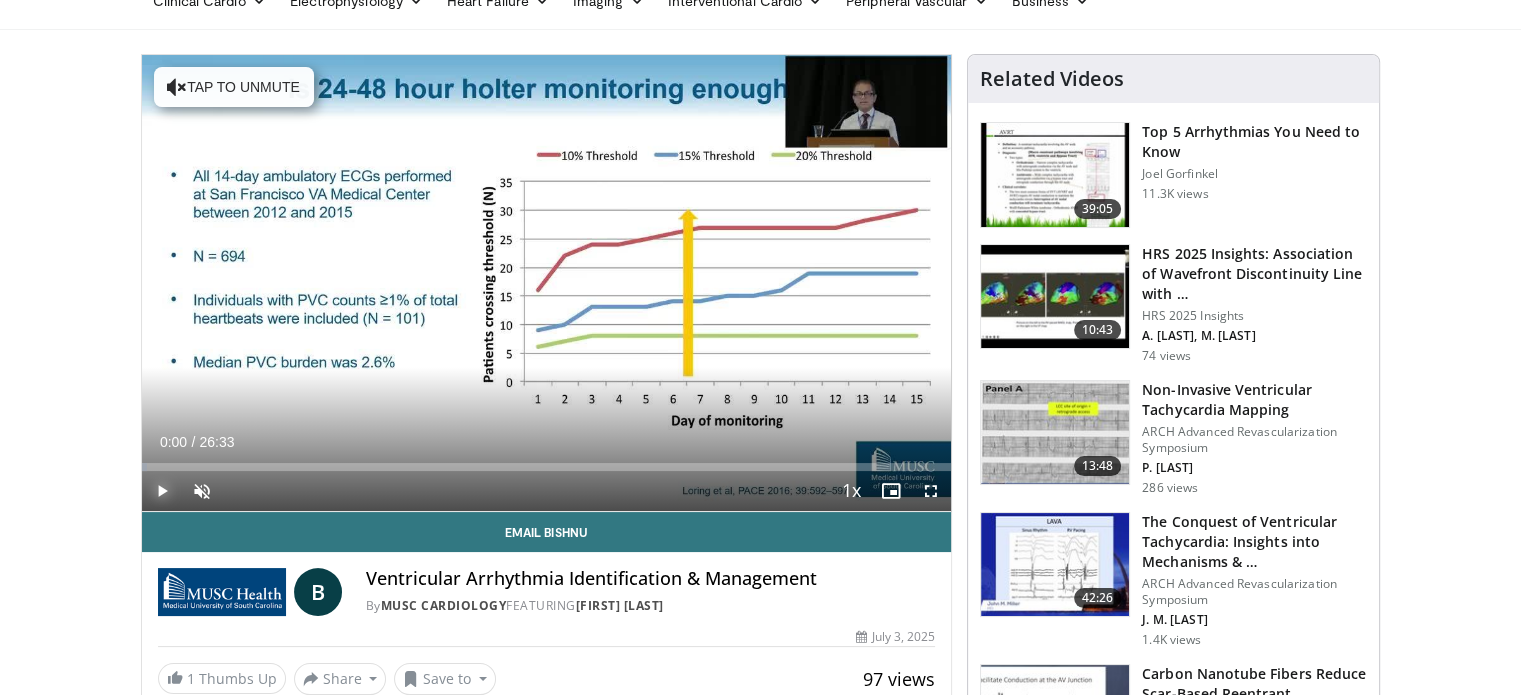 click at bounding box center [162, 491] 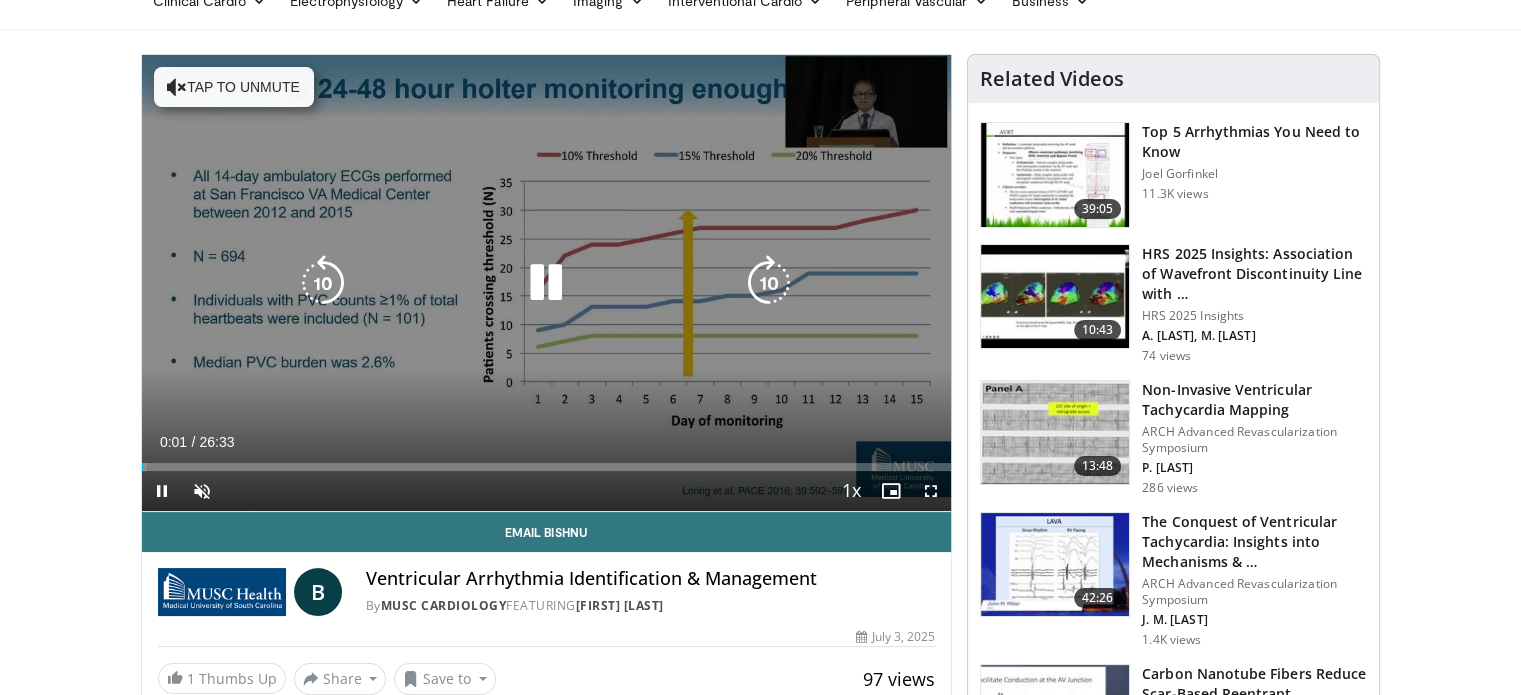 click on "Tap to unmute" at bounding box center [234, 87] 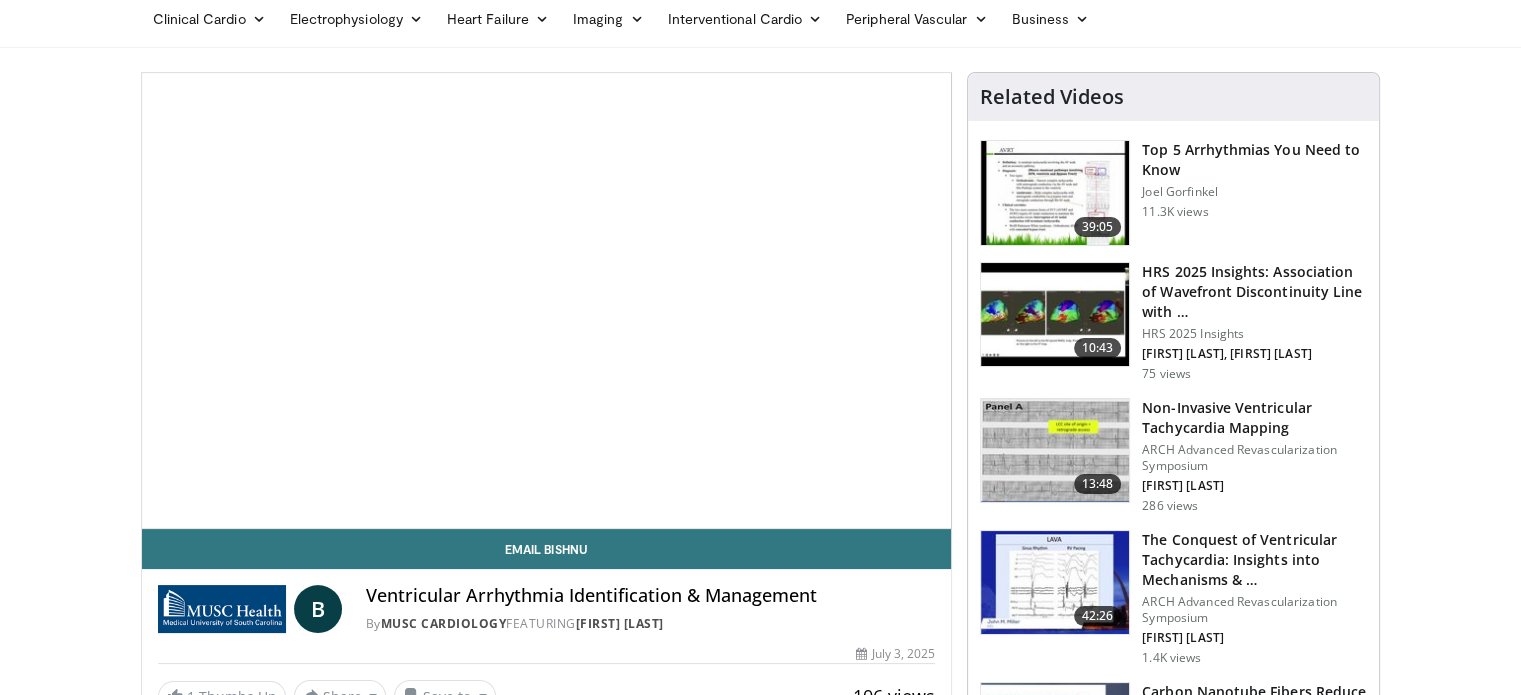 scroll, scrollTop: 538, scrollLeft: 0, axis: vertical 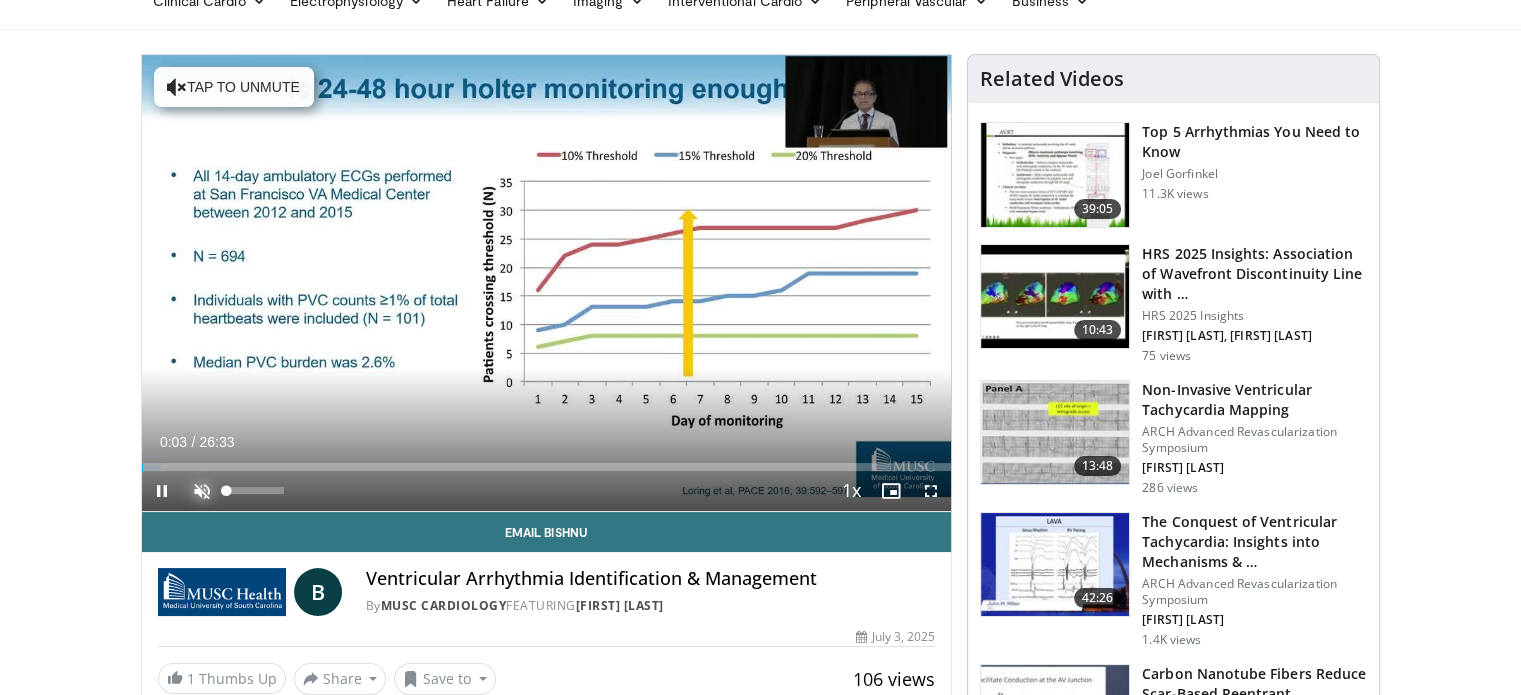 click at bounding box center (202, 491) 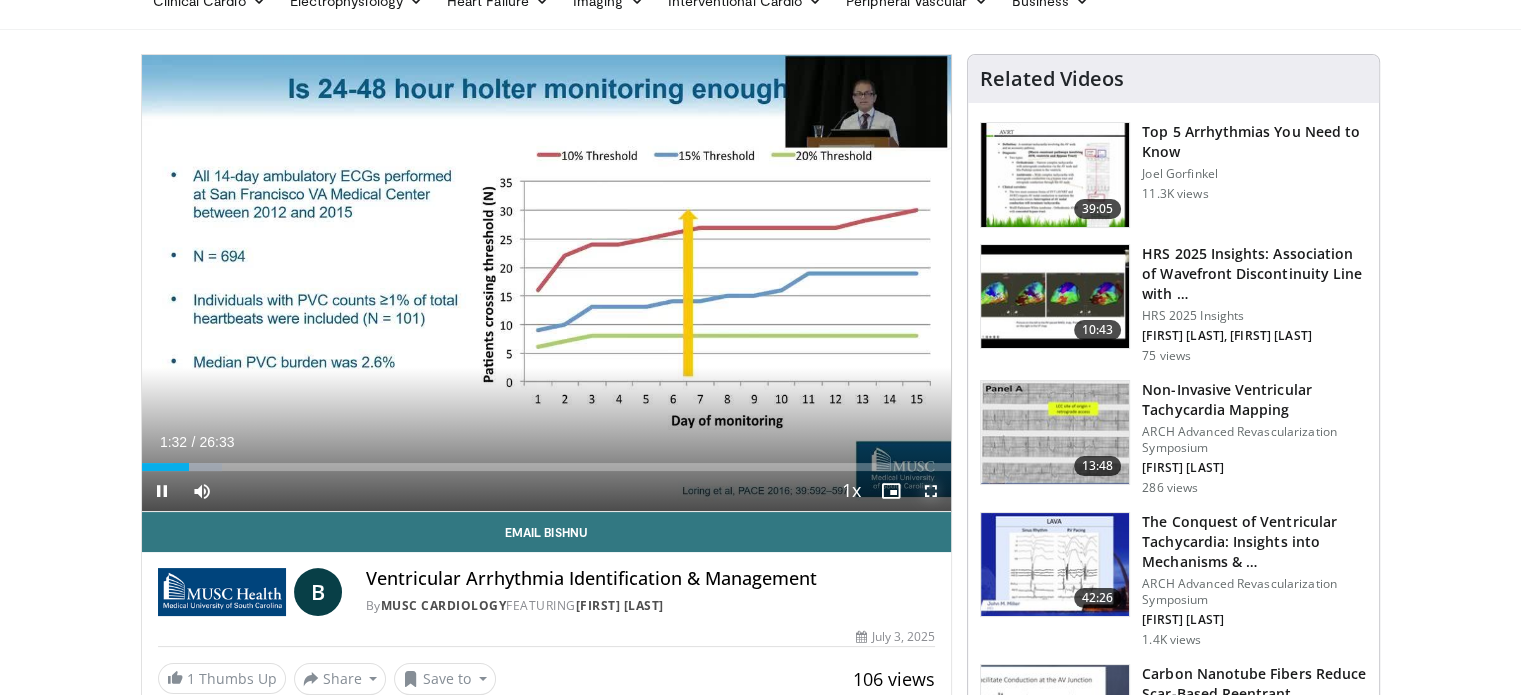 click at bounding box center [931, 491] 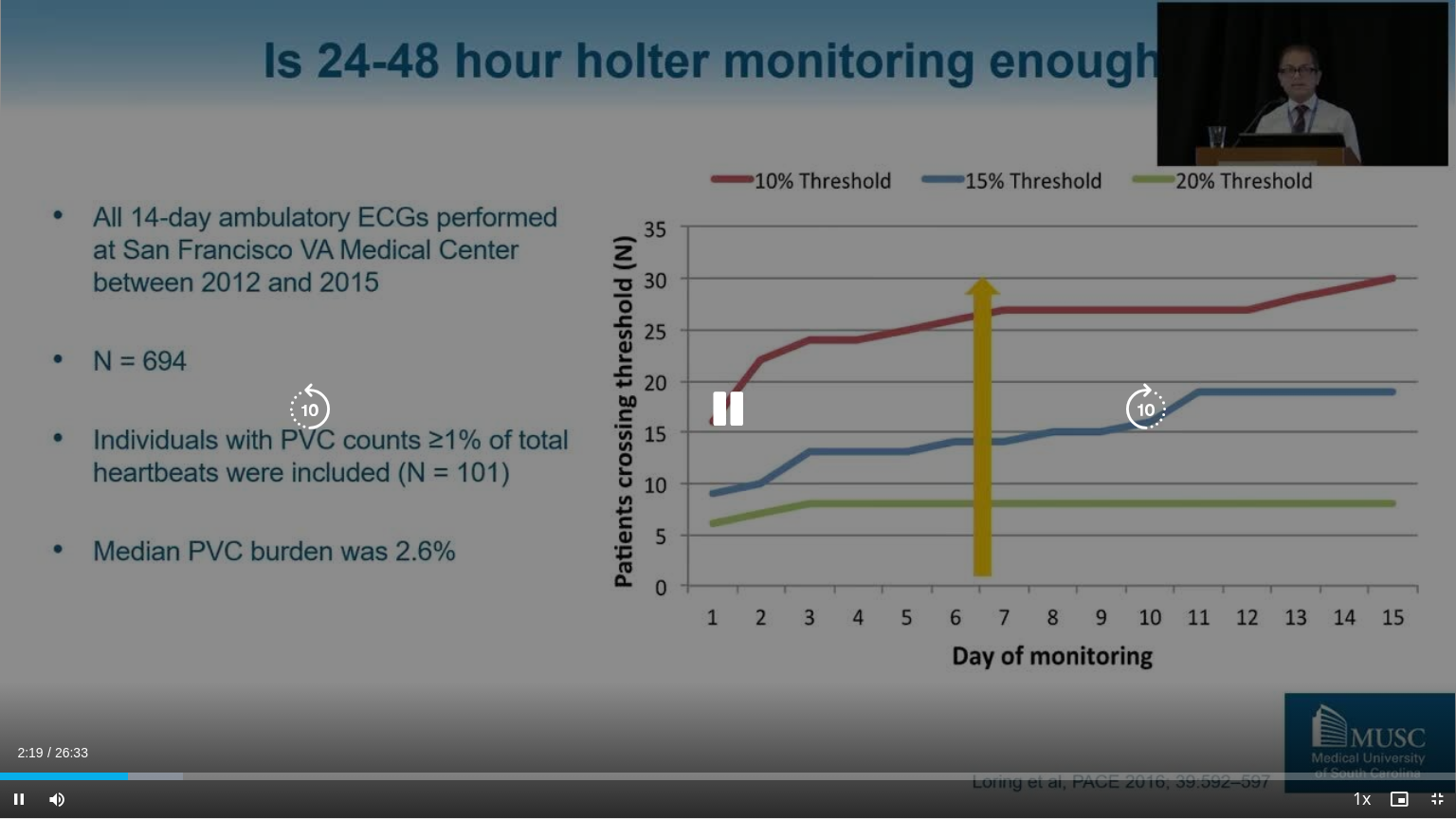 click on "10 seconds
Tap to unmute" at bounding box center [728, 409] 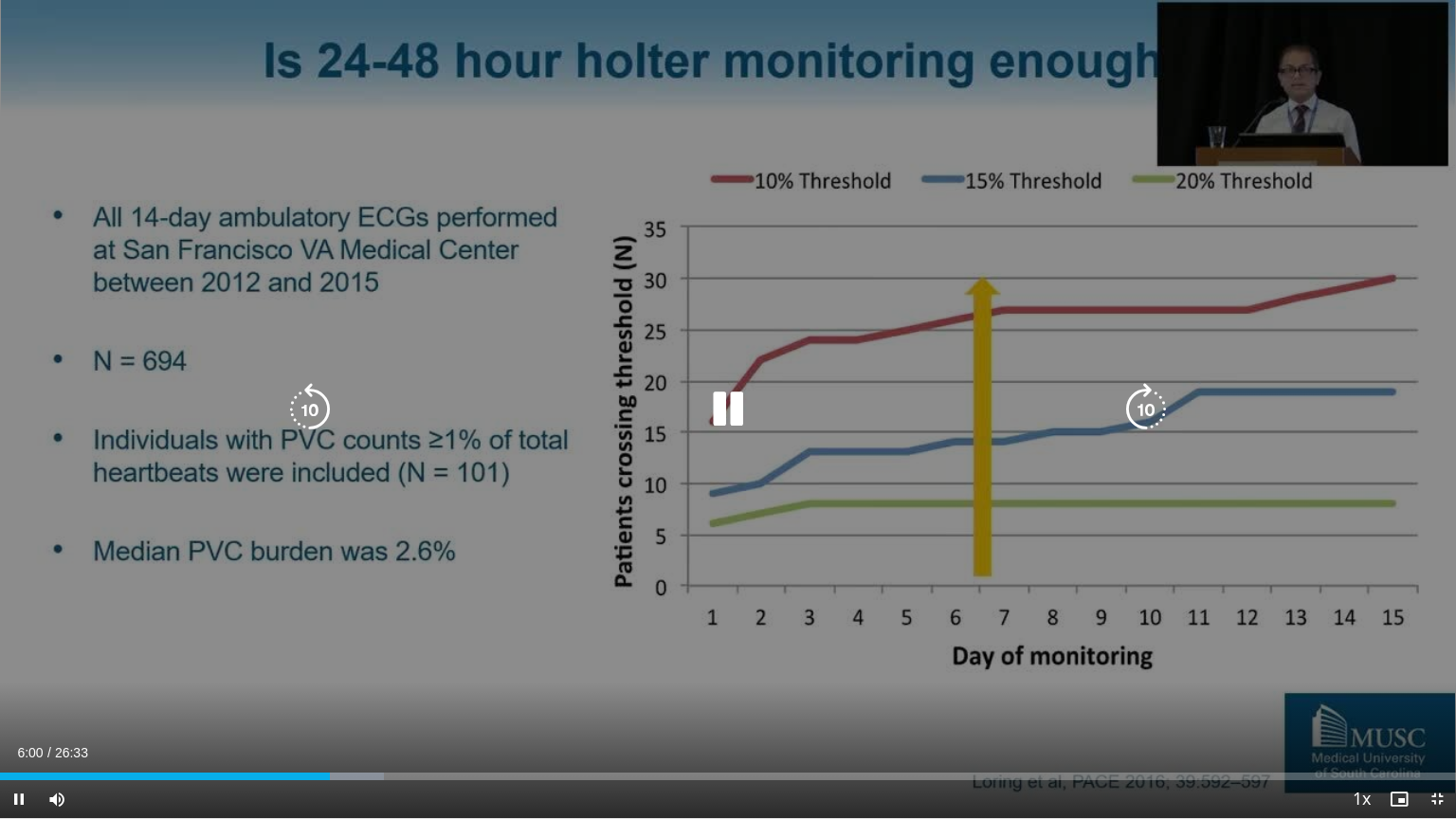 click on "10 seconds
Tap to unmute" at bounding box center (728, 409) 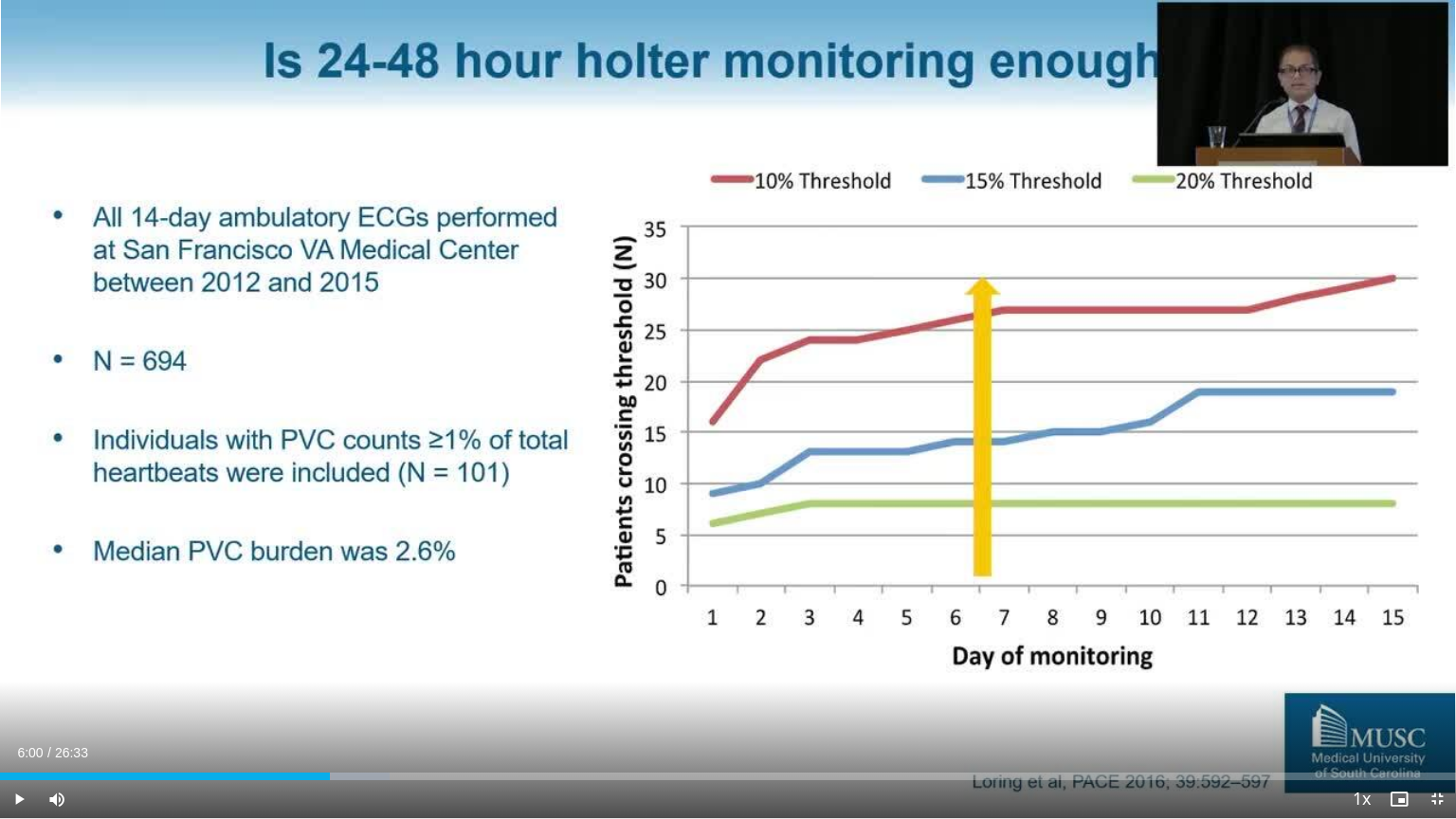 click on "10 seconds
Tap to unmute" at bounding box center (728, 409) 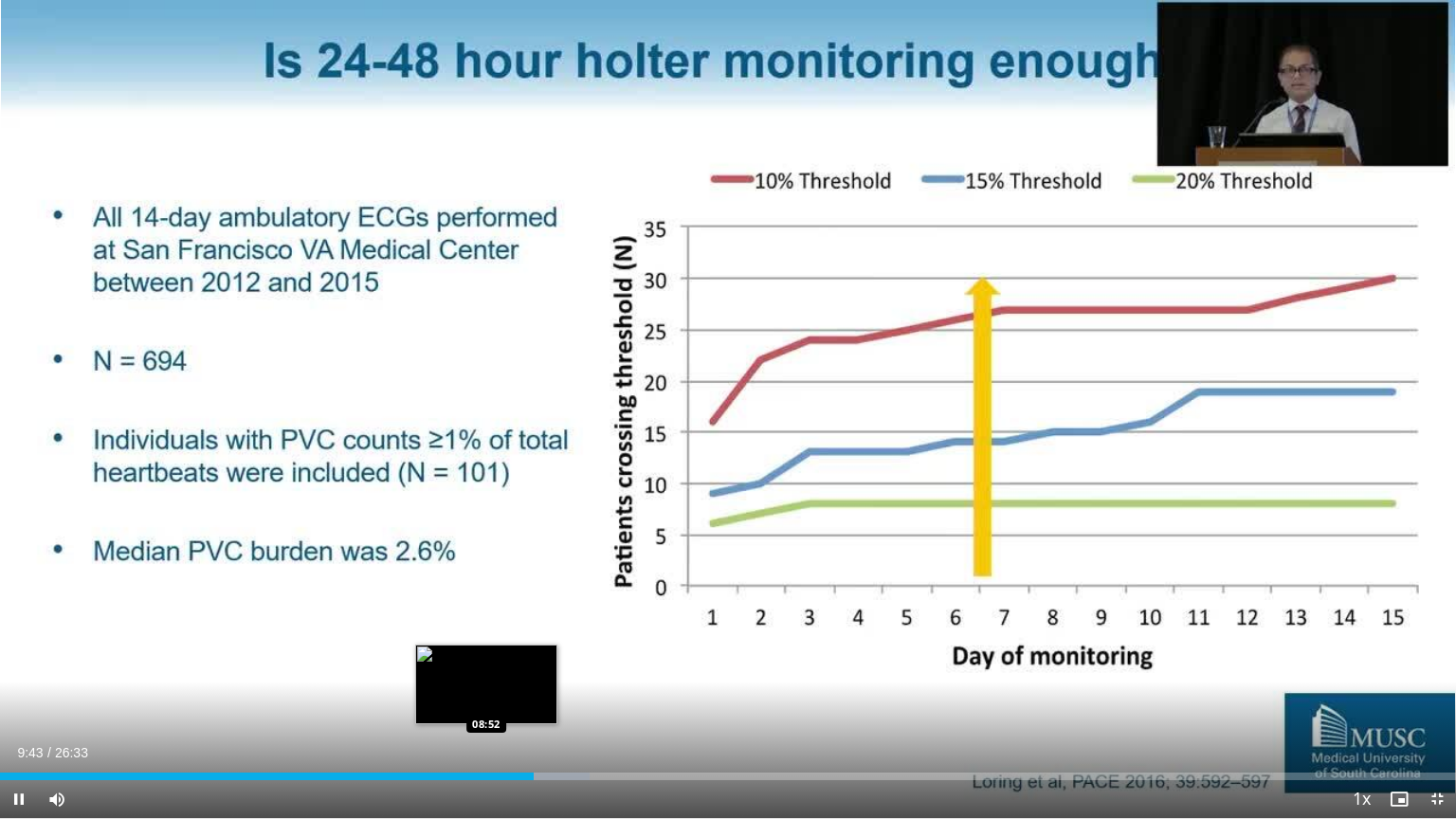 click on "Loaded :  40.47% 09:43 08:52" at bounding box center [728, 771] 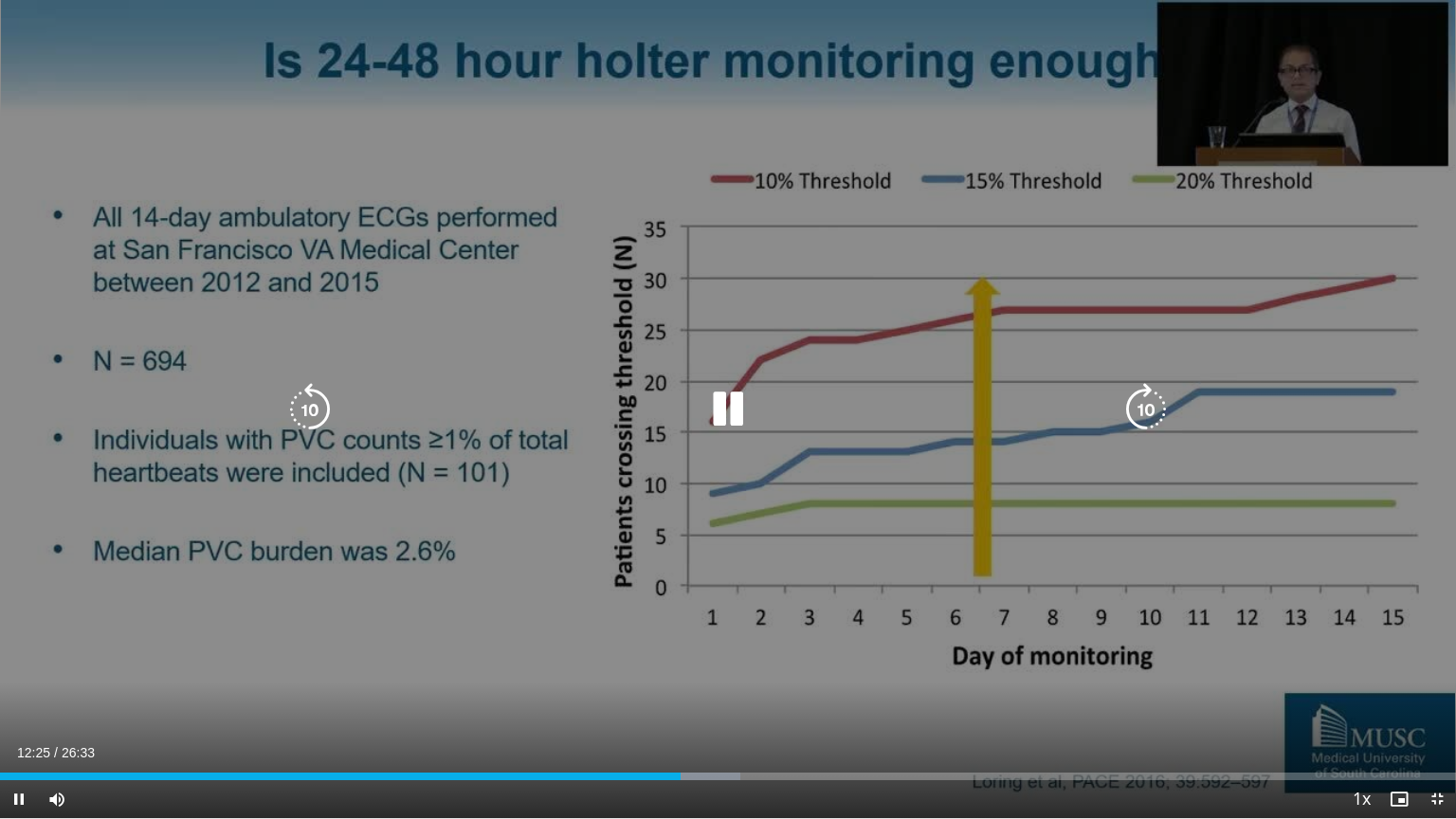 click on "10 seconds
Tap to unmute" at bounding box center (728, 409) 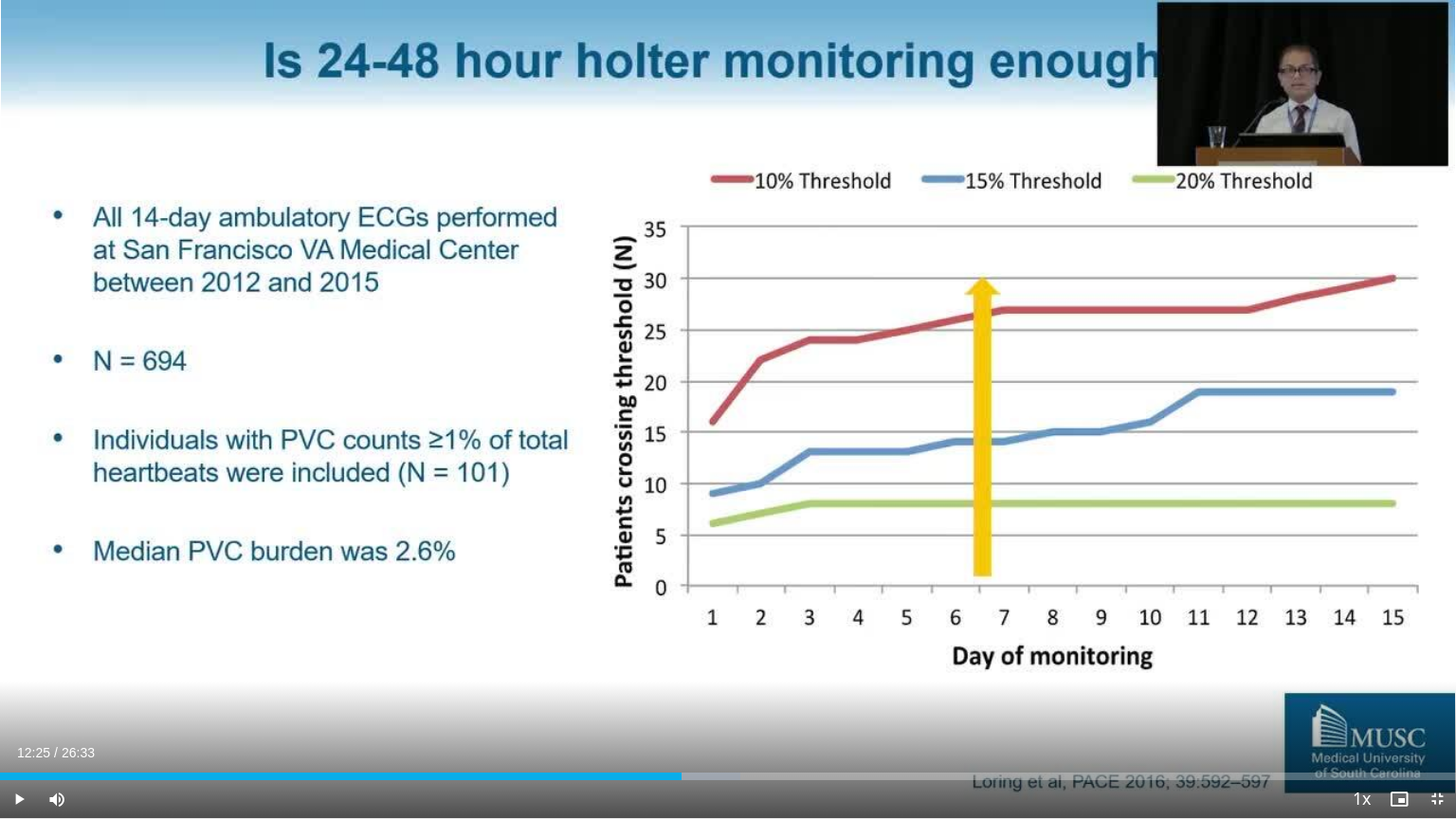 click on "Loaded :  50.85% 12:25 12:05" at bounding box center [728, 776] 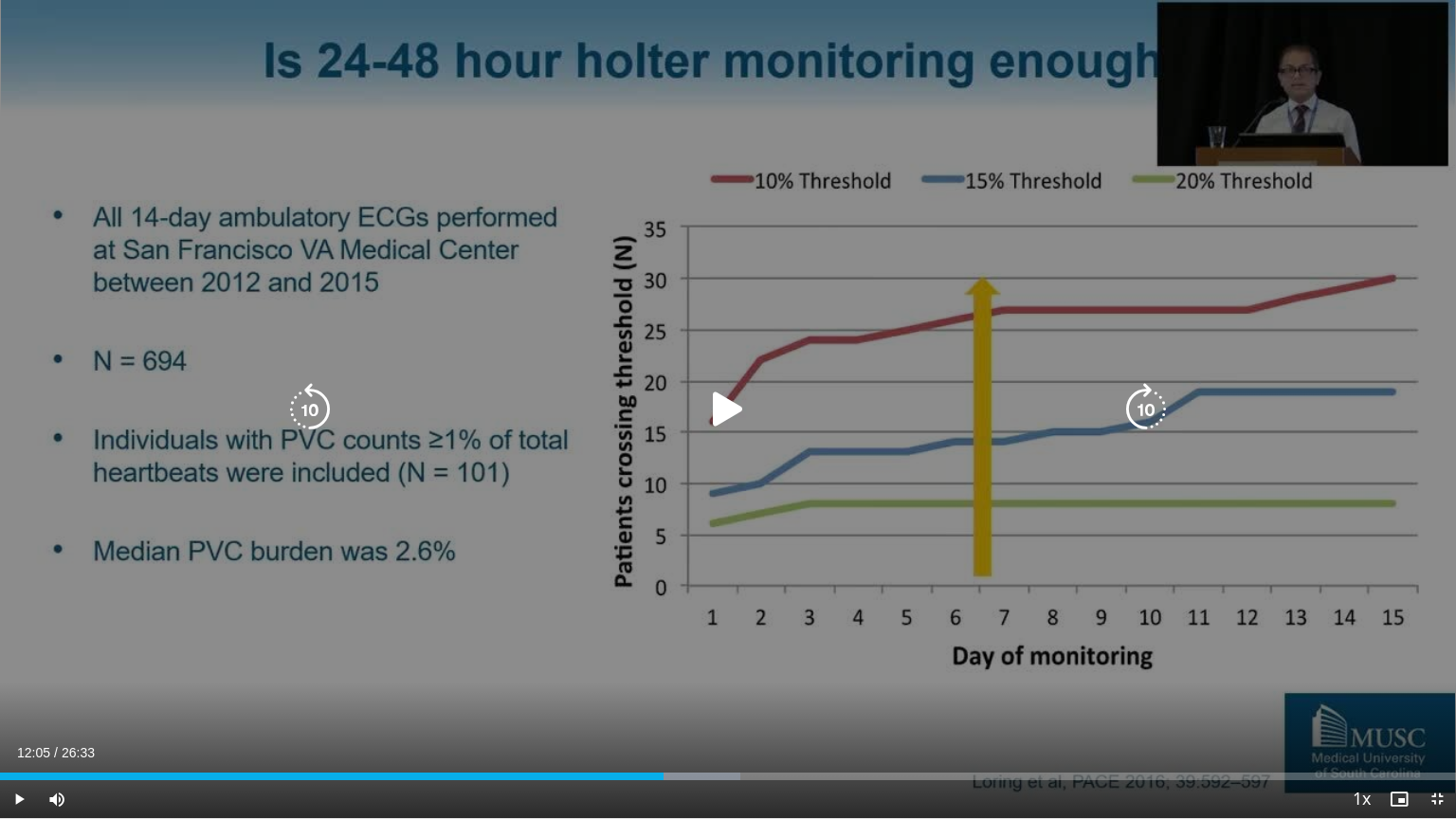 click at bounding box center (728, 410) 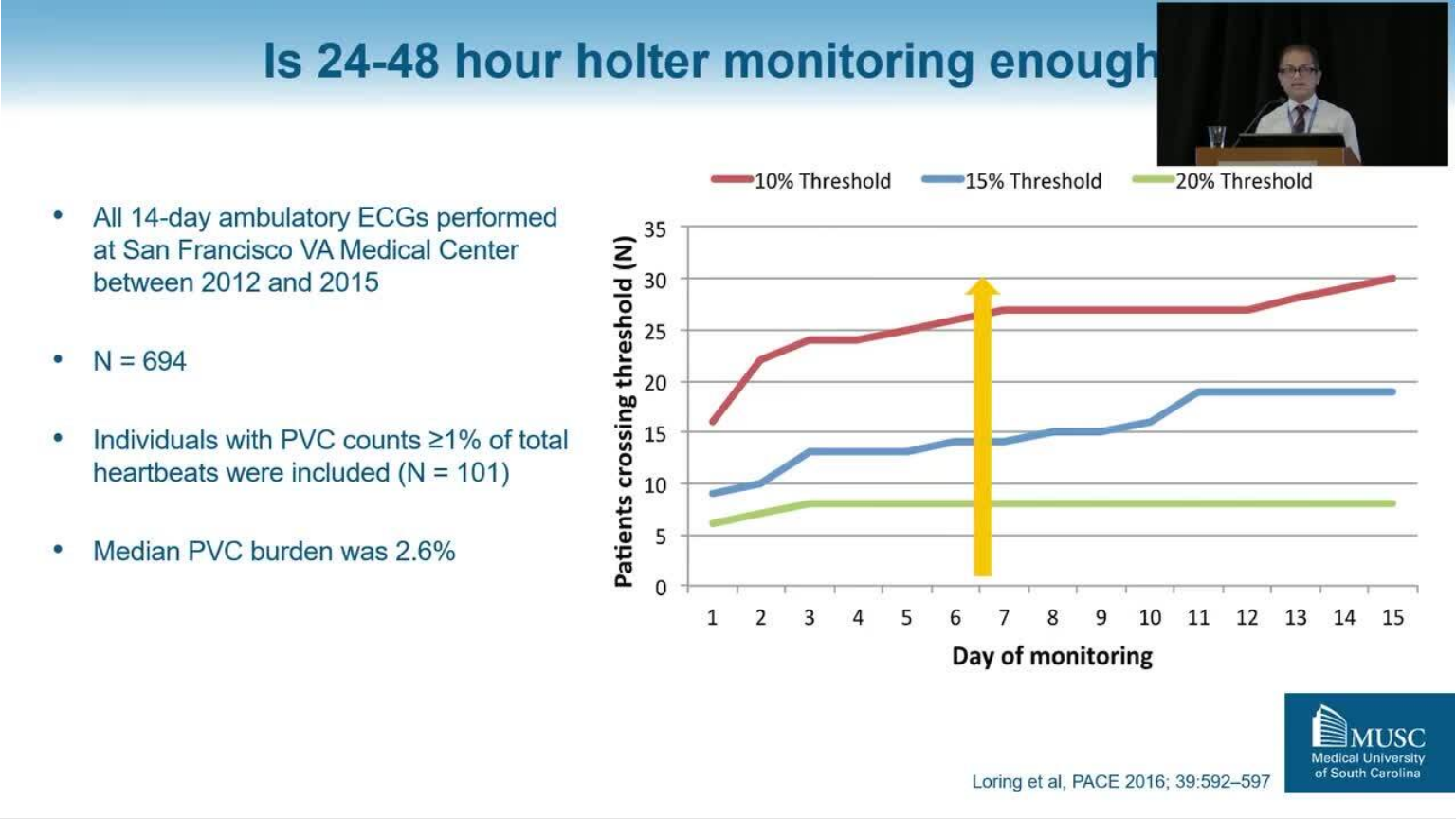 type 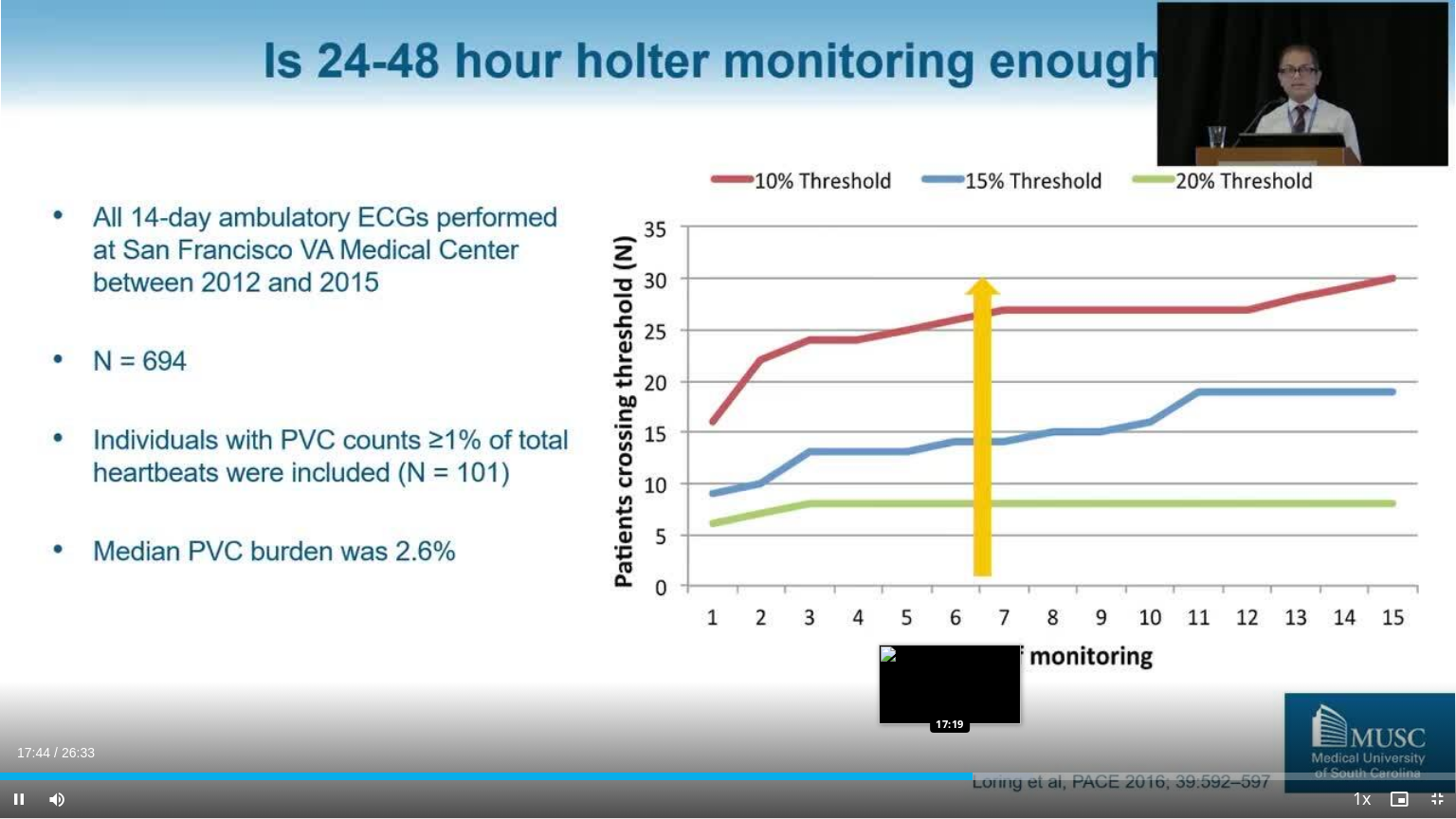 click on "Loaded :  70.94% 17:44 17:19" at bounding box center (728, 776) 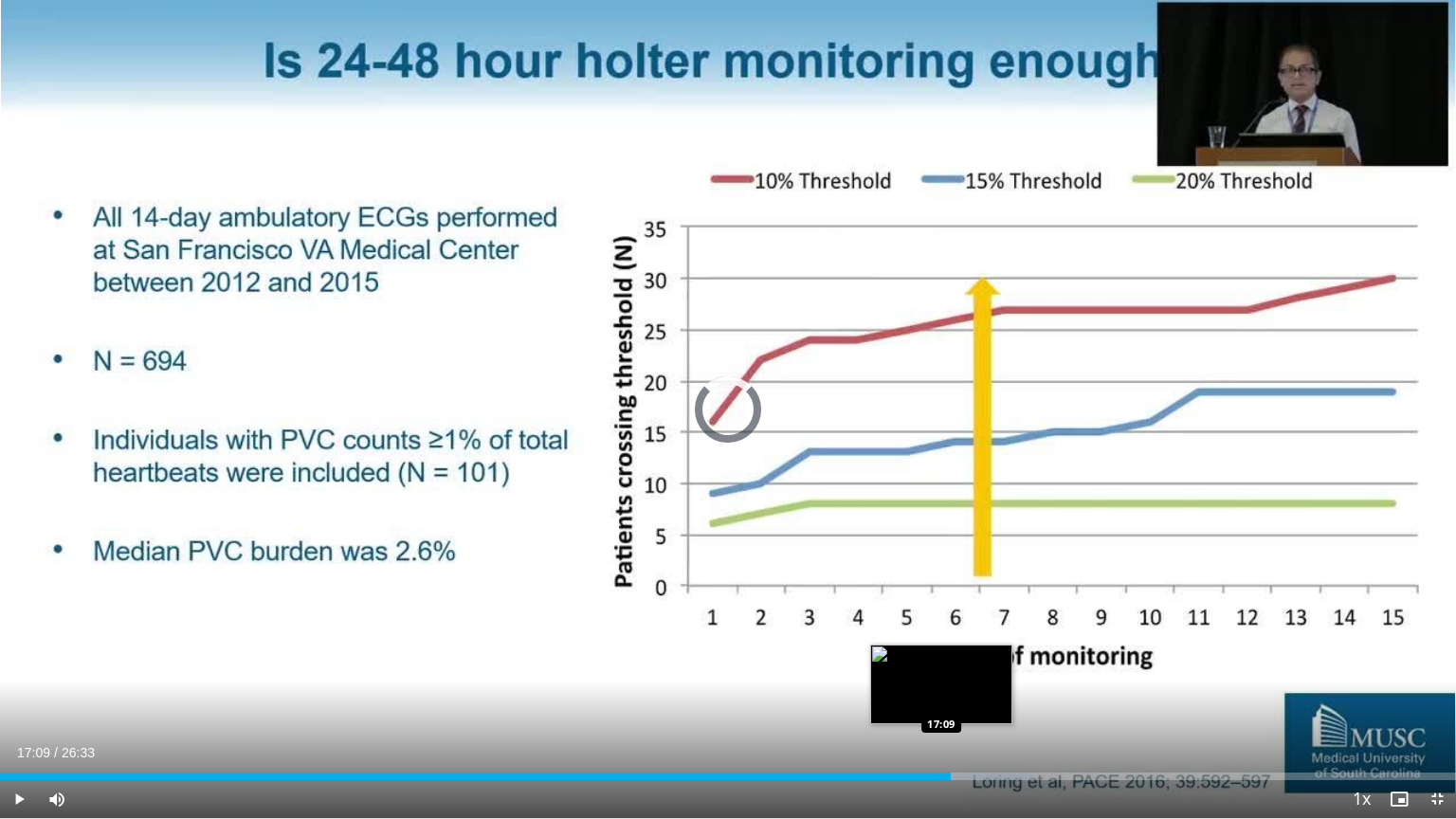 click on "17:20" at bounding box center [475, 776] 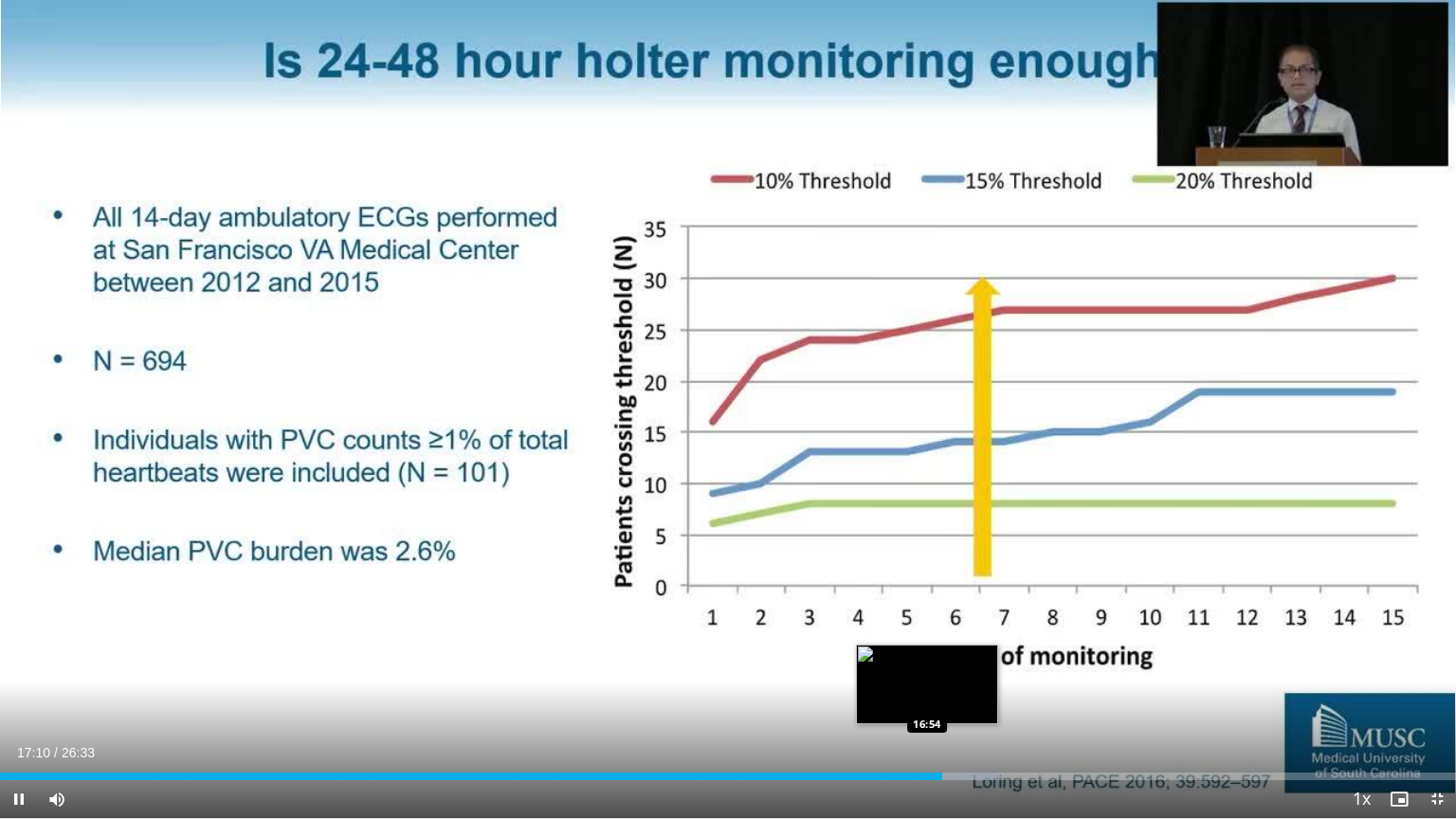 click on "17:10" at bounding box center [471, 776] 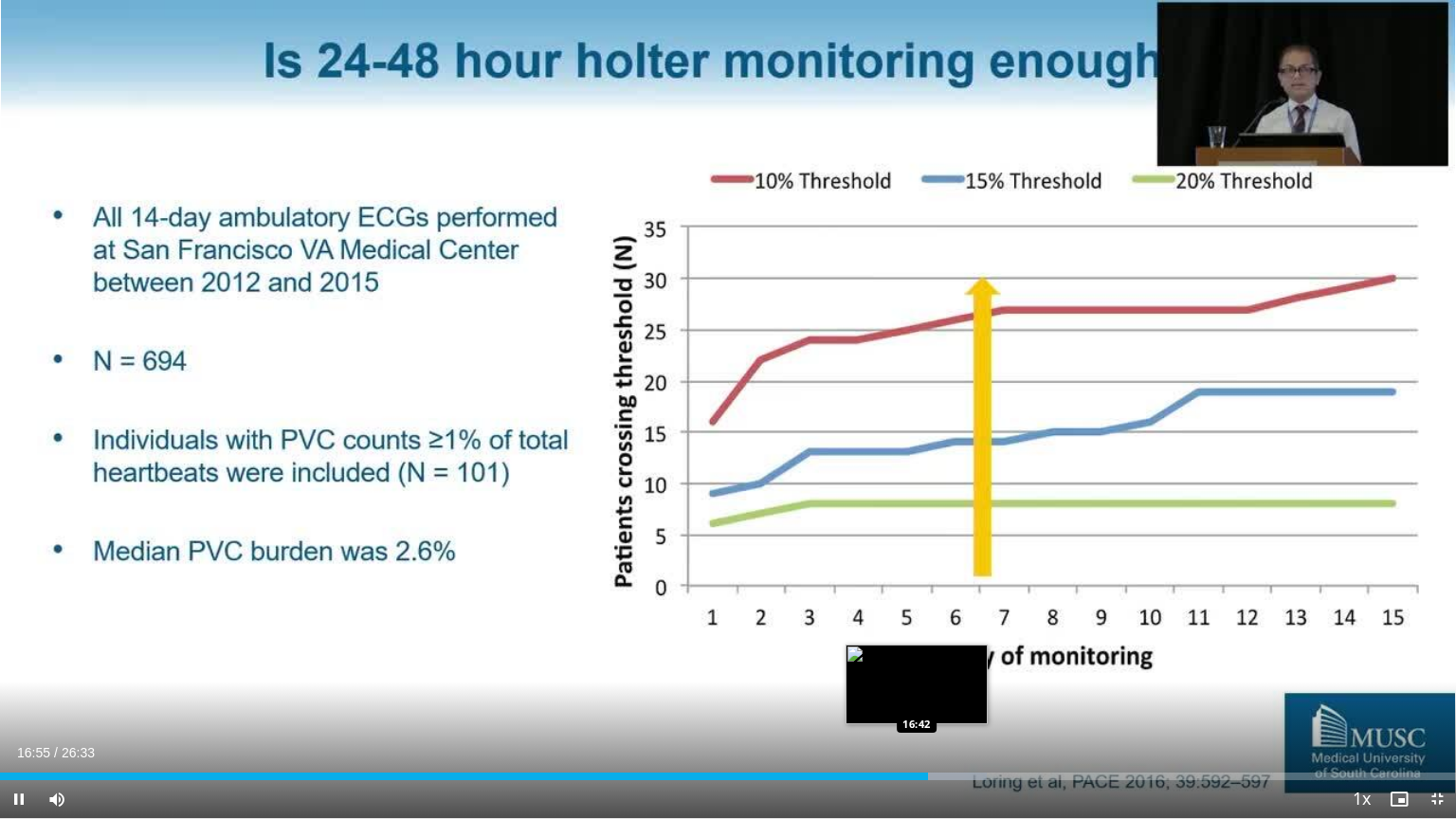 click on "16:55" at bounding box center (464, 776) 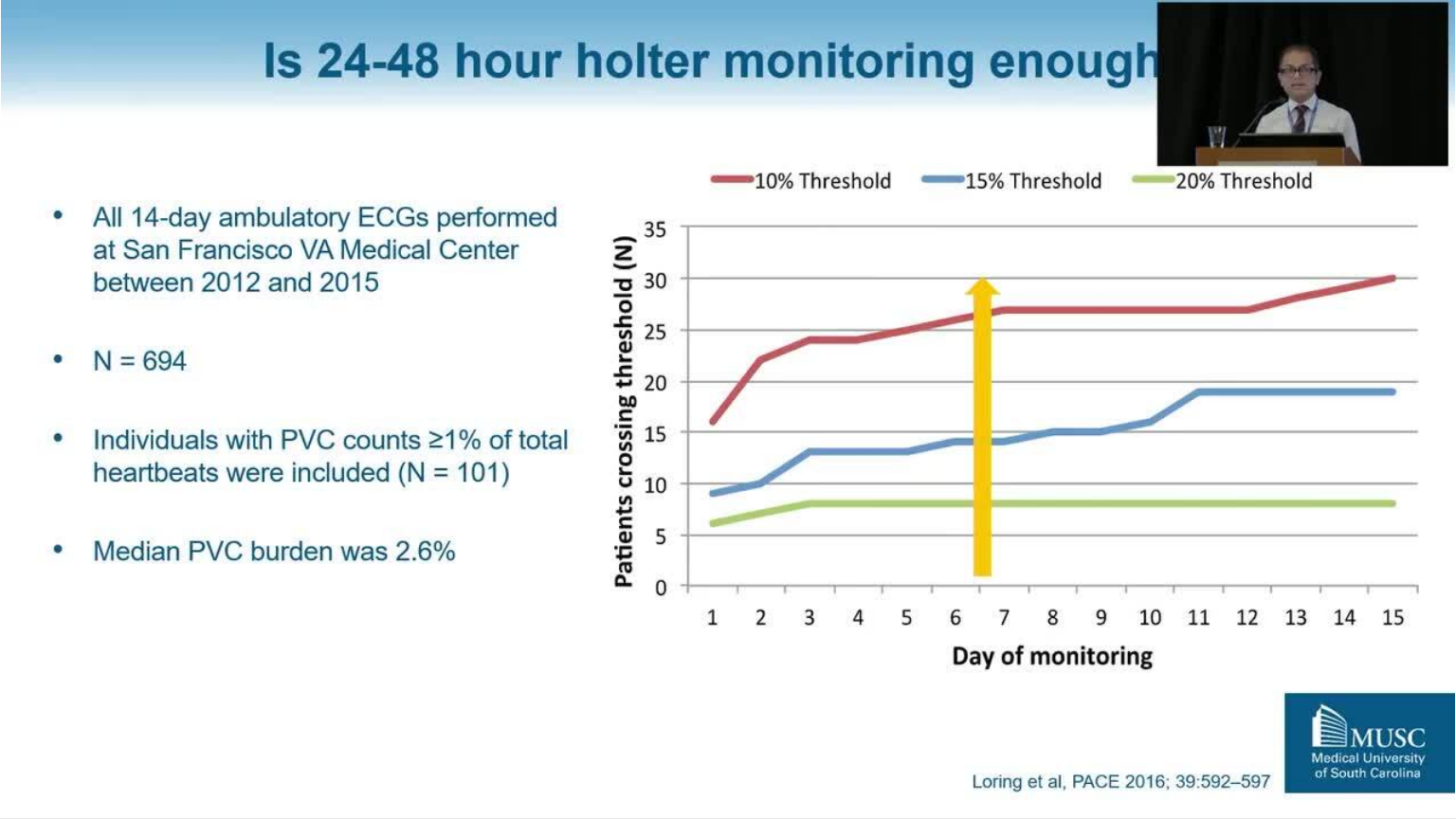 click on "**********" at bounding box center (728, 410) 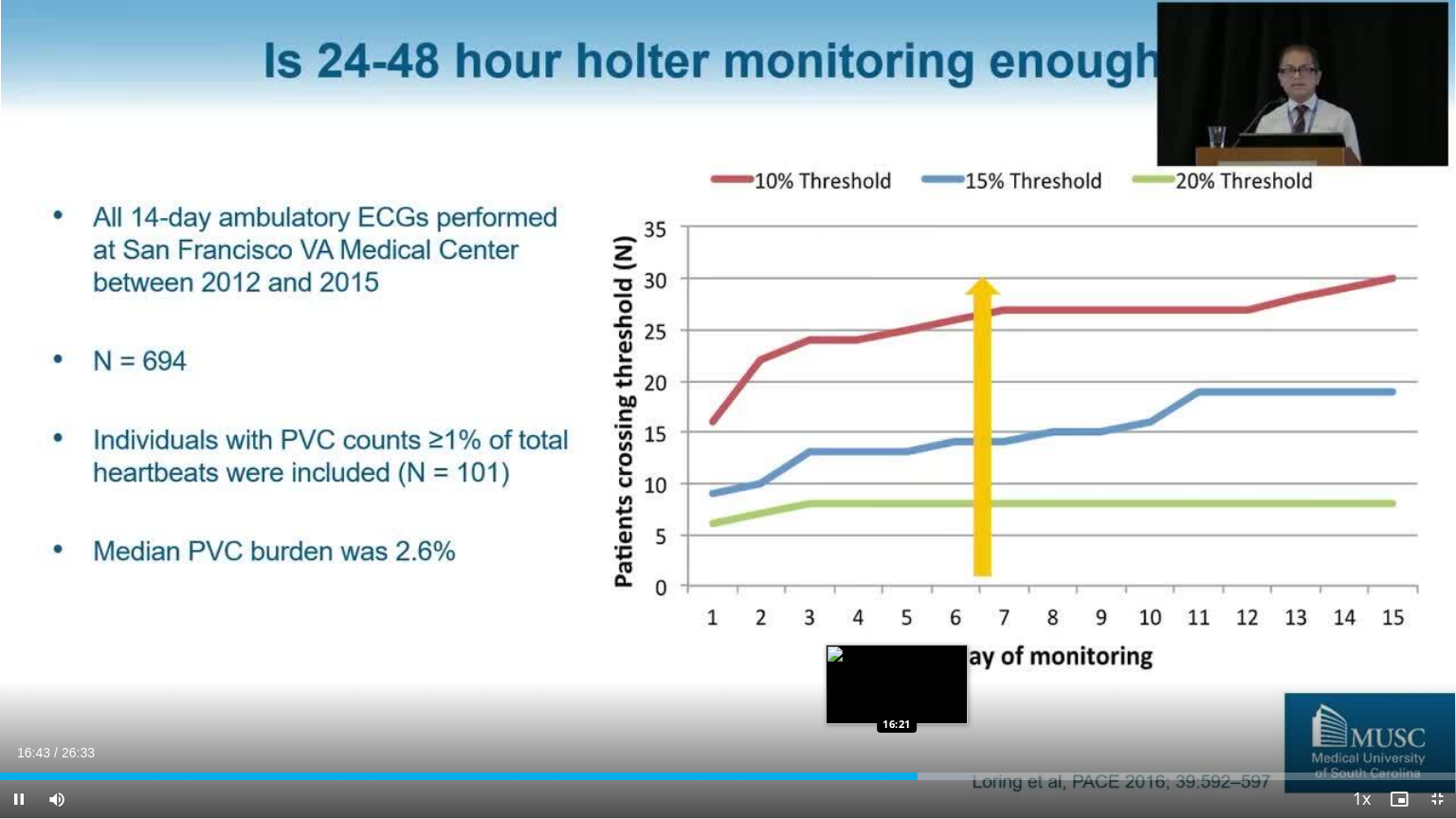 click on "16:43" at bounding box center [459, 776] 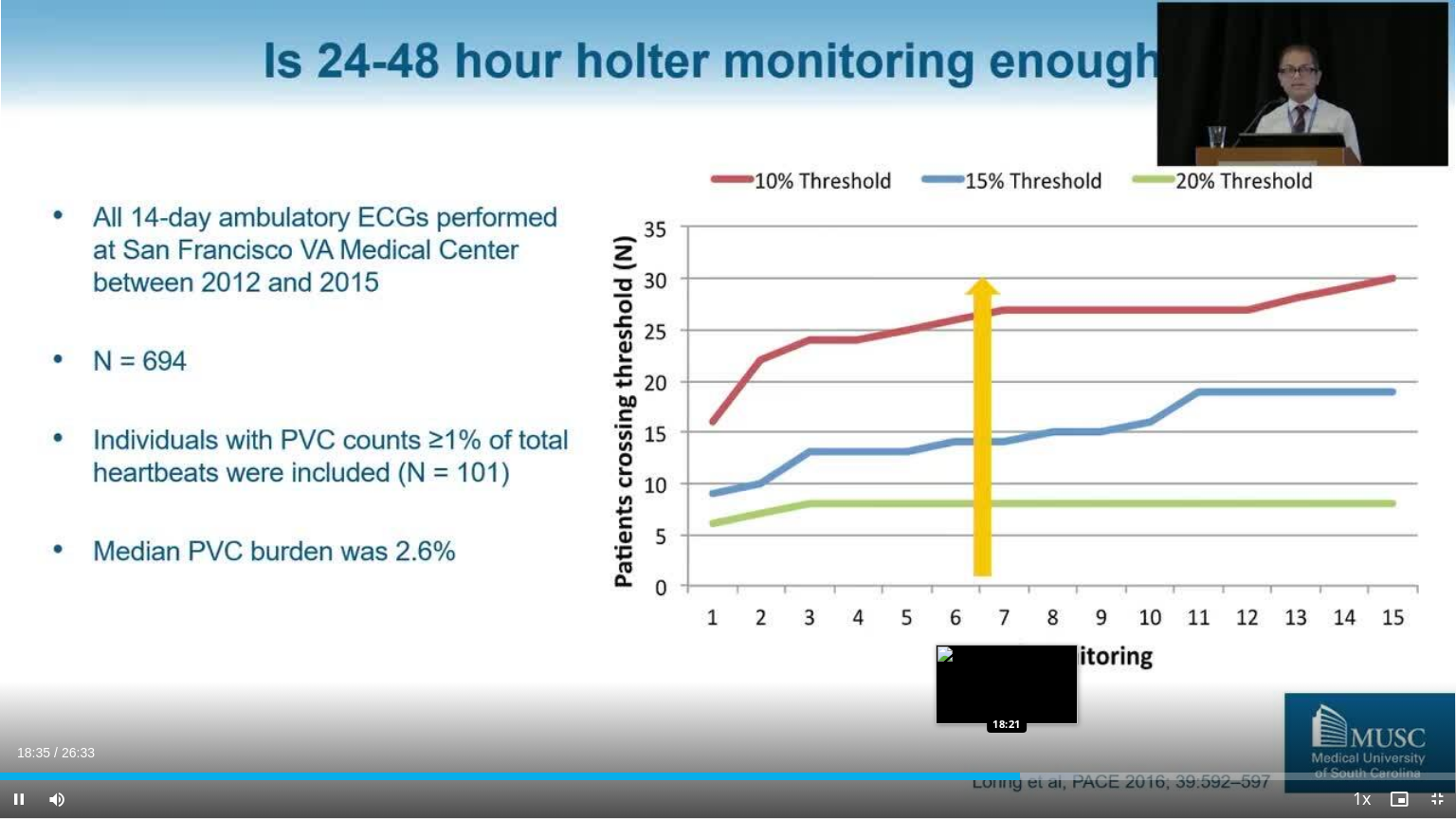 click on "Loaded :  74.07% 18:35 18:21" at bounding box center [728, 776] 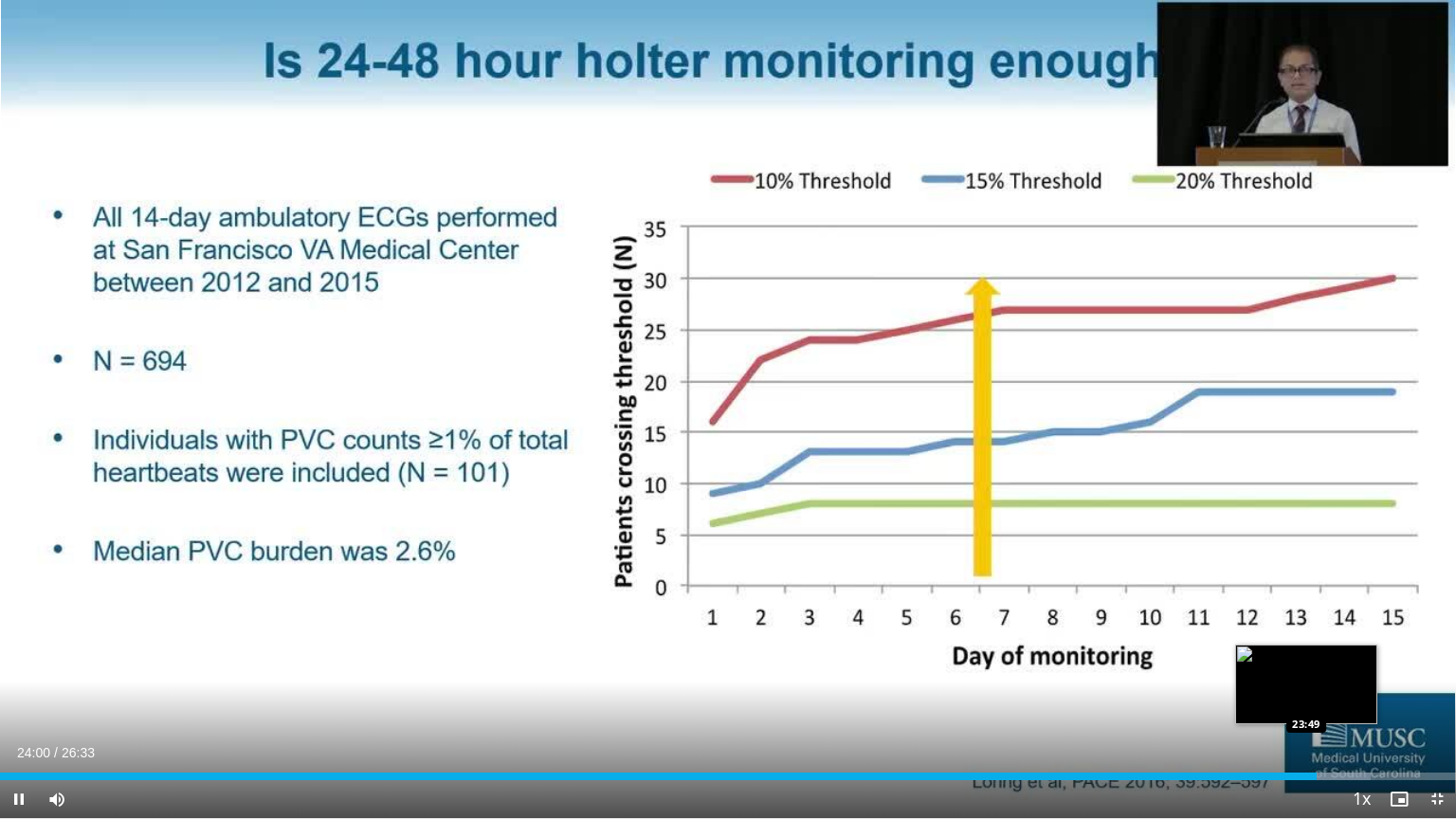 click on "Loaded :  94.16% 24:00 23:49" at bounding box center (728, 771) 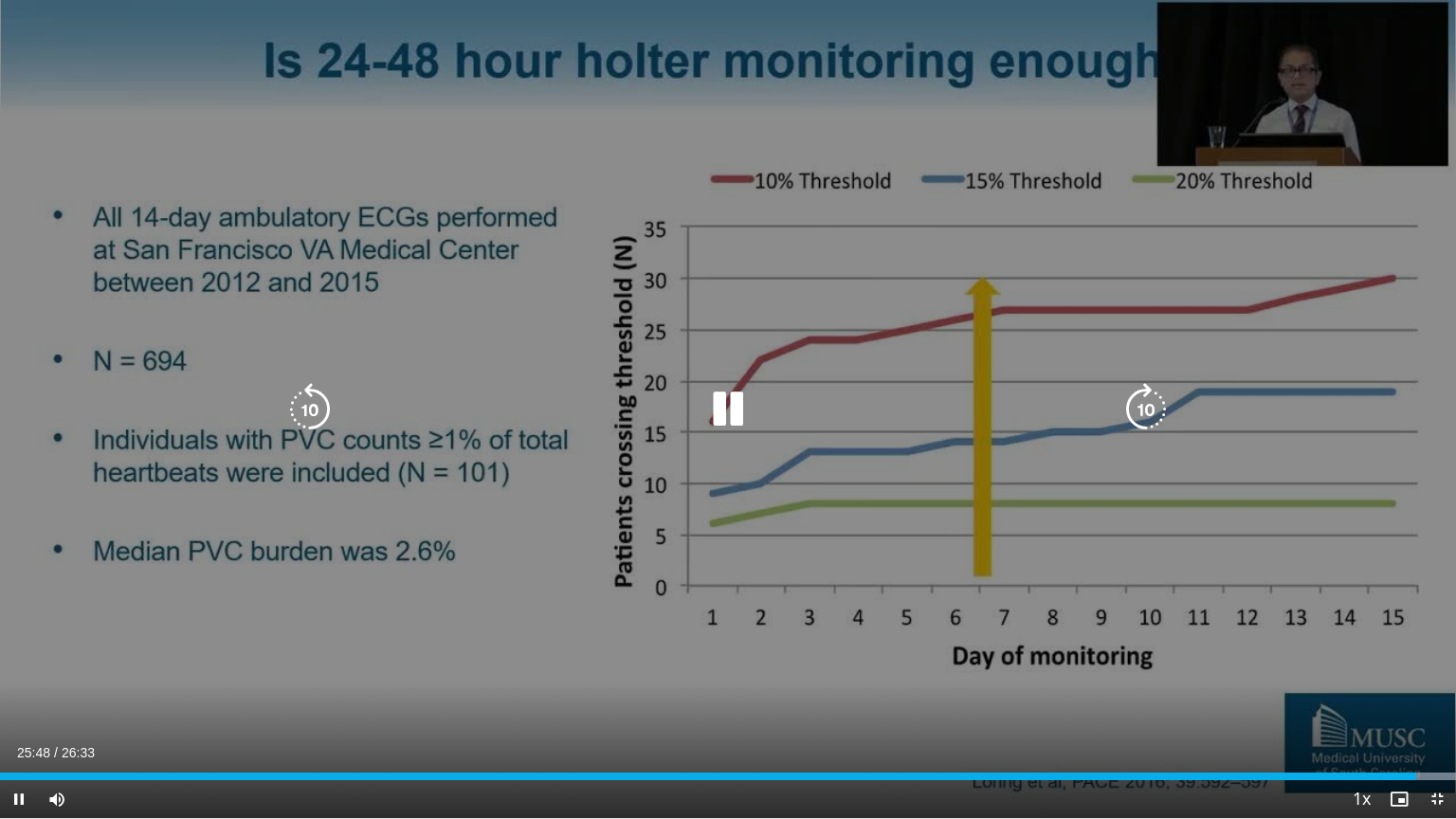 click at bounding box center [728, 410] 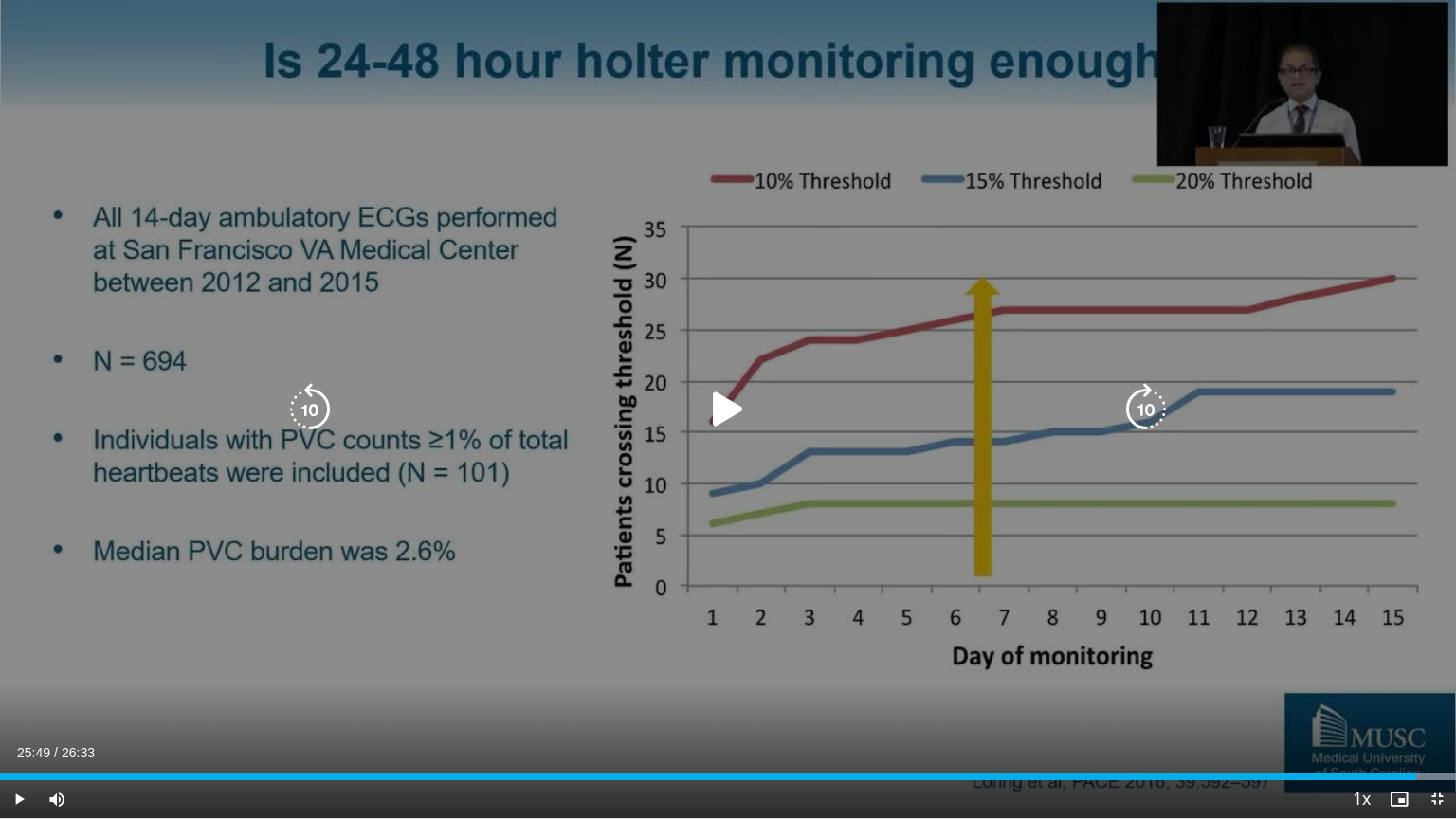 click at bounding box center [728, 410] 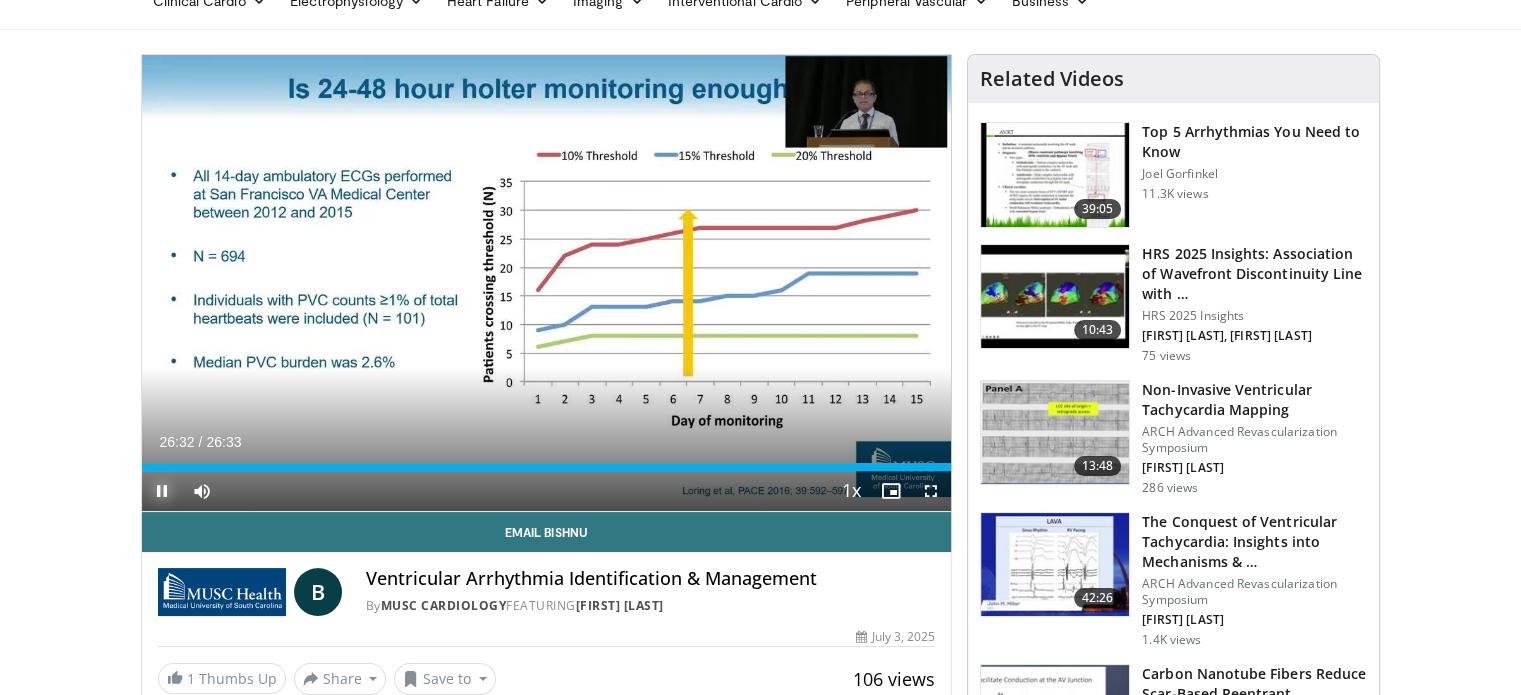 click at bounding box center (162, 491) 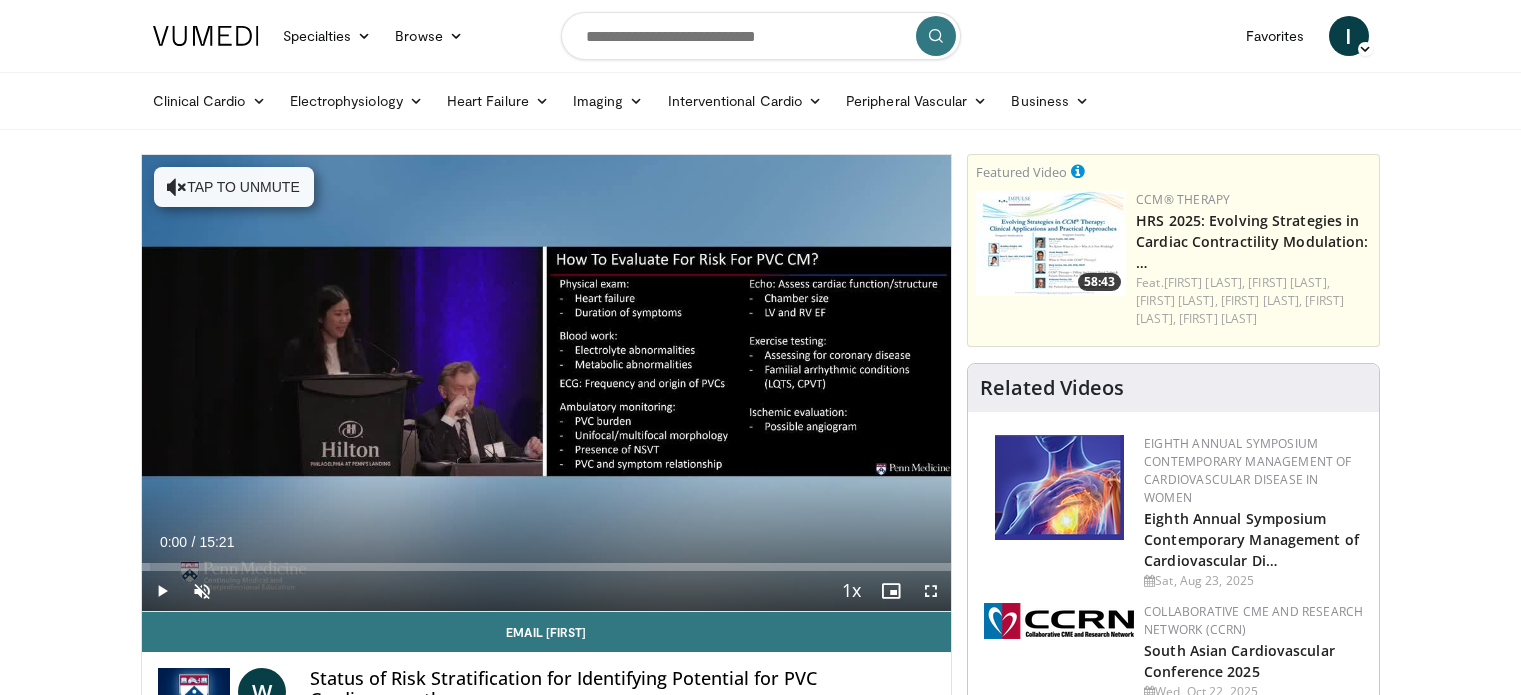 scroll, scrollTop: 0, scrollLeft: 0, axis: both 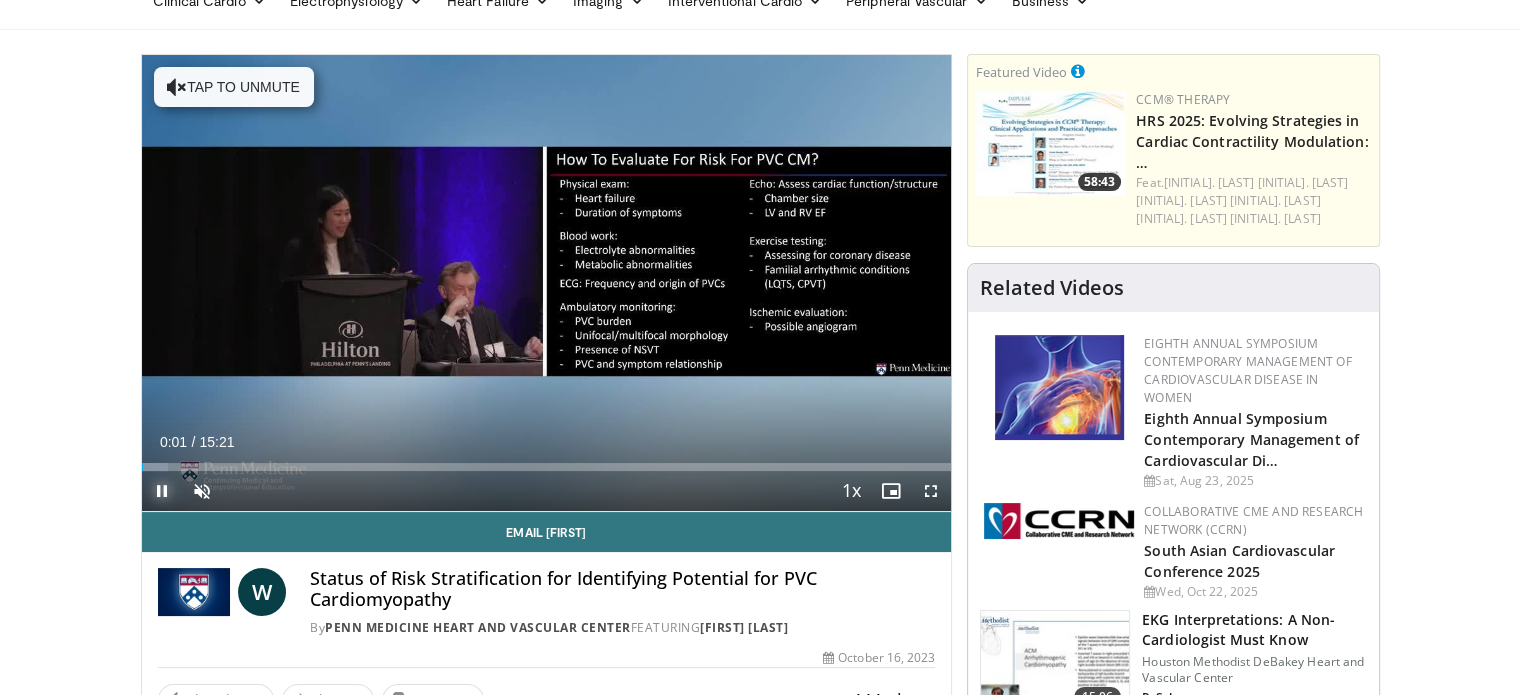 click at bounding box center (162, 491) 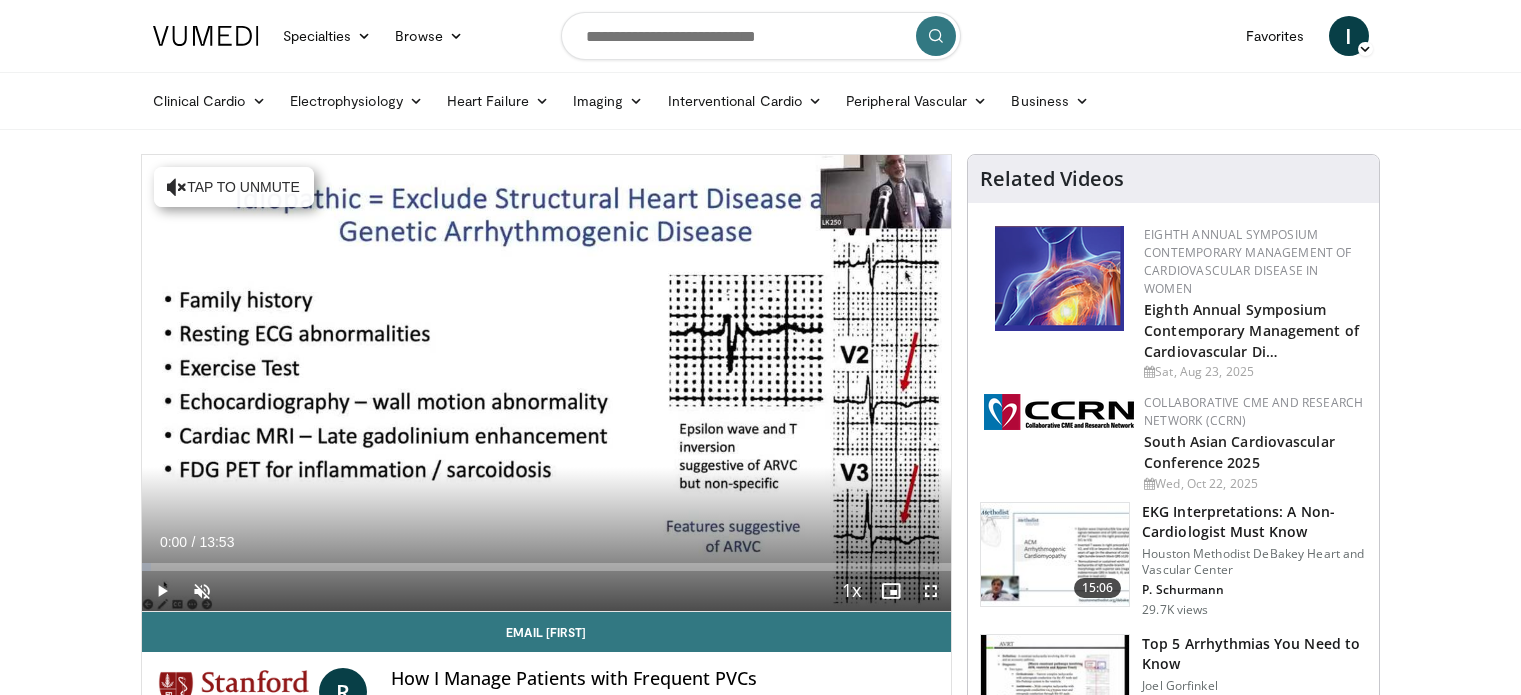 scroll, scrollTop: 0, scrollLeft: 0, axis: both 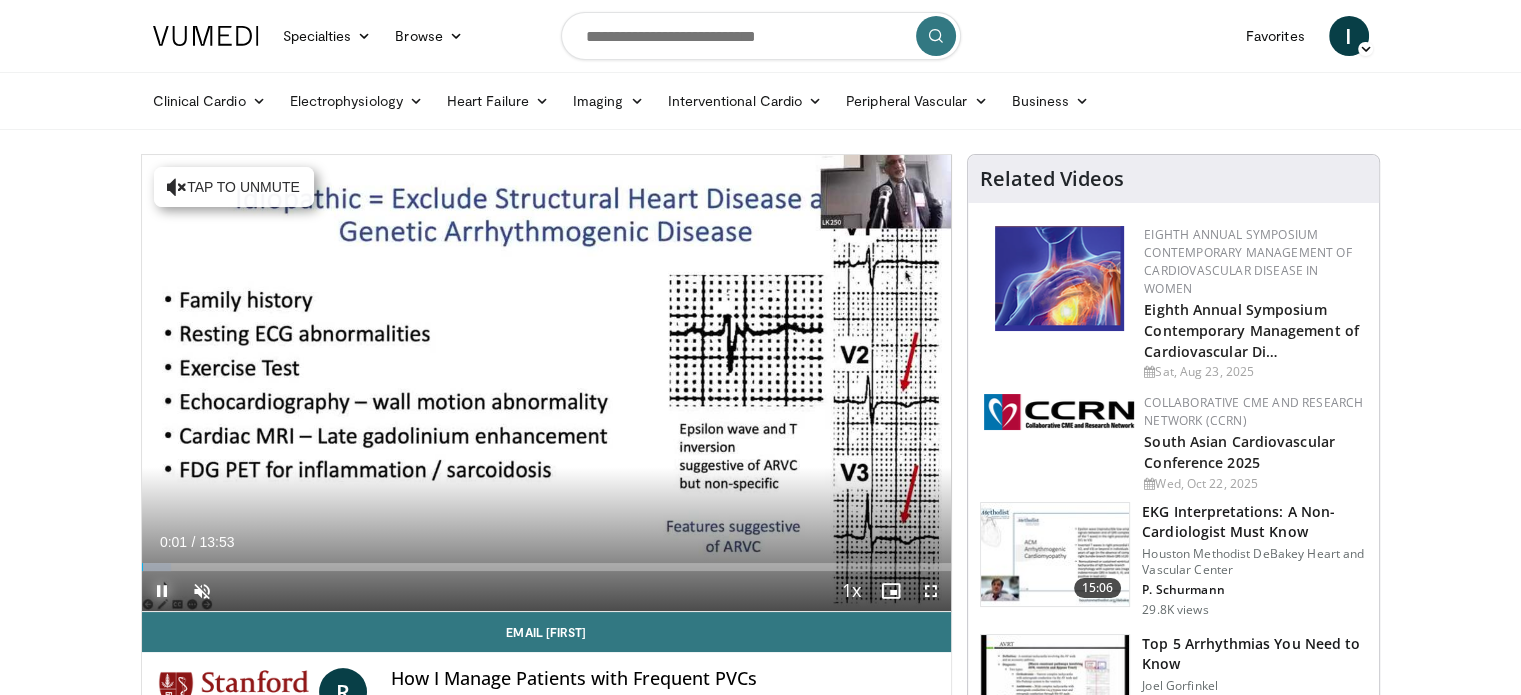 click at bounding box center [162, 591] 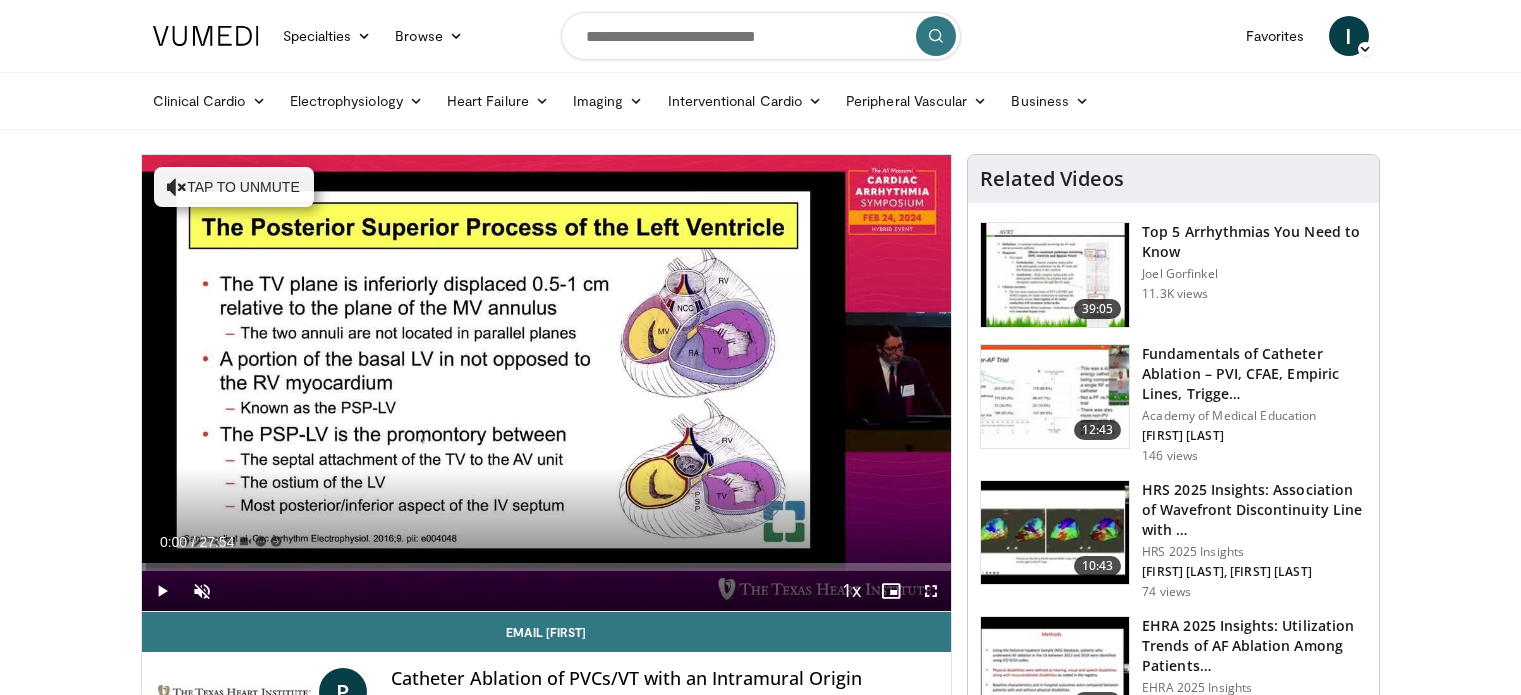 scroll, scrollTop: 0, scrollLeft: 0, axis: both 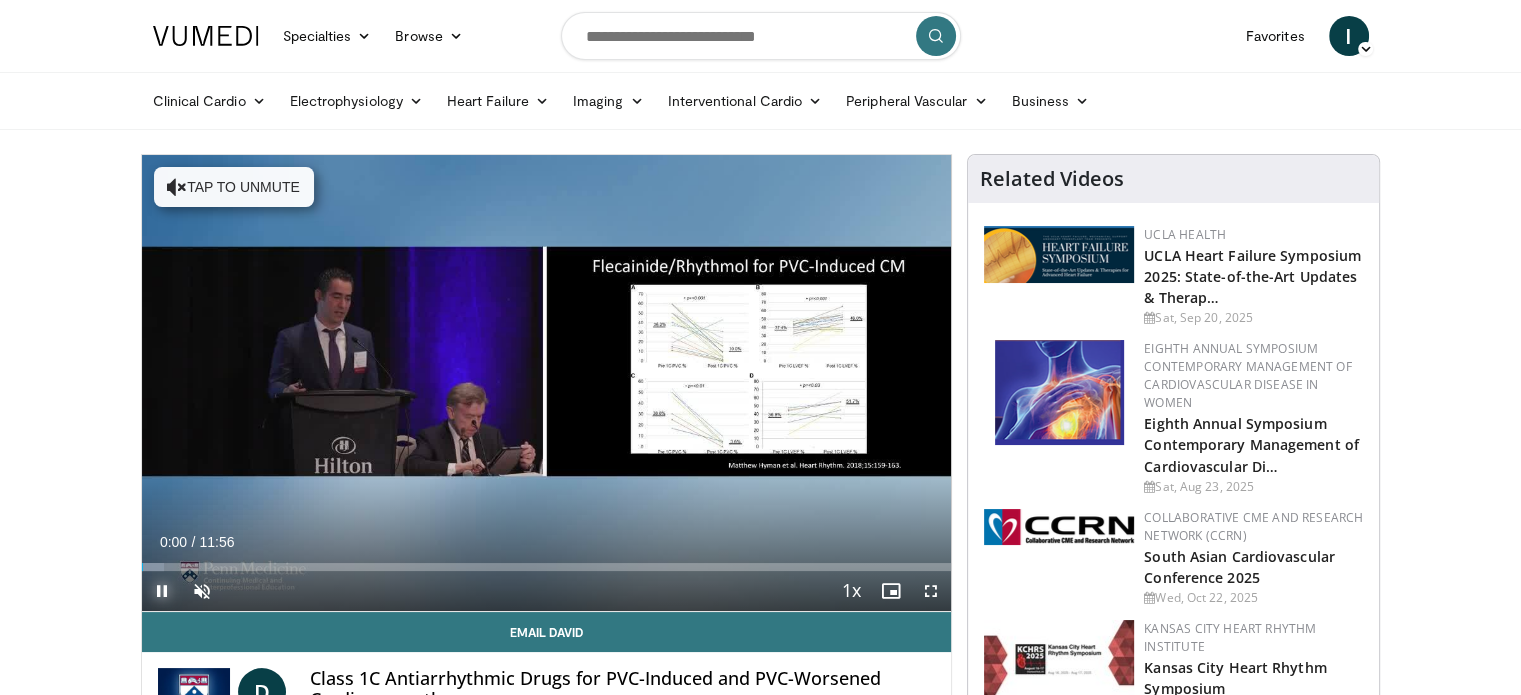 click at bounding box center [162, 591] 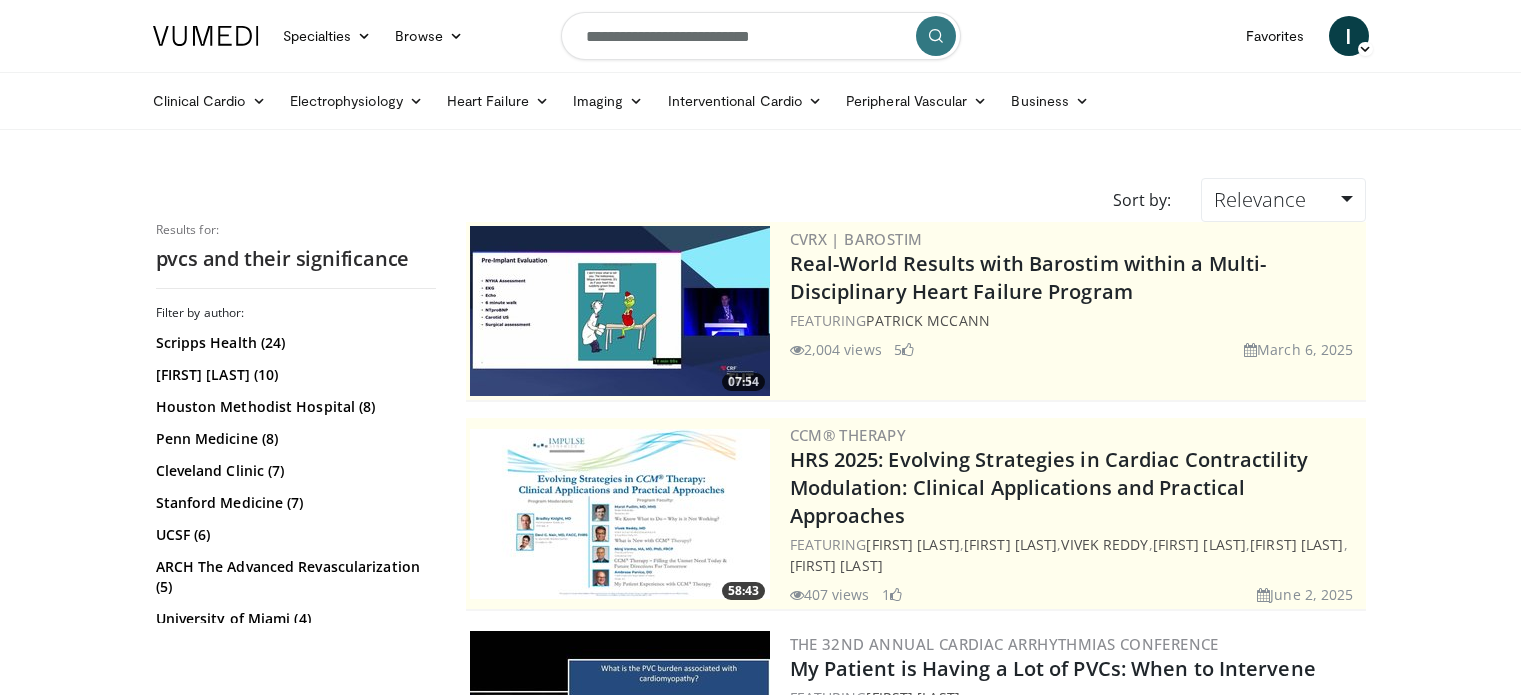 scroll, scrollTop: 0, scrollLeft: 0, axis: both 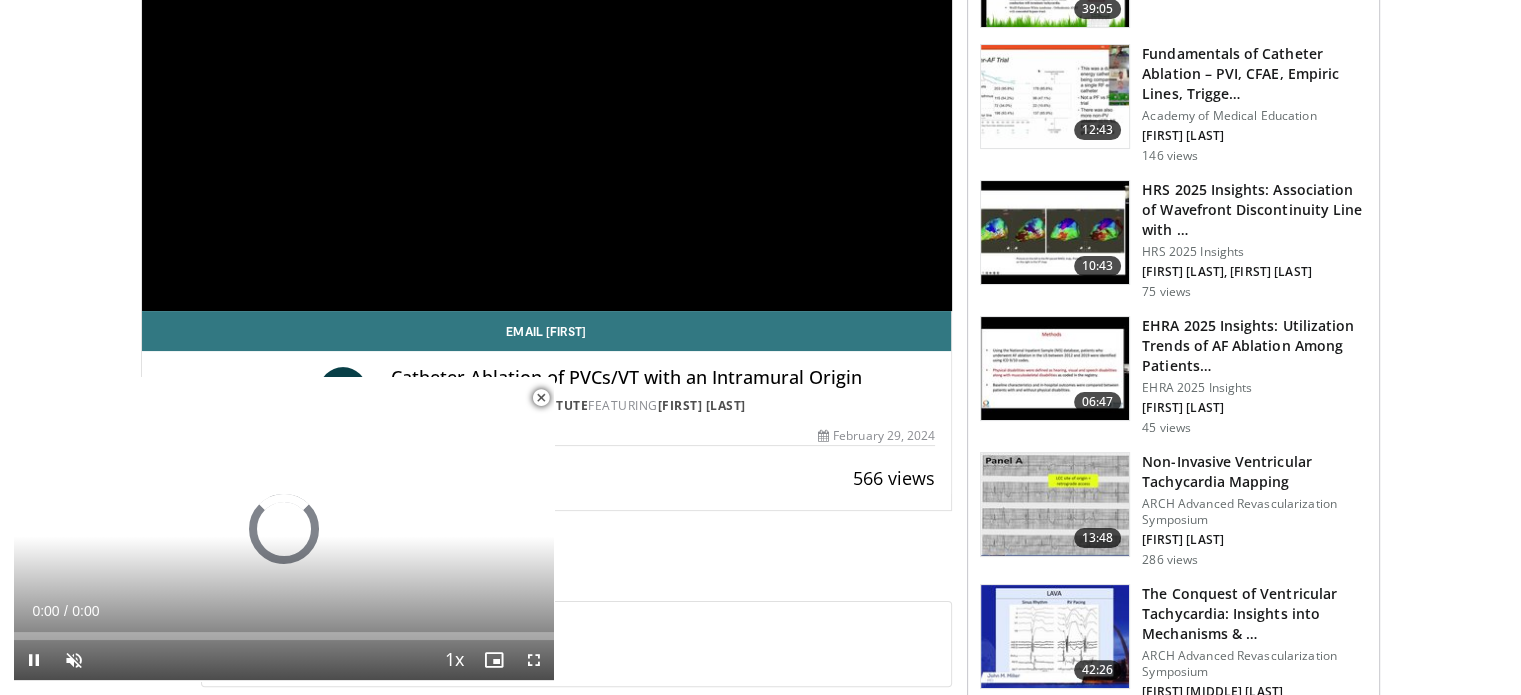 click at bounding box center (541, 398) 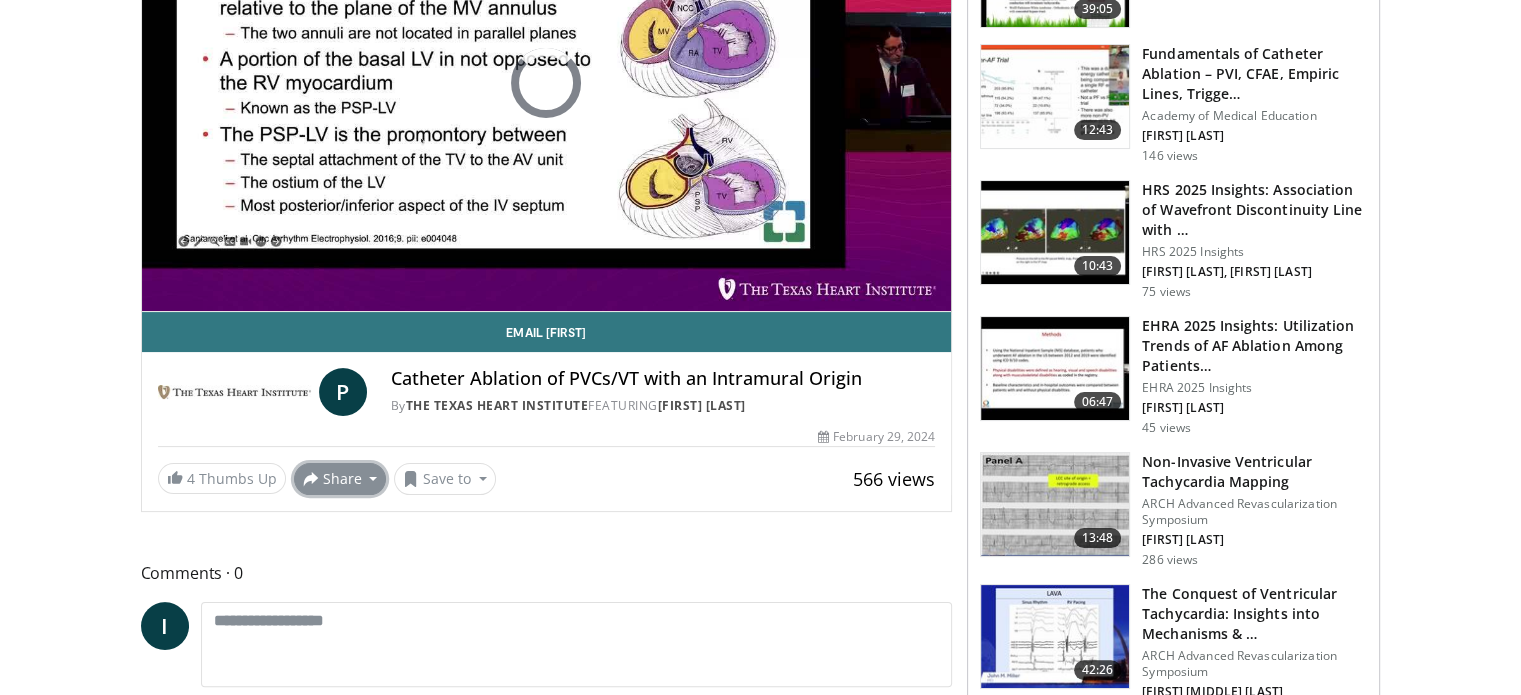 click on "Share" at bounding box center [340, 479] 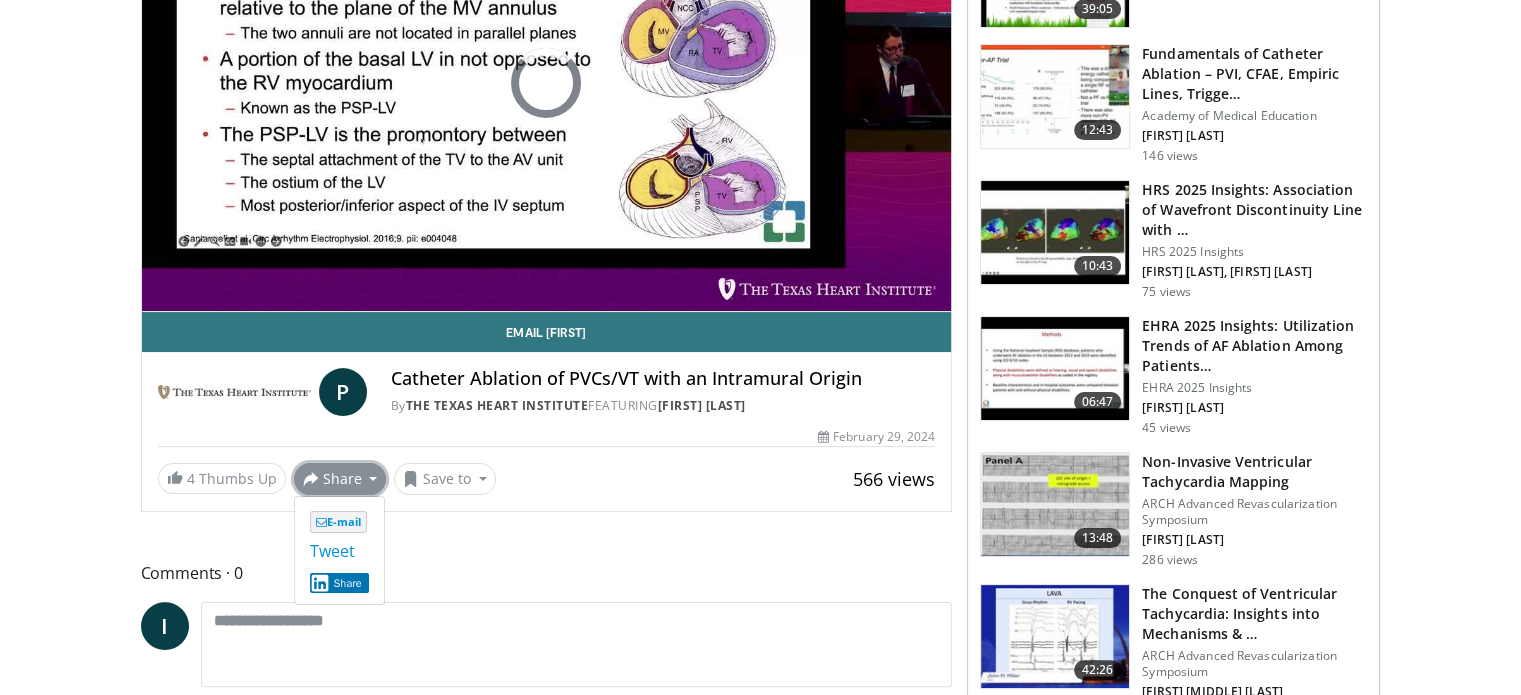 click on "Specialties
Adult & Family Medicine
Allergy, Asthma, Immunology
Anesthesiology
Cardiology
Dental
Dermatology
Endocrinology
Gastroenterology & Hepatology
General Surgery
Hematology & Oncology
Infectious Disease
Nephrology
Neurology
Neurosurgery
Obstetrics & Gynecology
Ophthalmology
Oral Maxillofacial
Orthopaedics
Otolaryngology
Pediatrics
Plastic Surgery
Podiatry
Psychiatry
Pulmonology
Radiation Oncology
Radiology
Rheumatology
Urology" at bounding box center (760, 1281) 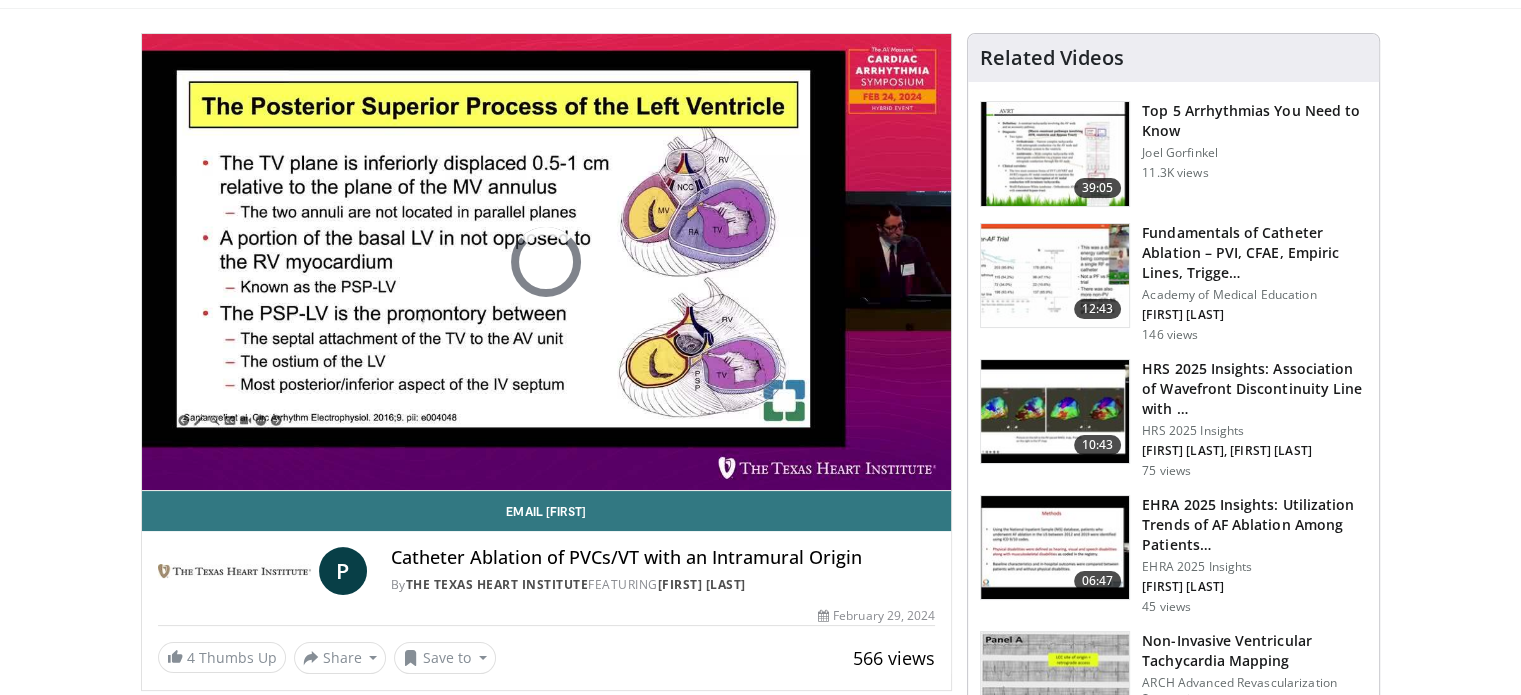 scroll, scrollTop: 0, scrollLeft: 0, axis: both 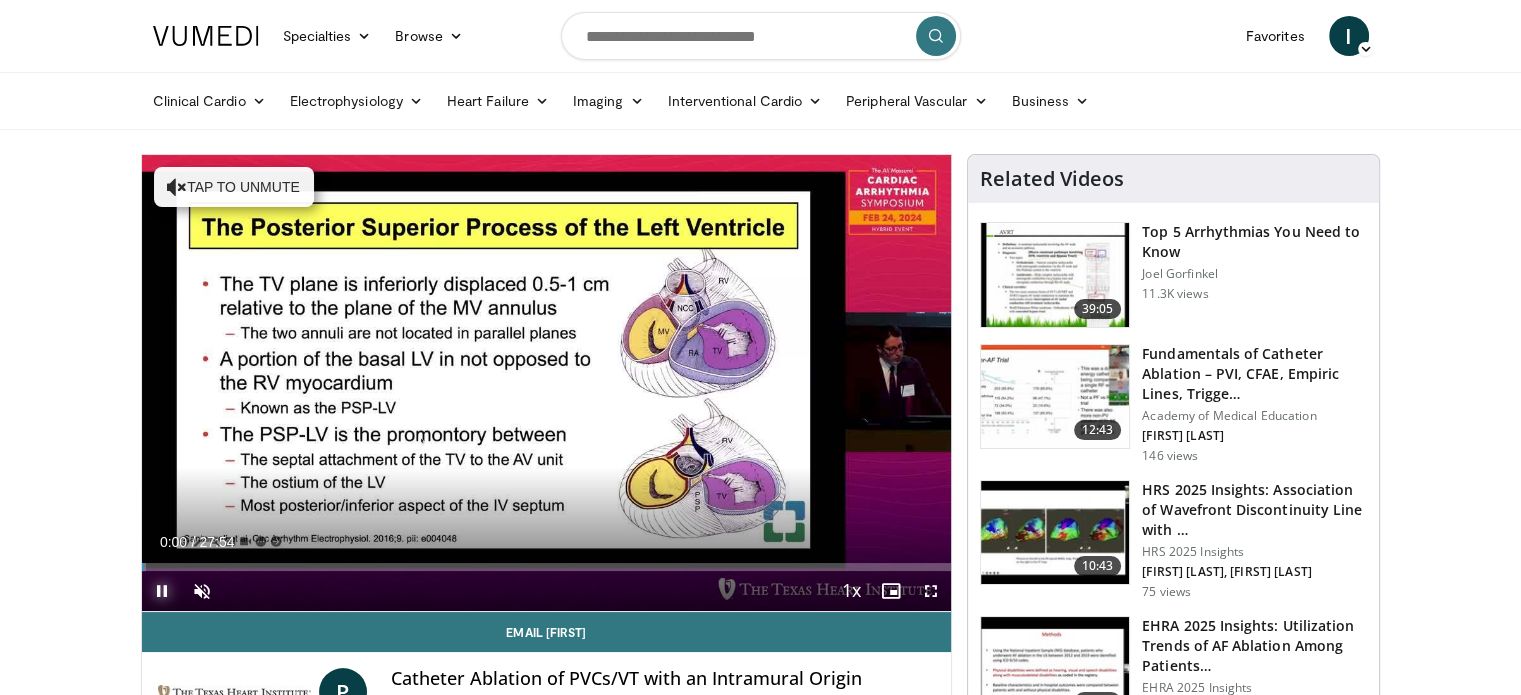 click at bounding box center (162, 591) 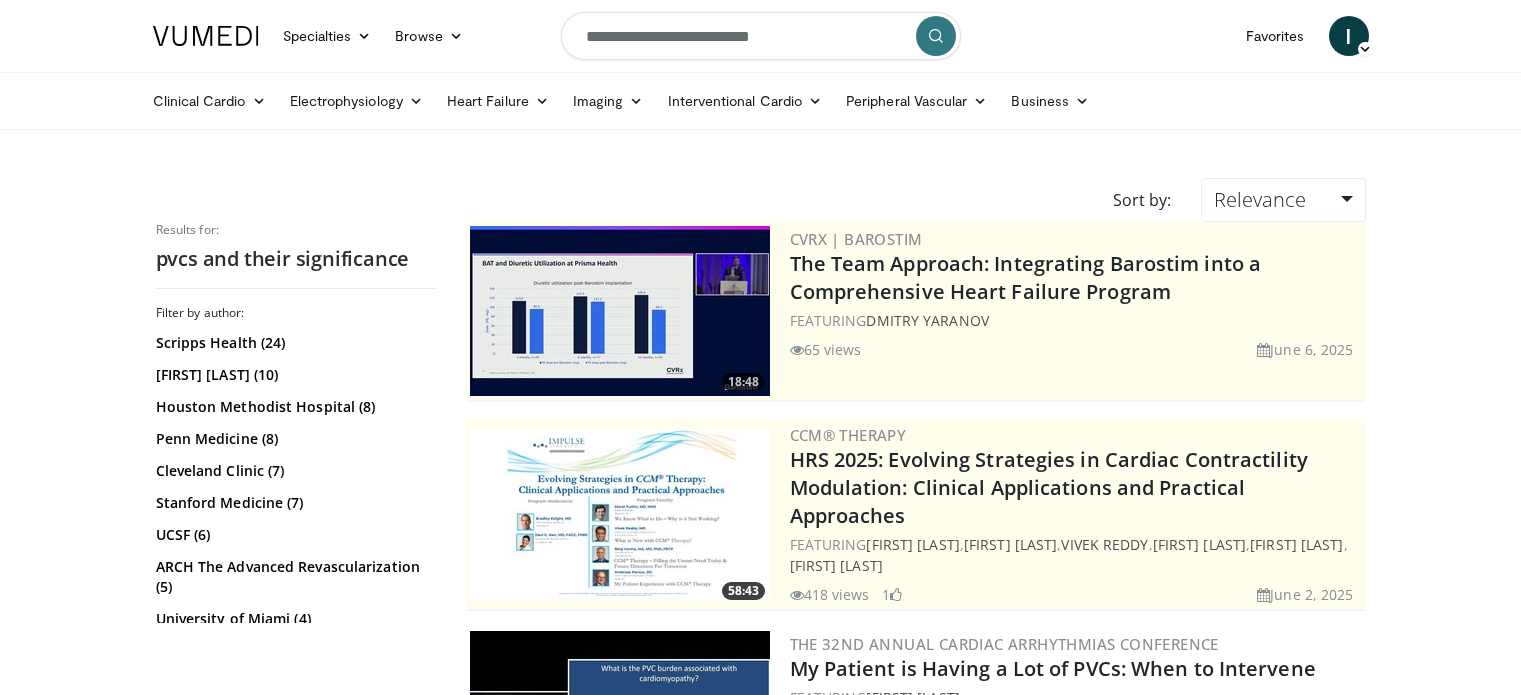 scroll, scrollTop: 0, scrollLeft: 0, axis: both 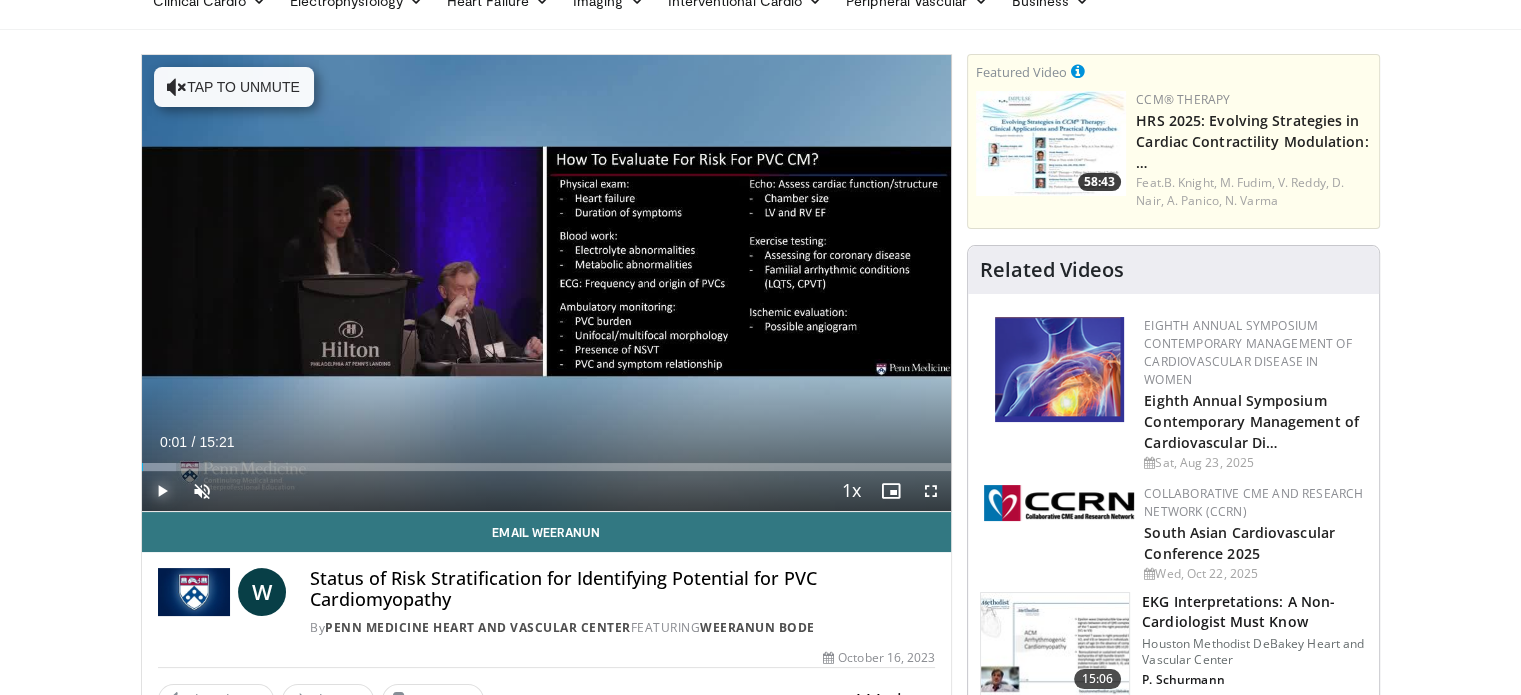 click at bounding box center (162, 491) 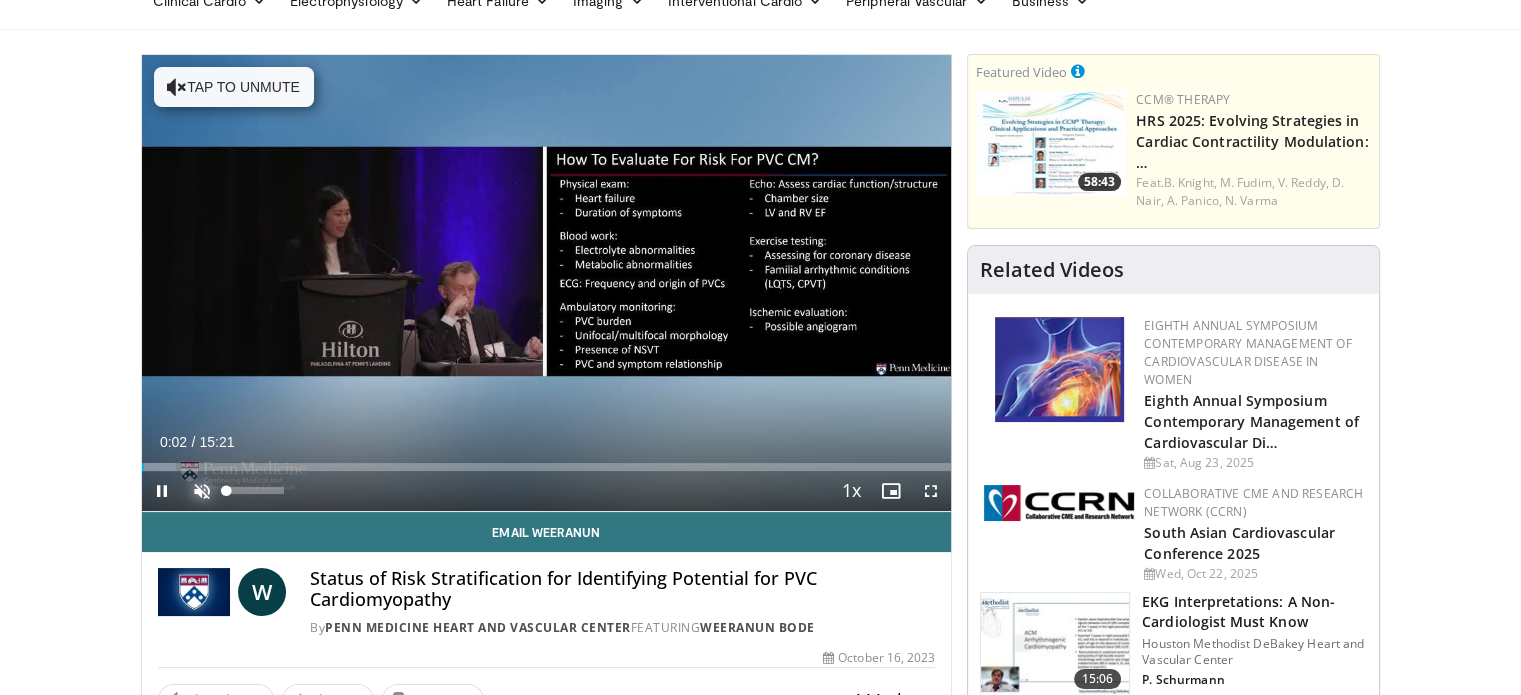 click at bounding box center [202, 491] 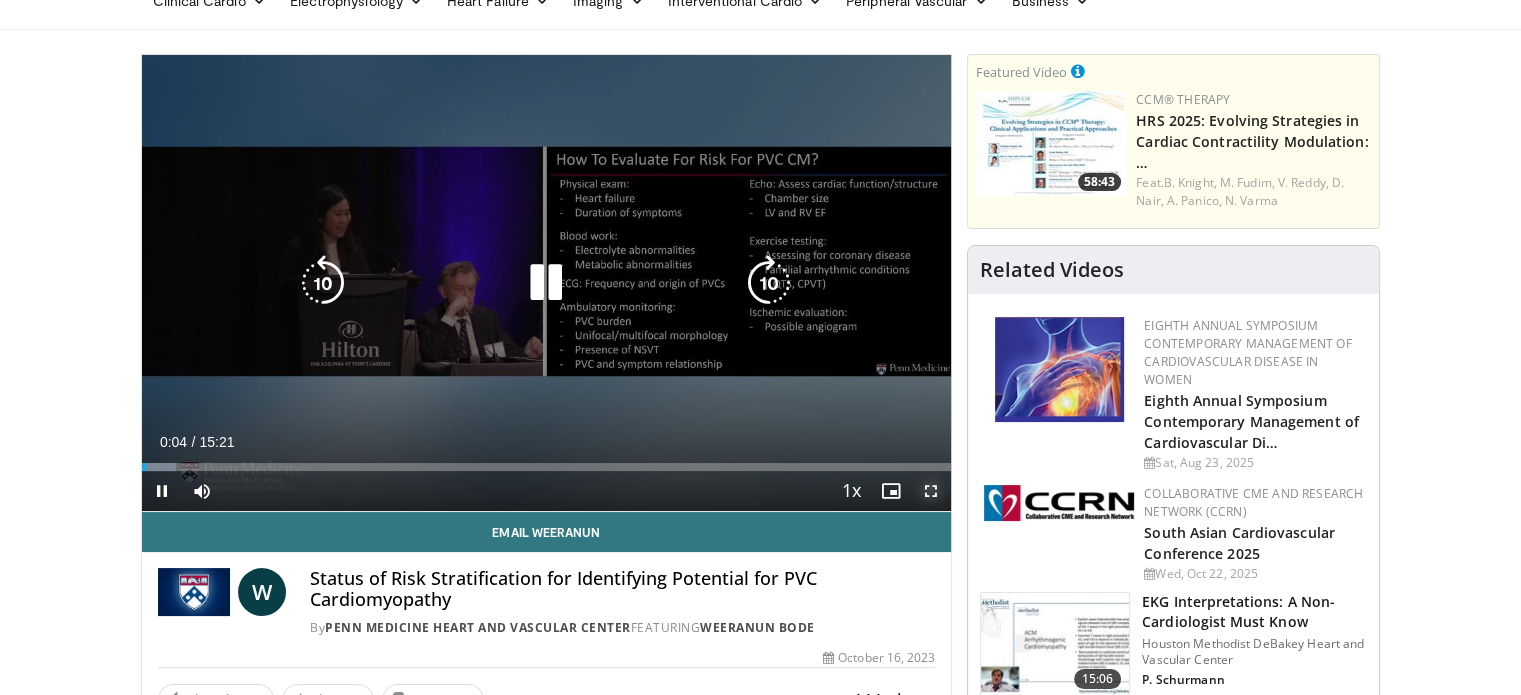 drag, startPoint x: 932, startPoint y: 495, endPoint x: 932, endPoint y: 616, distance: 121 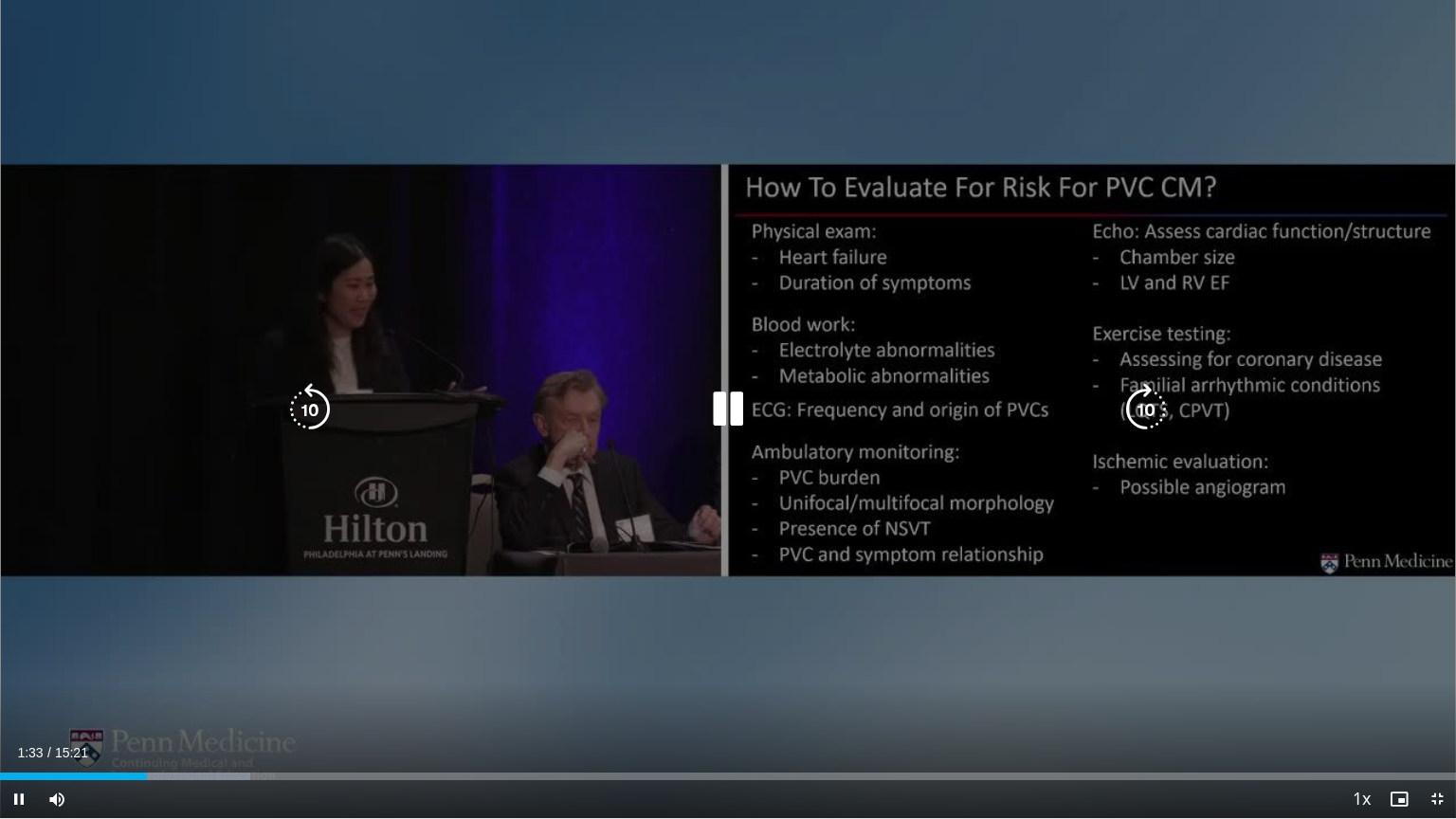 click at bounding box center [728, 410] 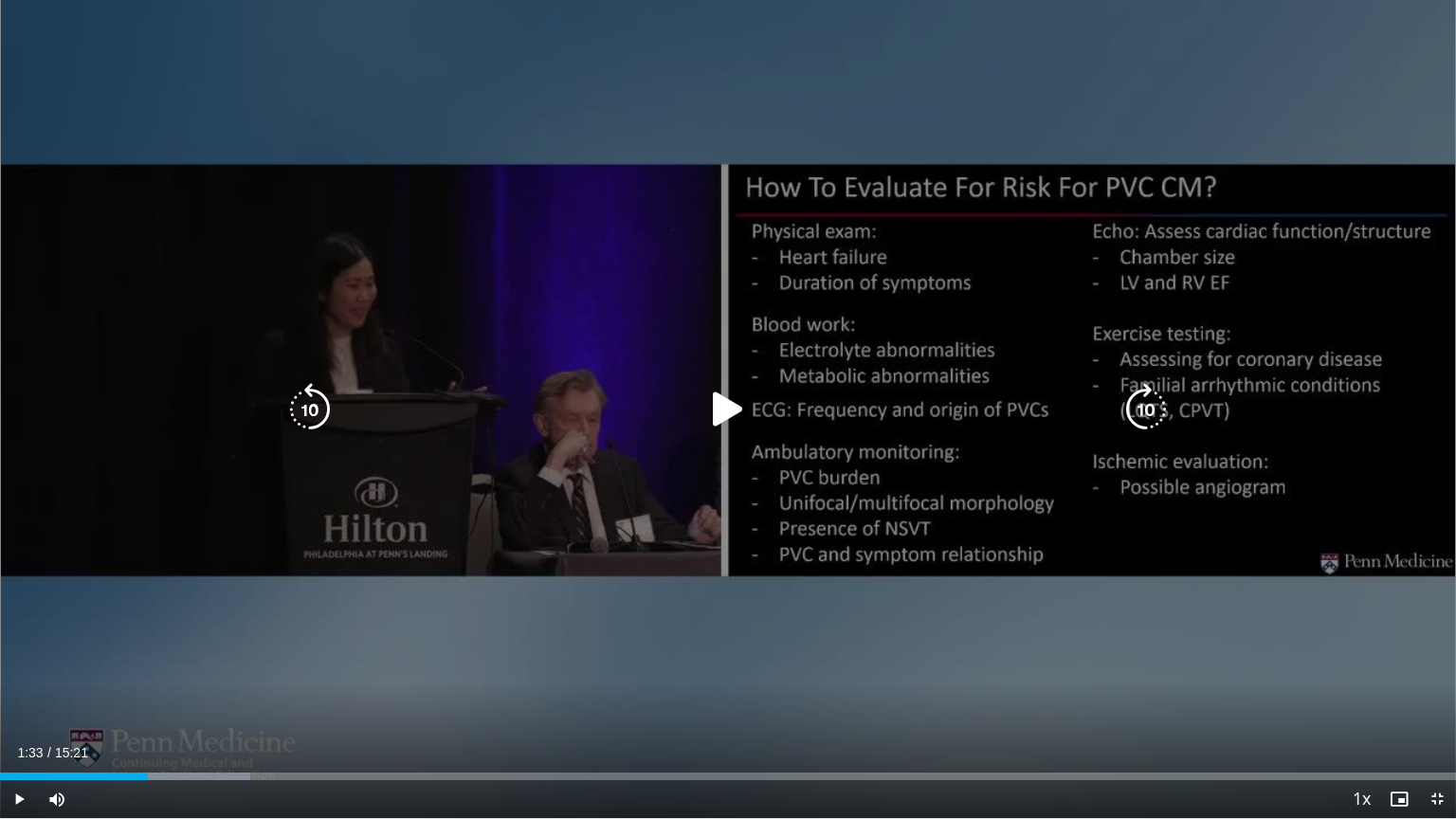 type 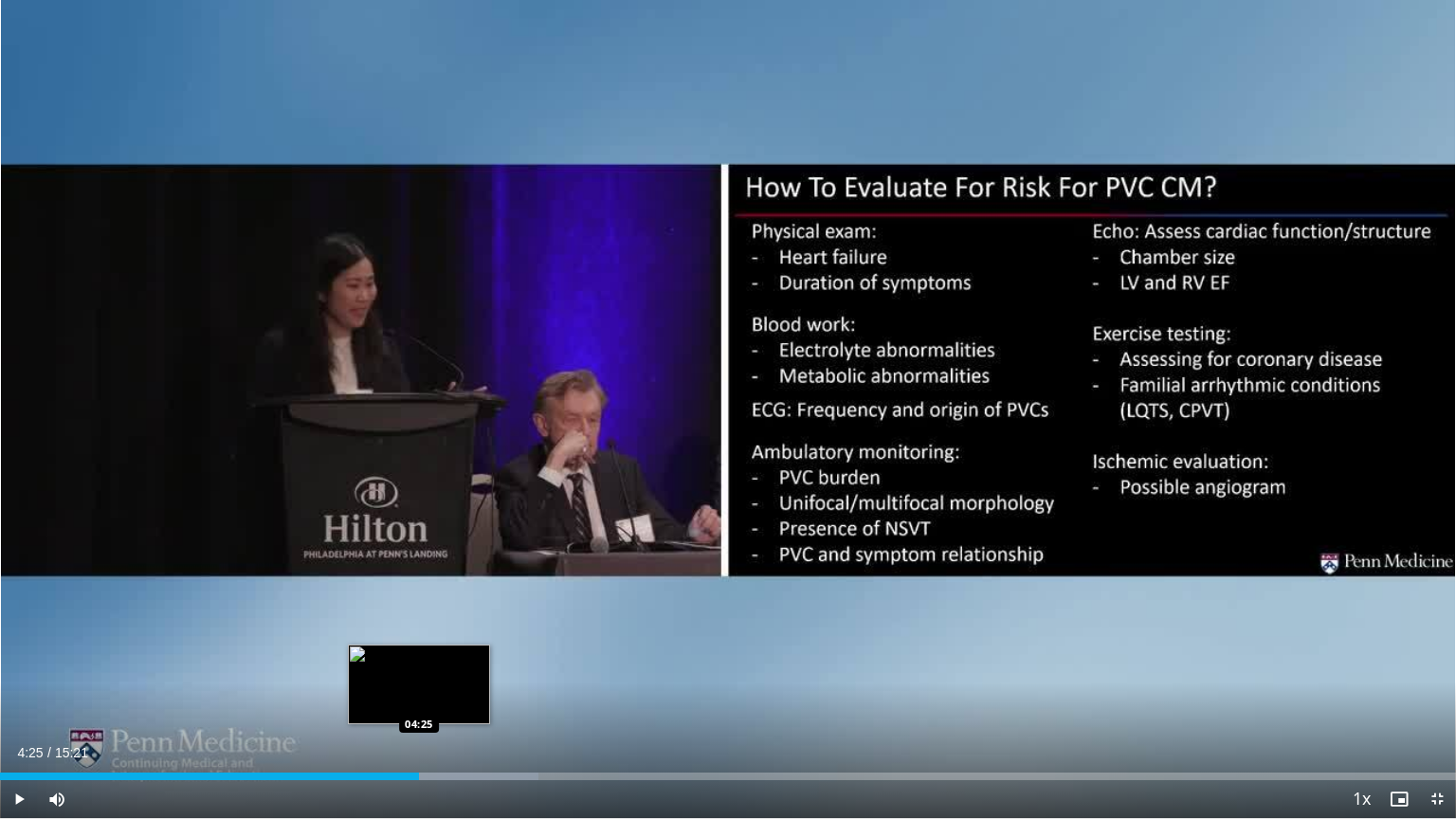 click on "Loaded :  36.95% 04:25 04:25" at bounding box center (728, 776) 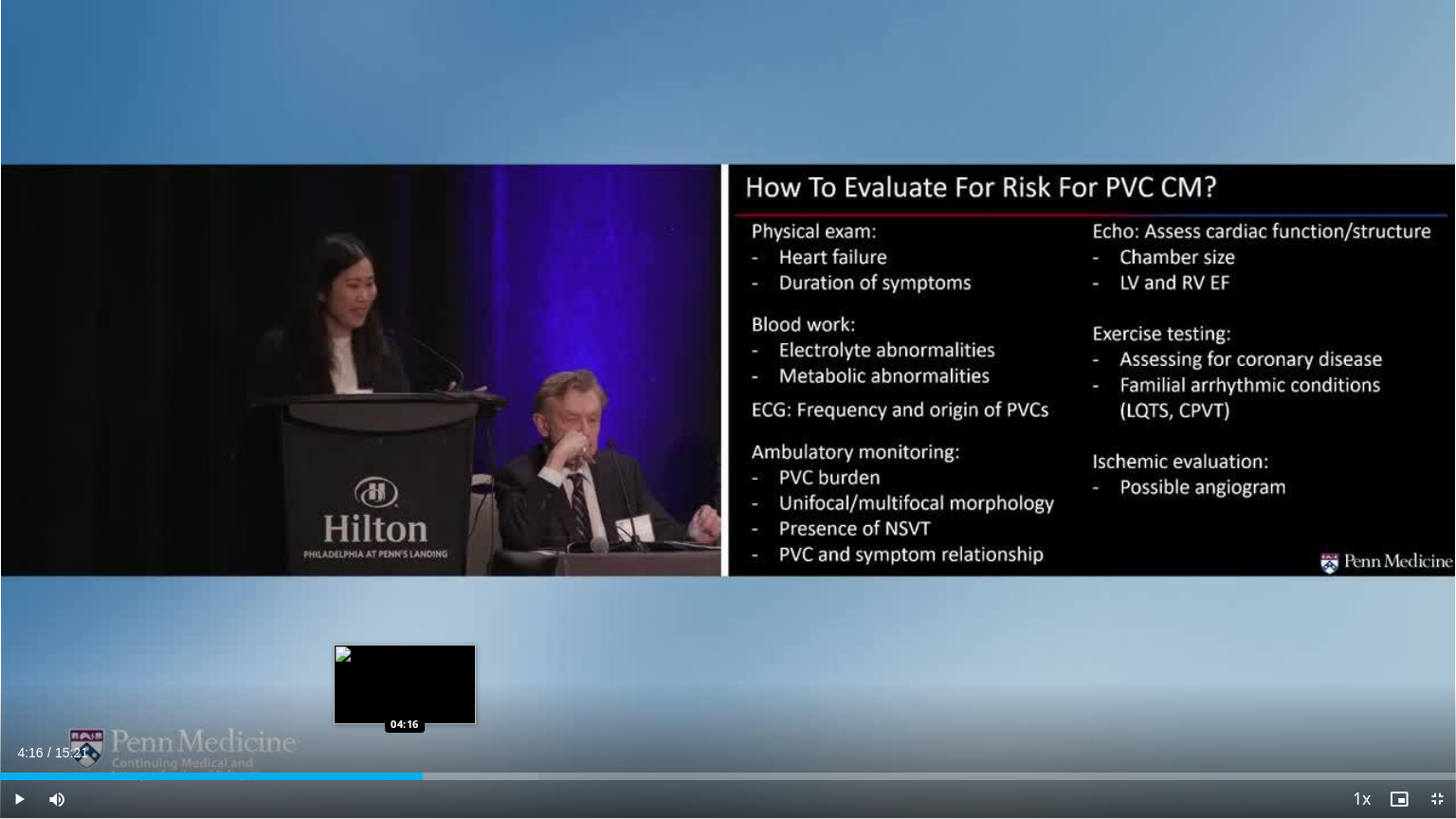 click on "04:16" at bounding box center [211, 776] 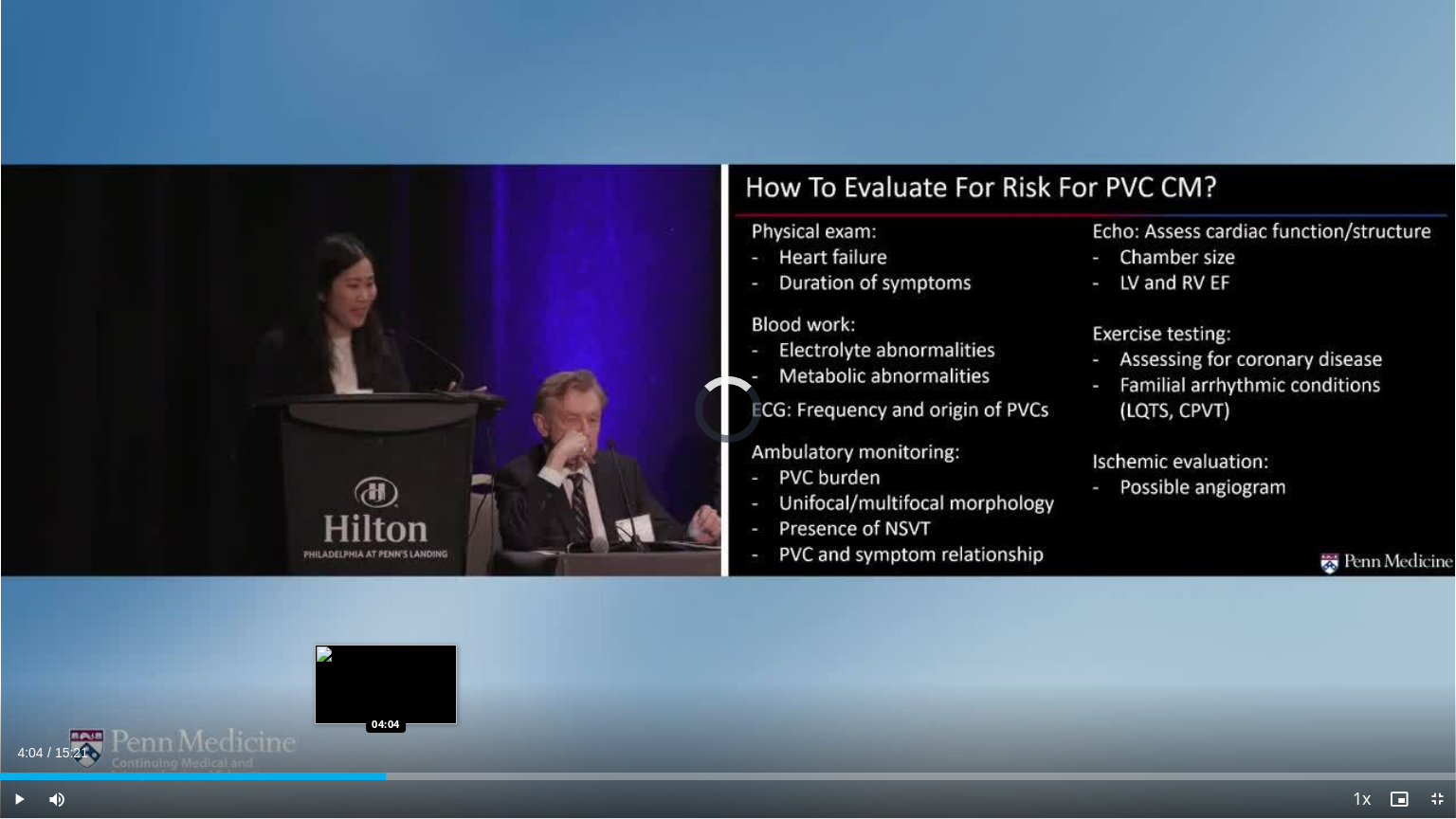 click on "Loaded :  0.00% 04:04 04:04" at bounding box center [728, 776] 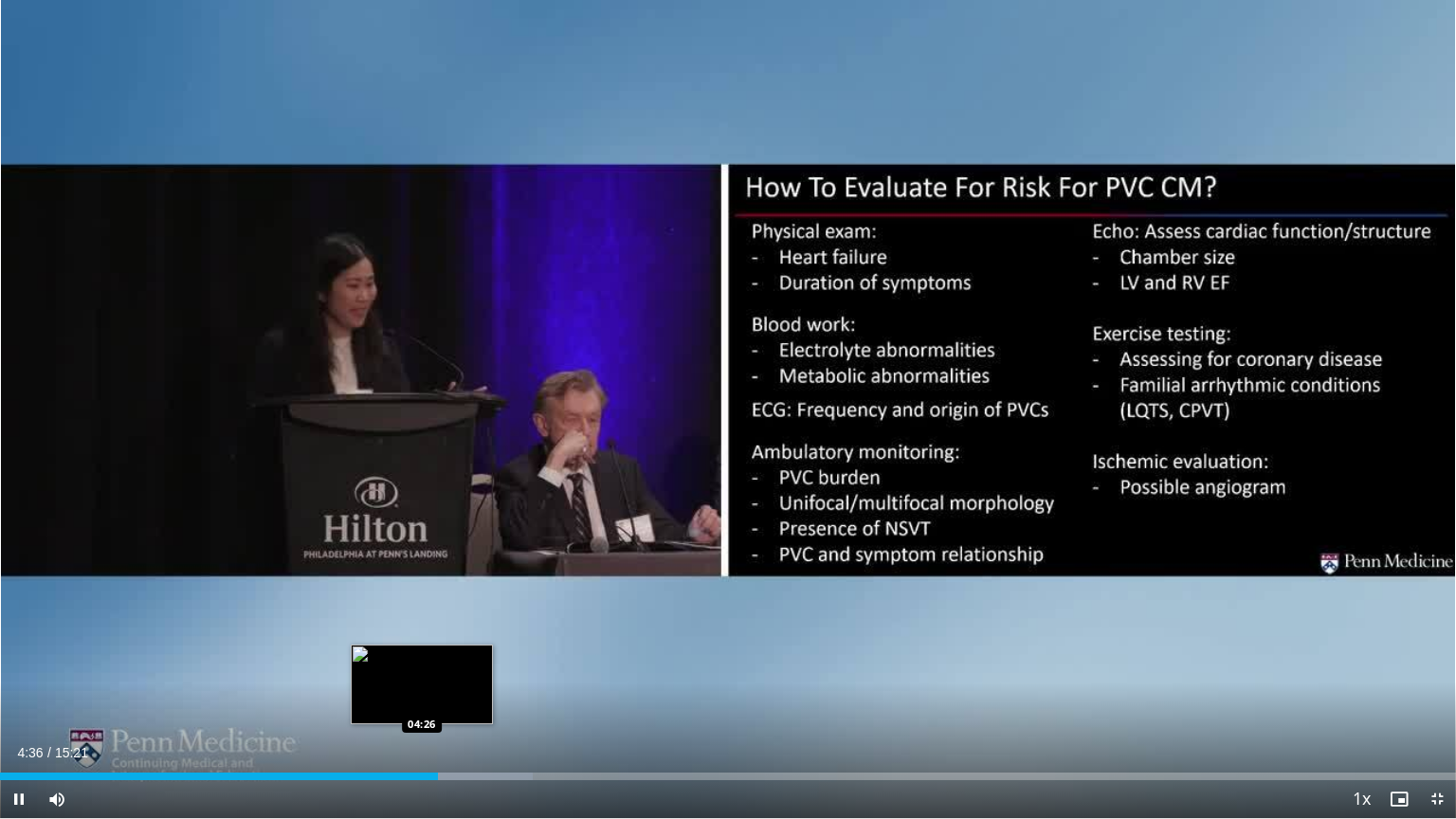 click on "04:36" at bounding box center [219, 776] 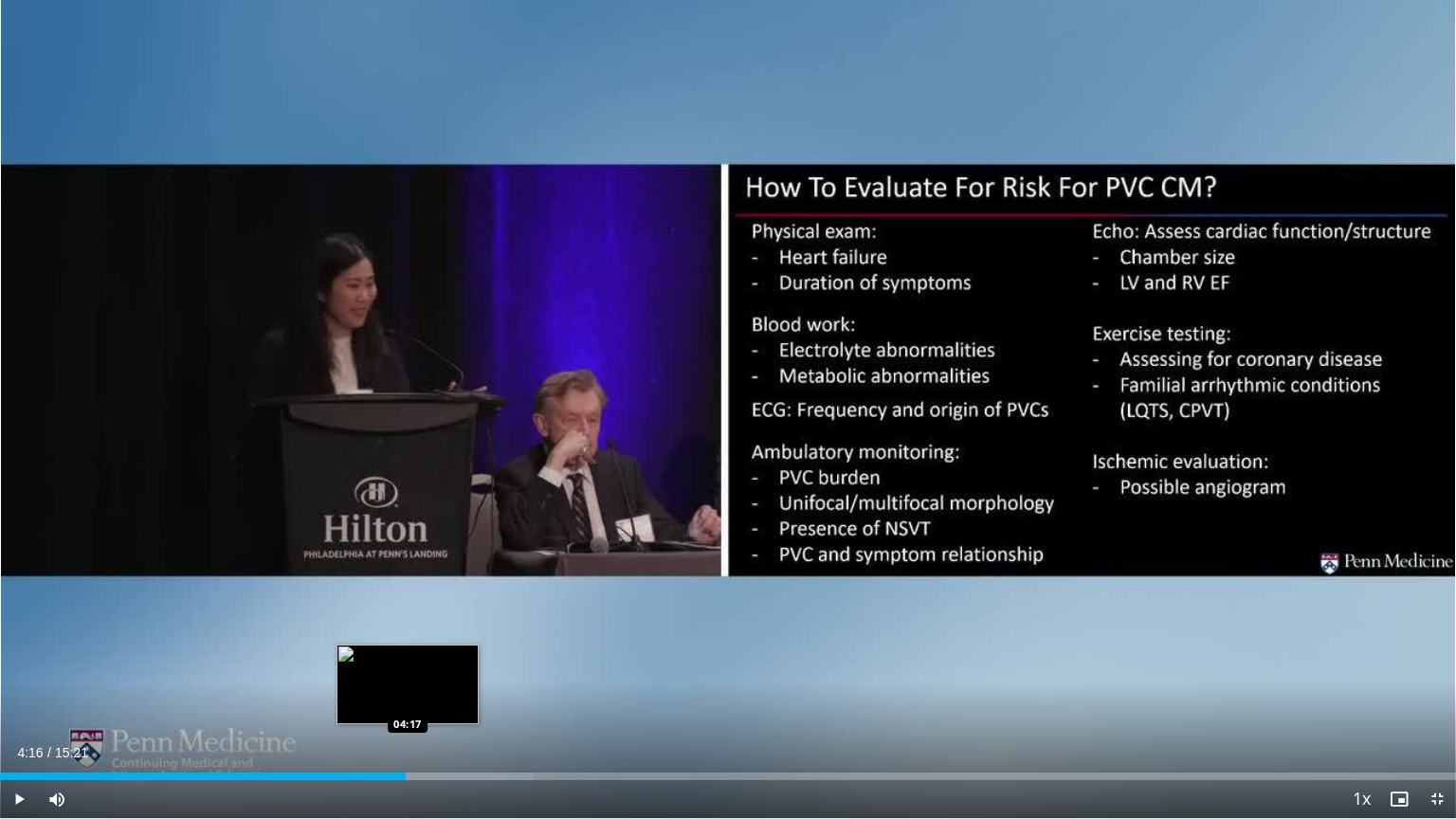 click on "Loaded :  36.61% 04:28 04:17" at bounding box center (728, 776) 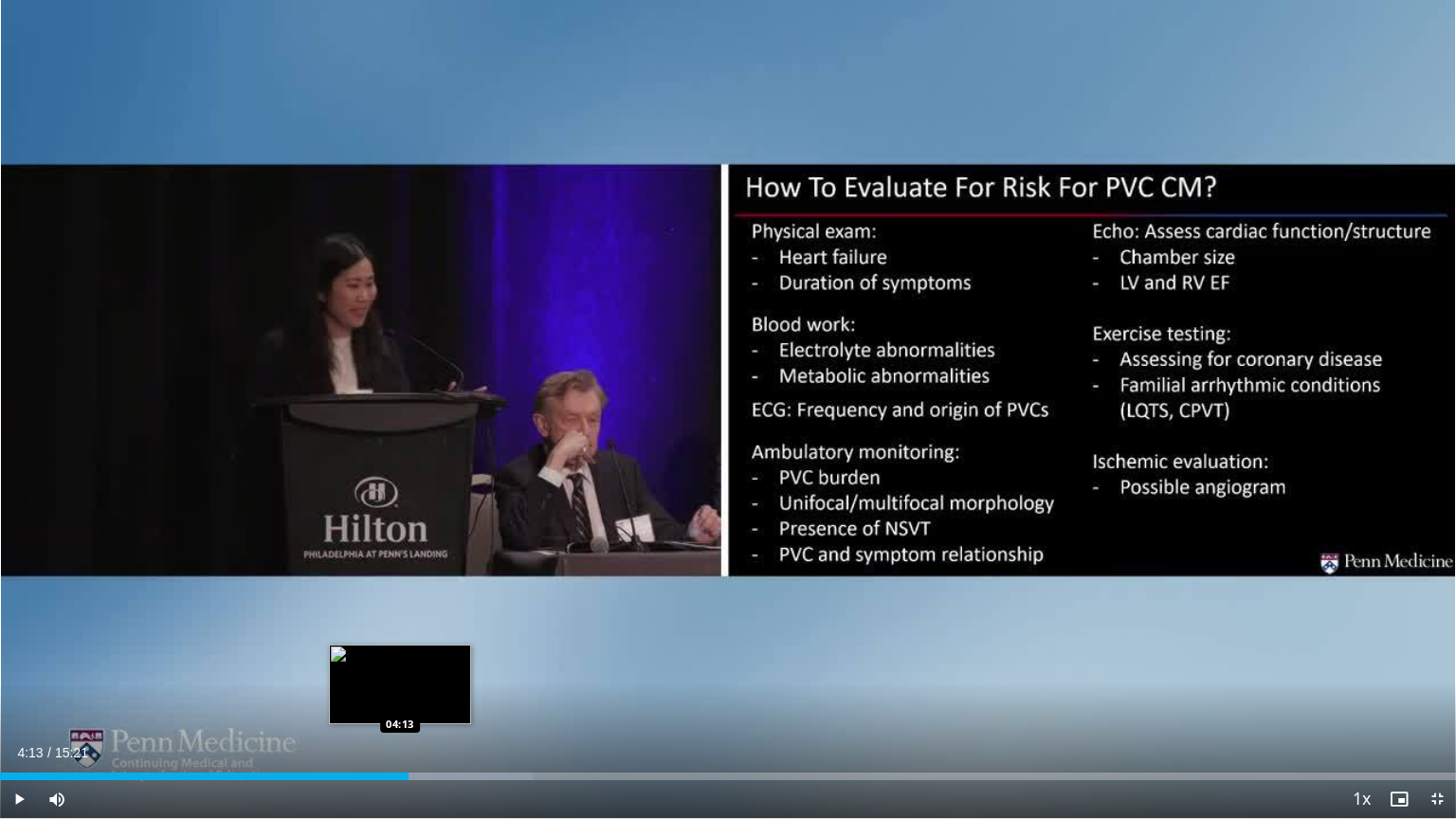 click on "04:13" at bounding box center (204, 776) 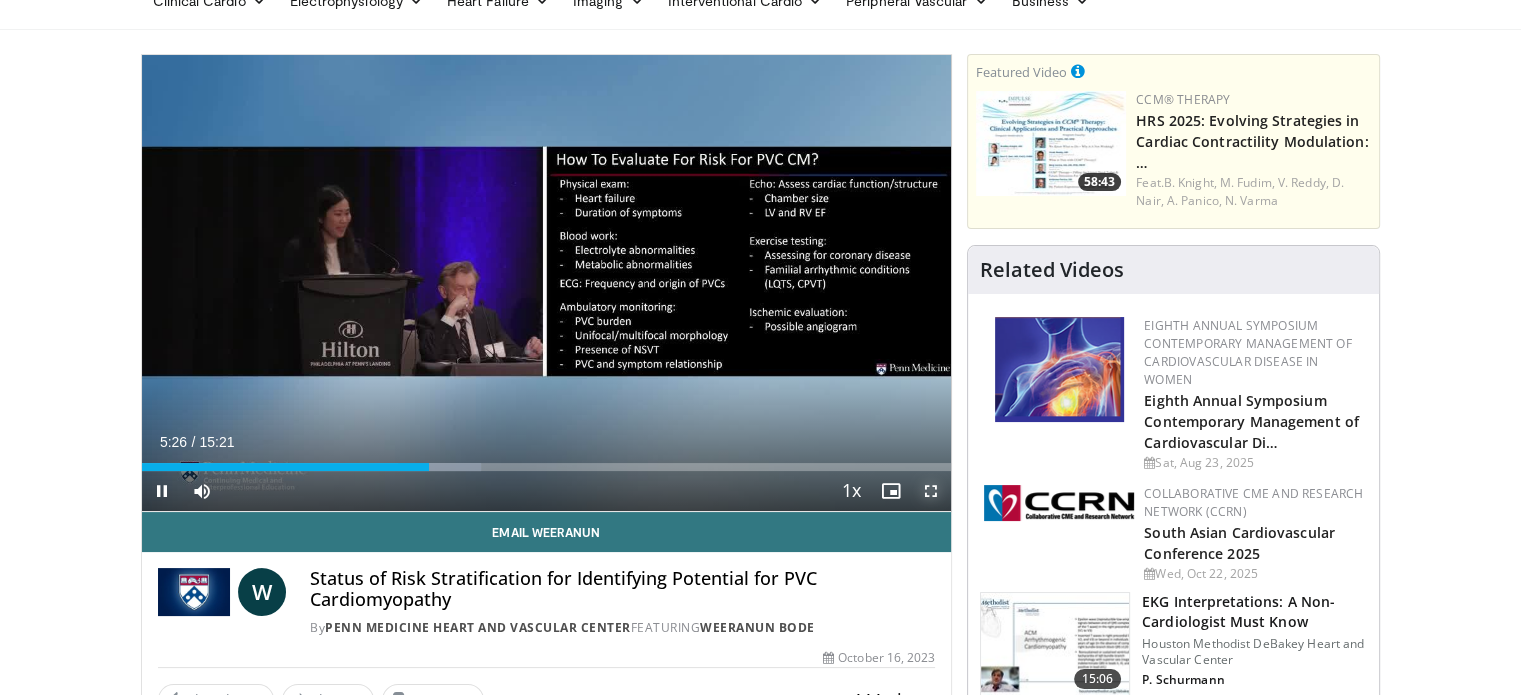 click at bounding box center (931, 491) 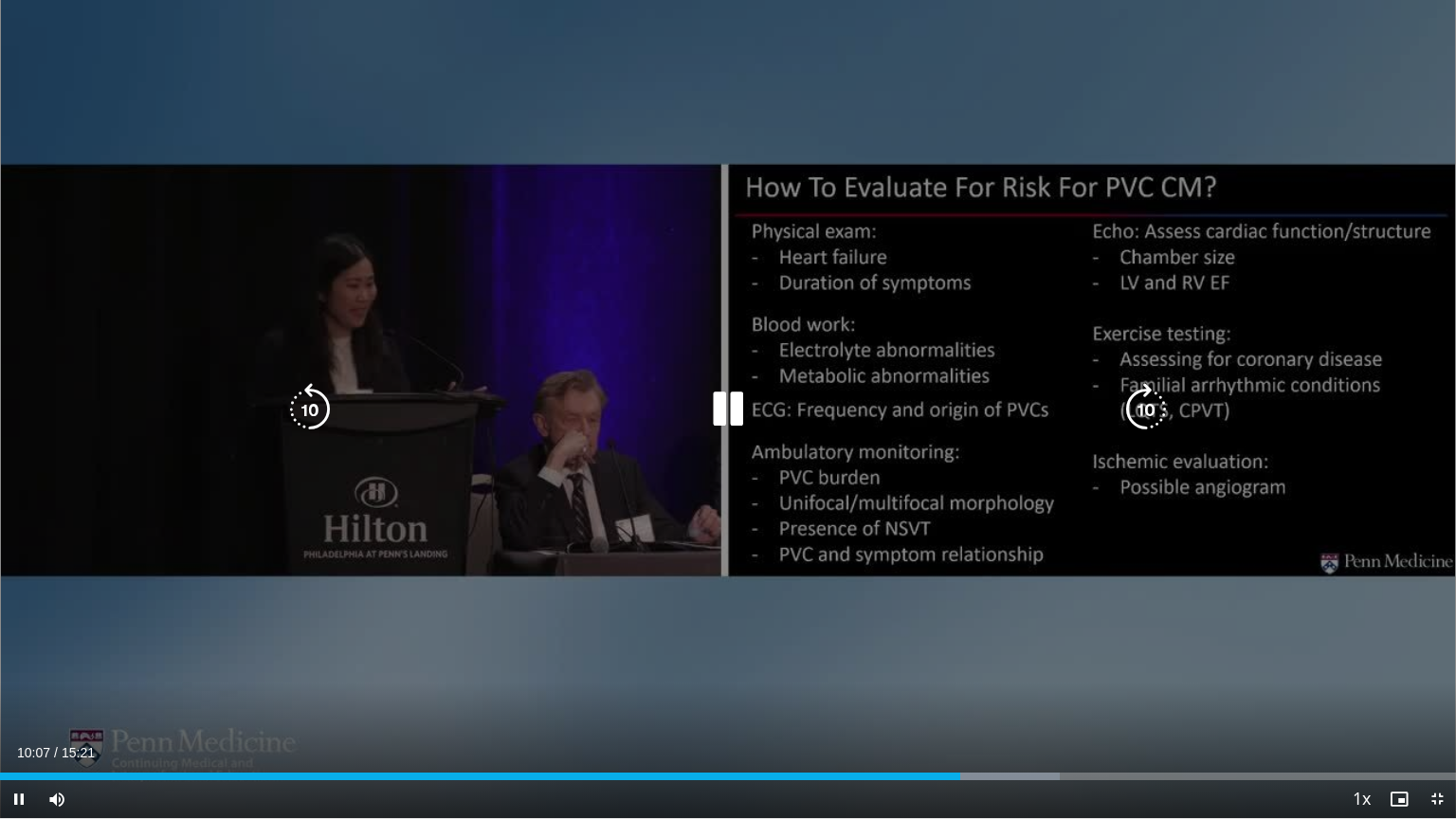 click at bounding box center (728, 410) 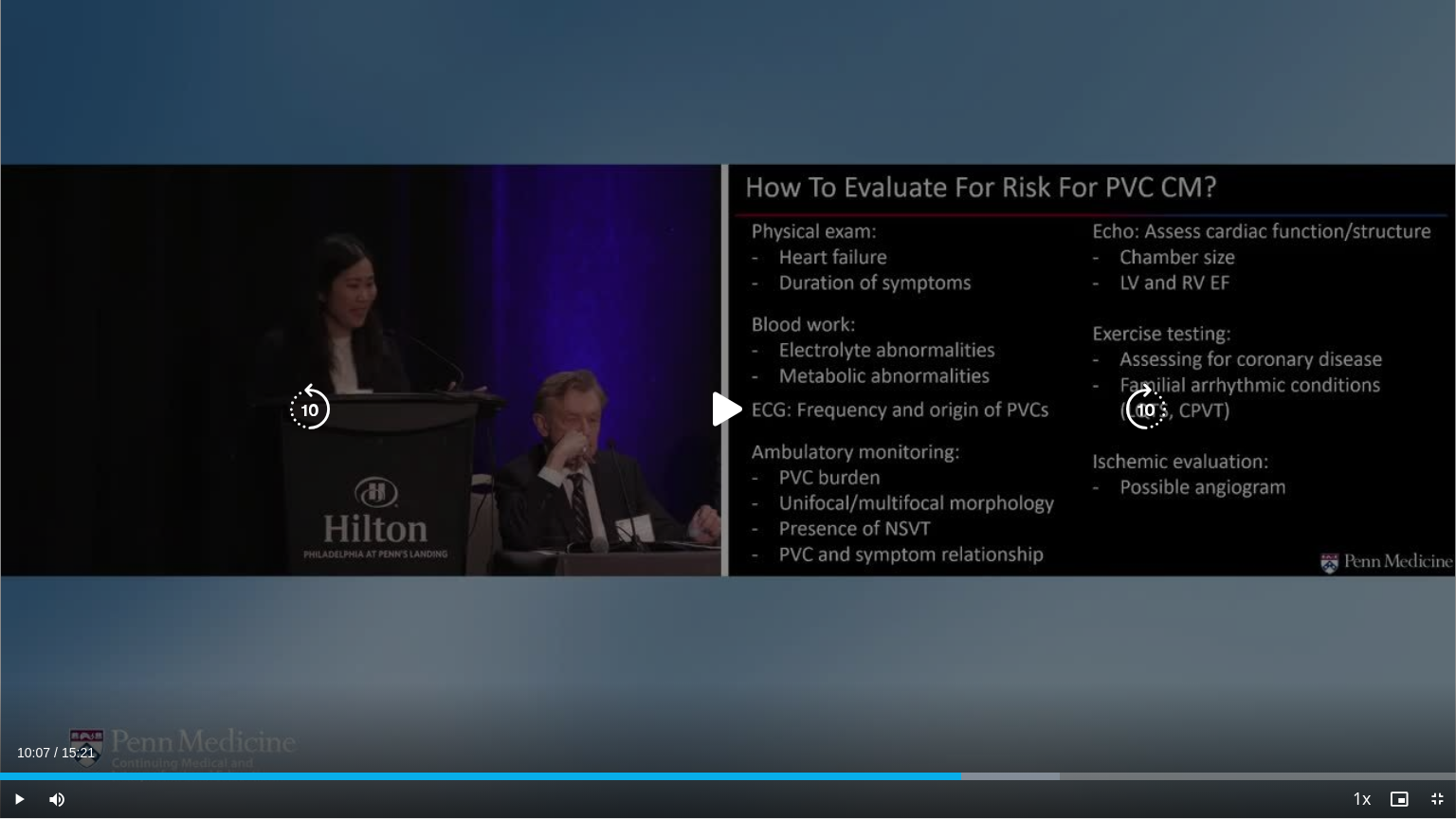 click at bounding box center [728, 410] 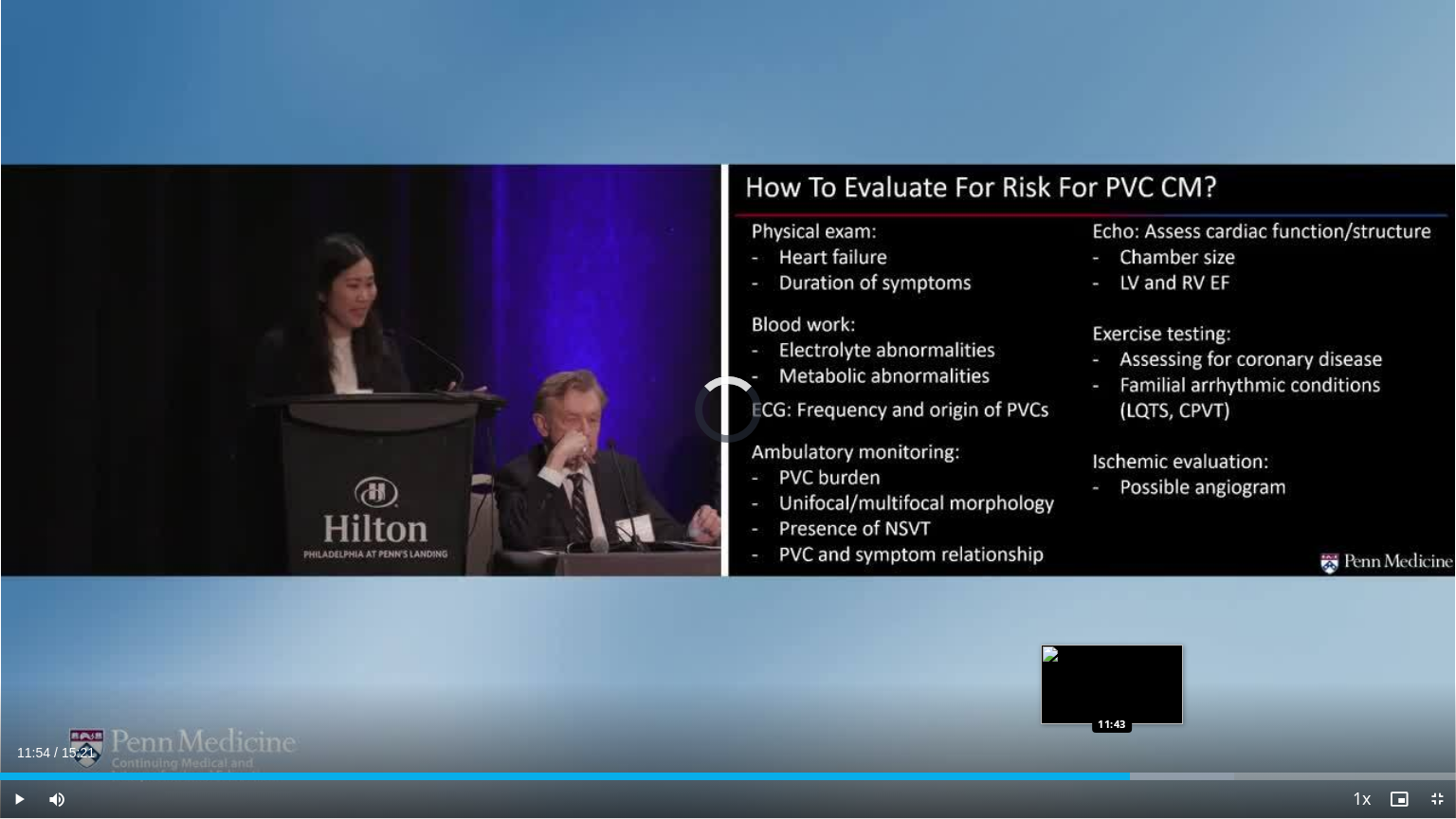 click on "Loaded :  84.76% 11:54 11:43" at bounding box center (728, 776) 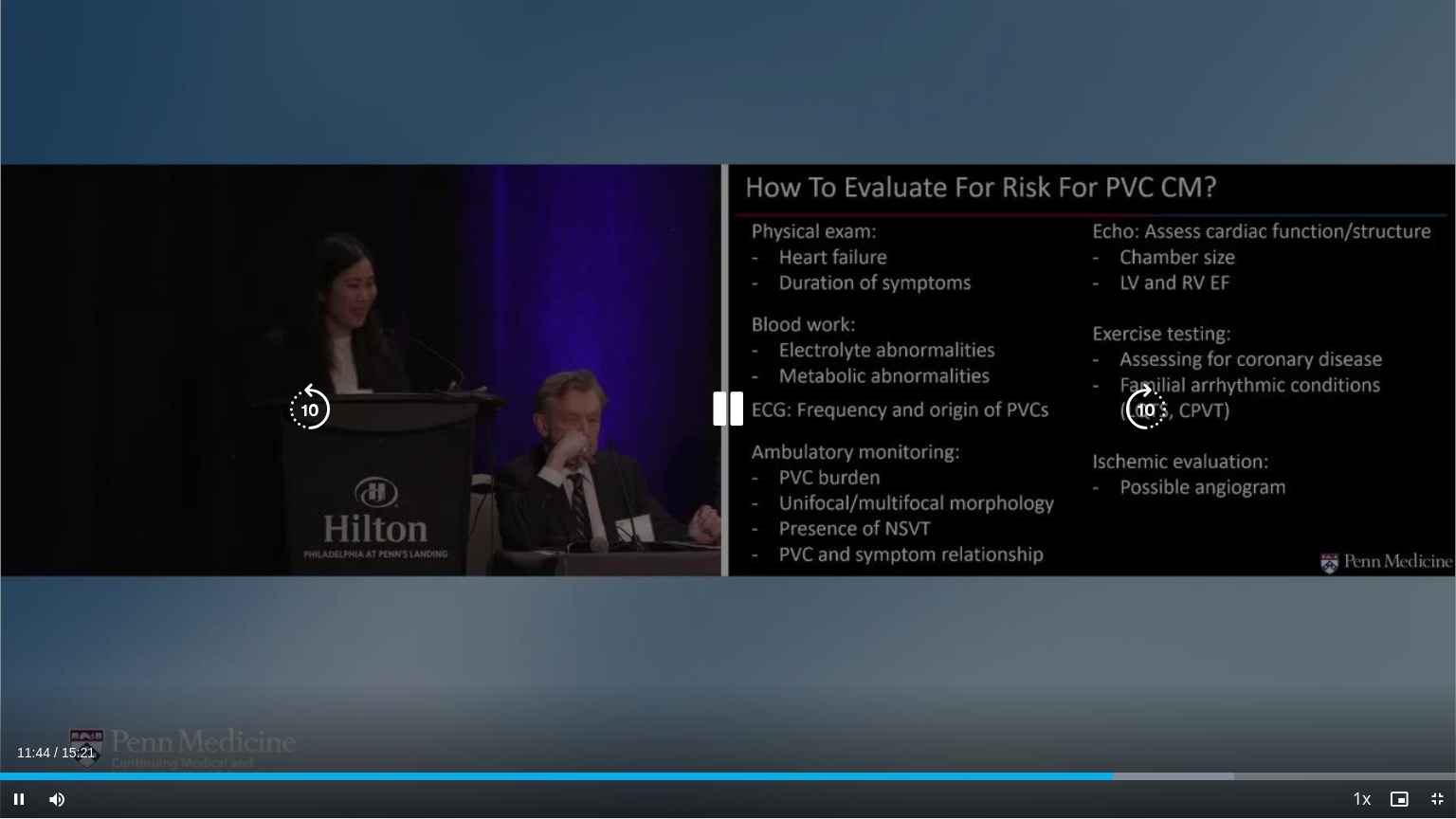 click on "10 seconds
Tap to unmute" at bounding box center (728, 409) 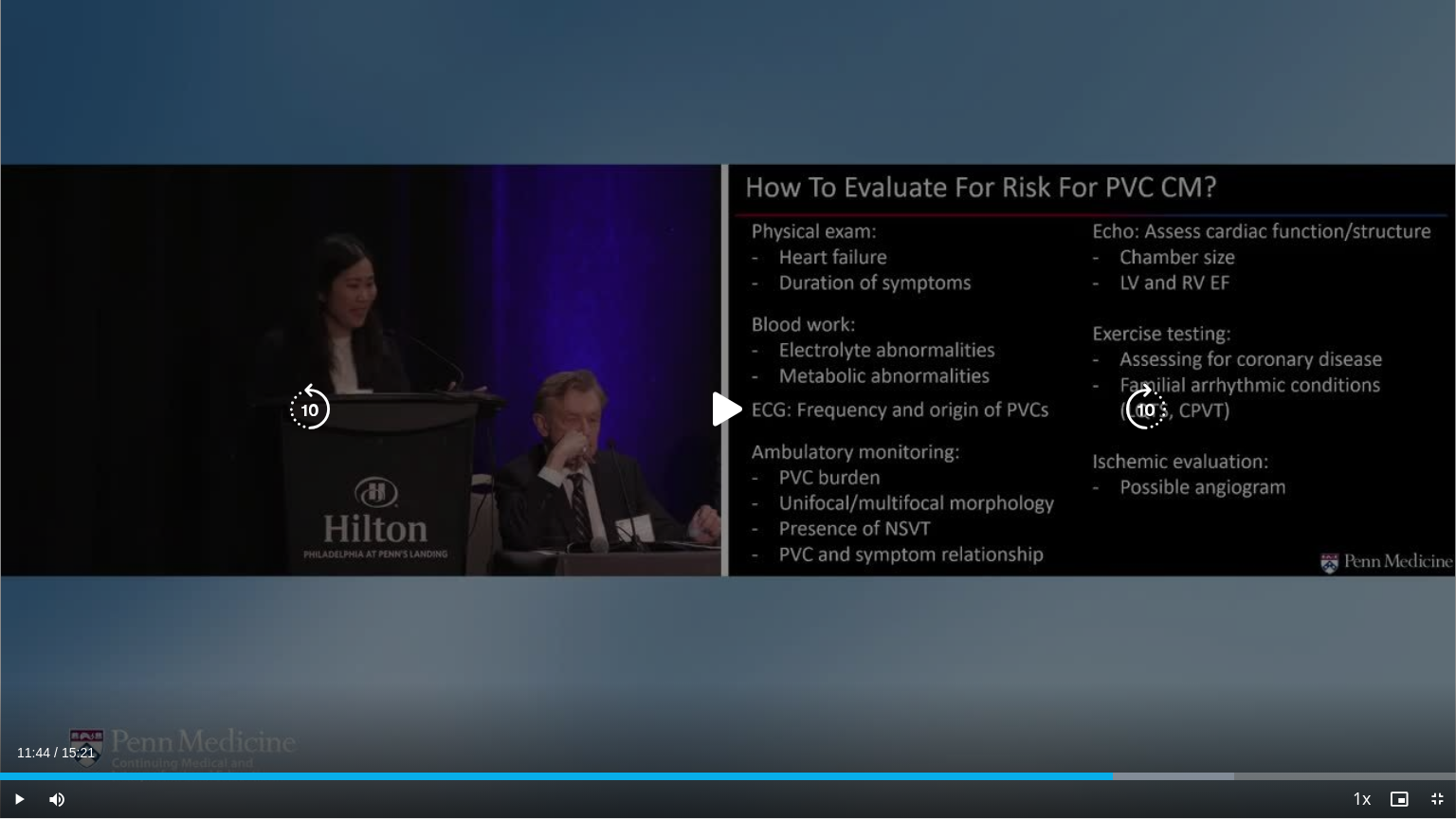 click at bounding box center (728, 410) 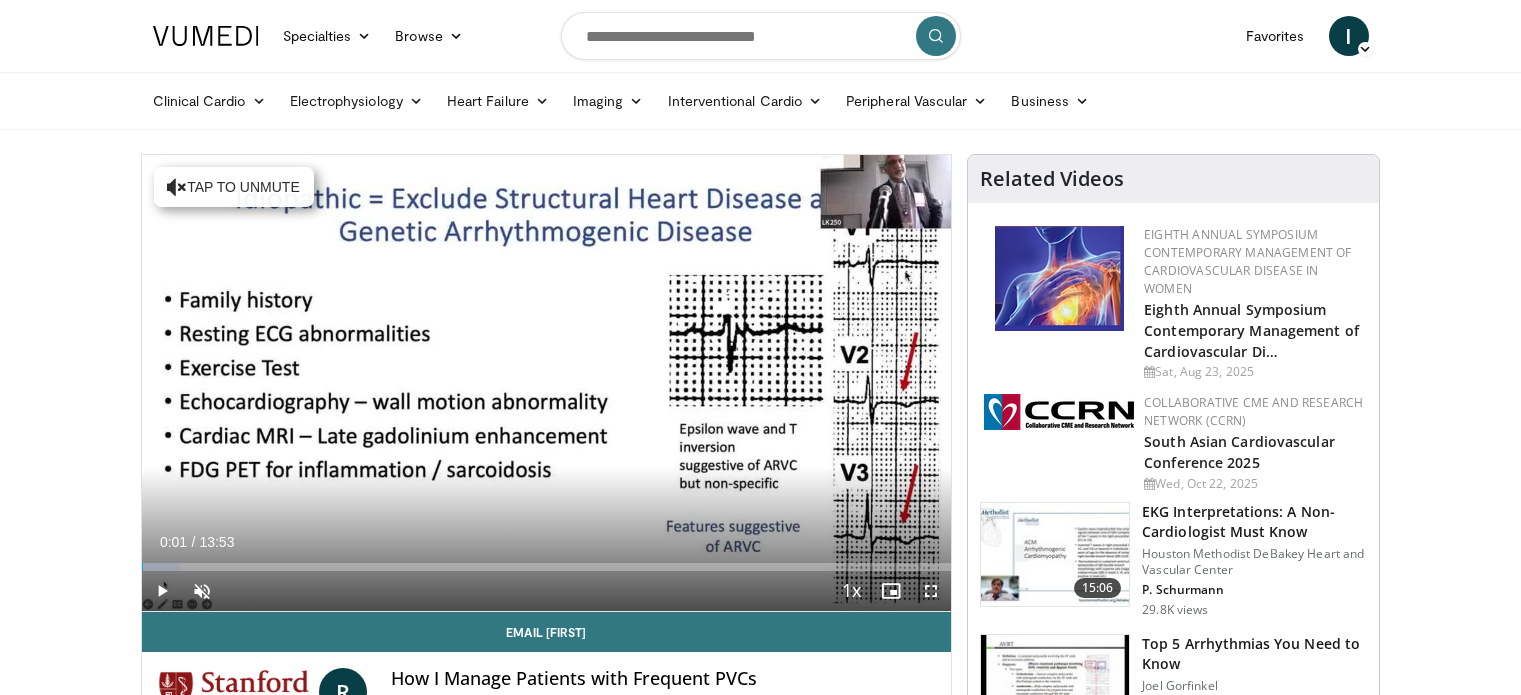 scroll, scrollTop: 0, scrollLeft: 0, axis: both 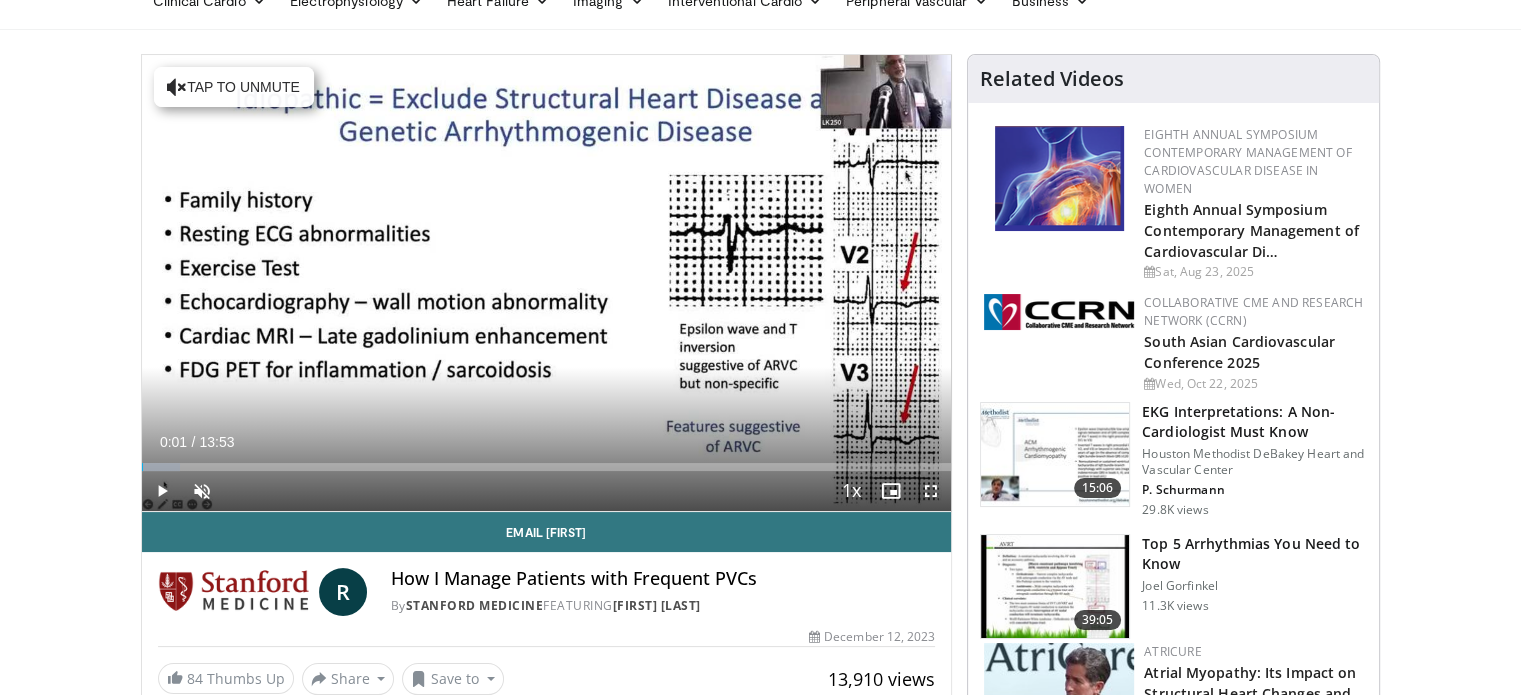 click at bounding box center (162, 491) 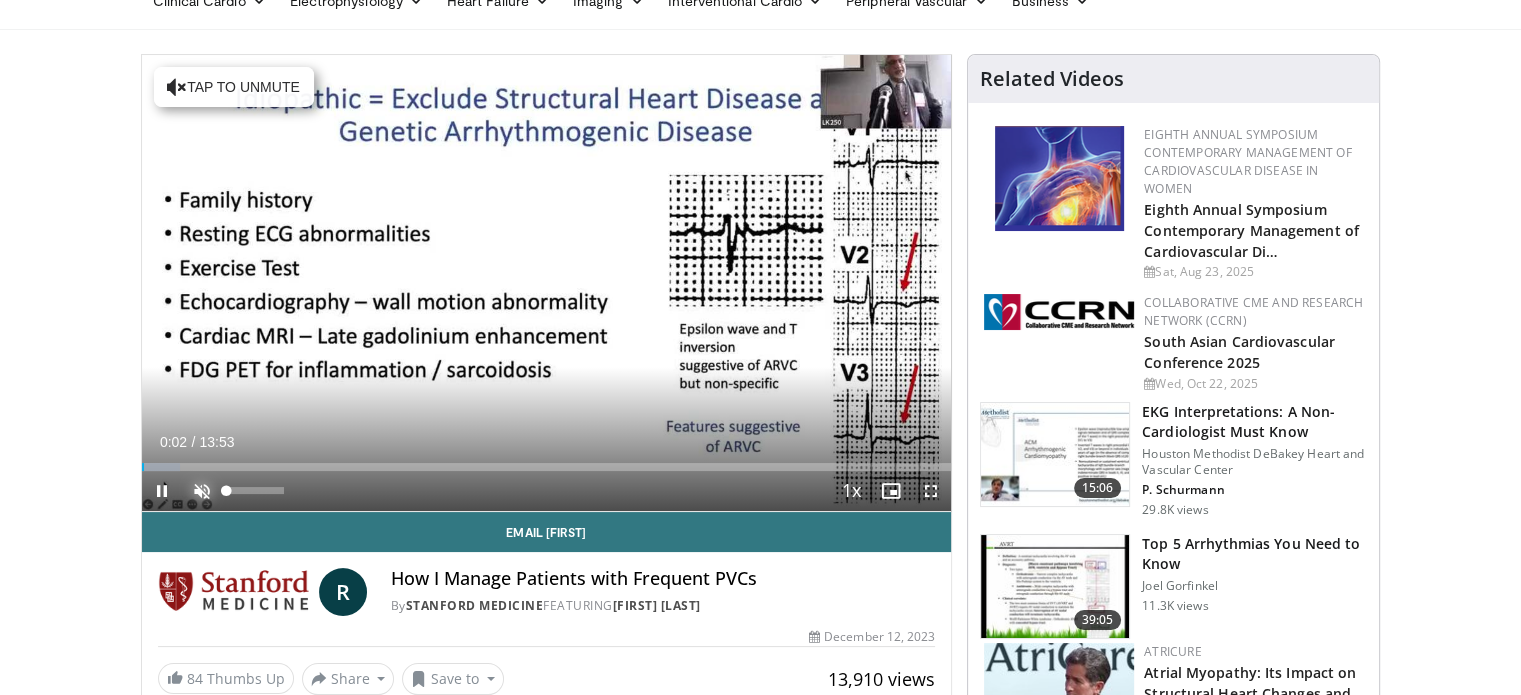 click at bounding box center [202, 491] 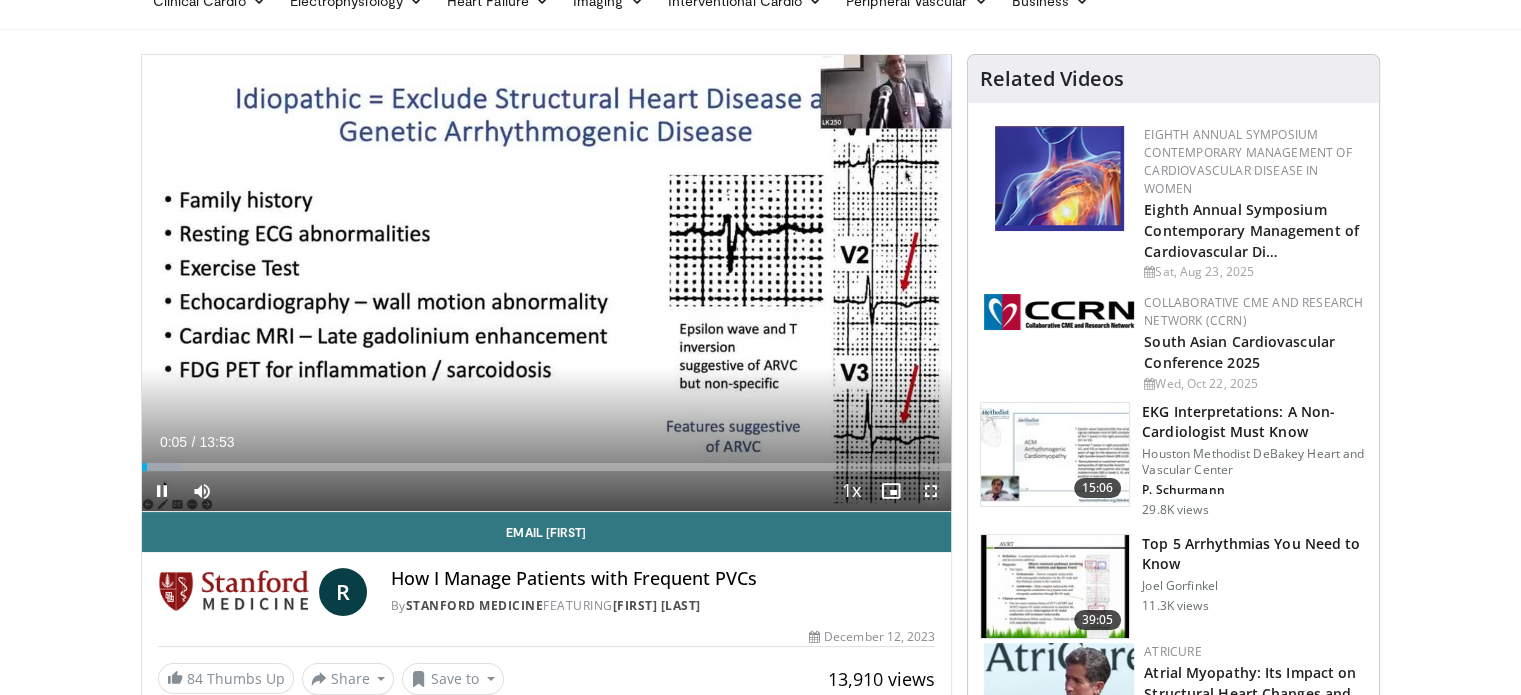 click at bounding box center [931, 491] 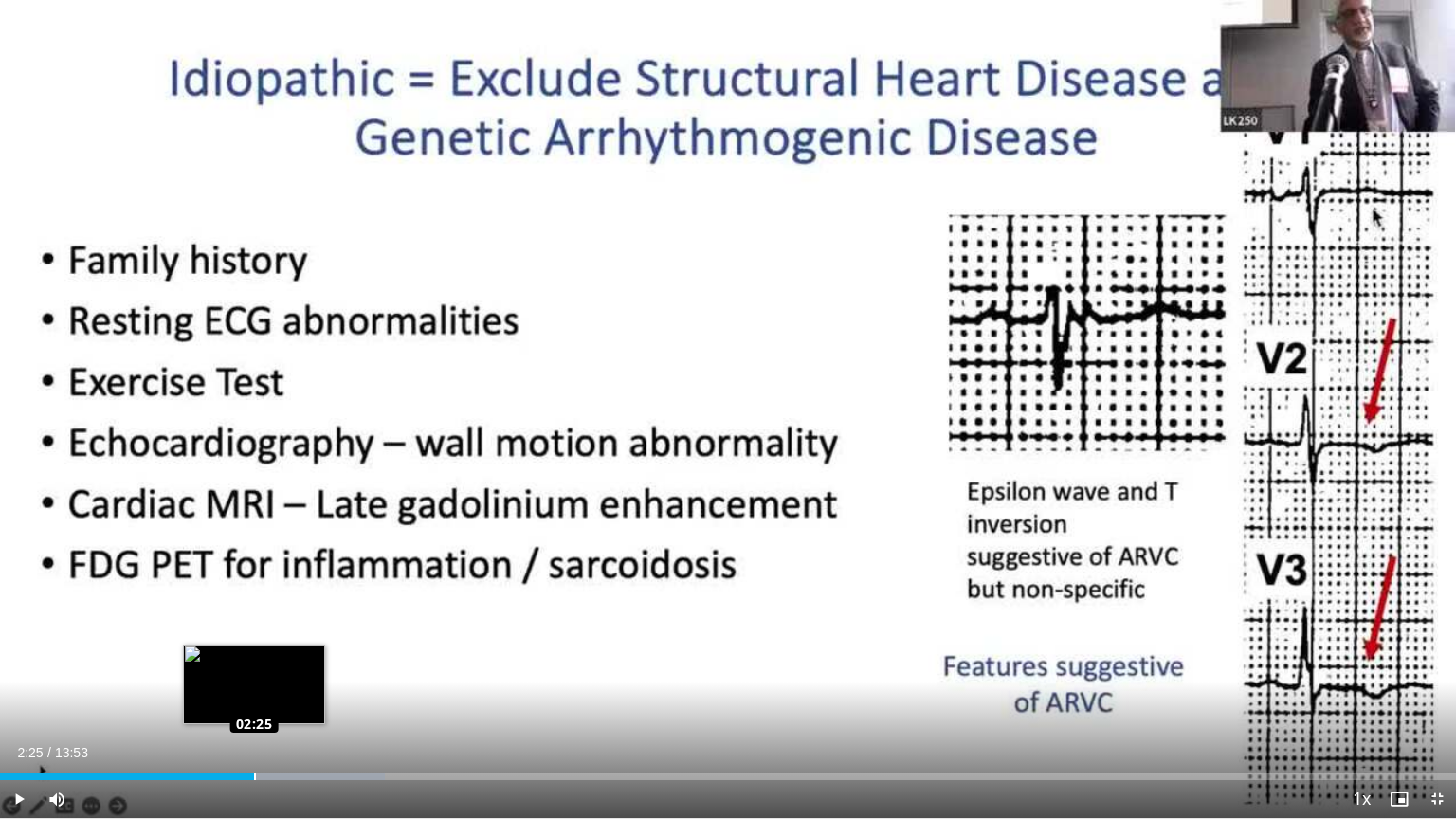 click on "Loaded :  26.41% 02:41 02:25" at bounding box center (728, 776) 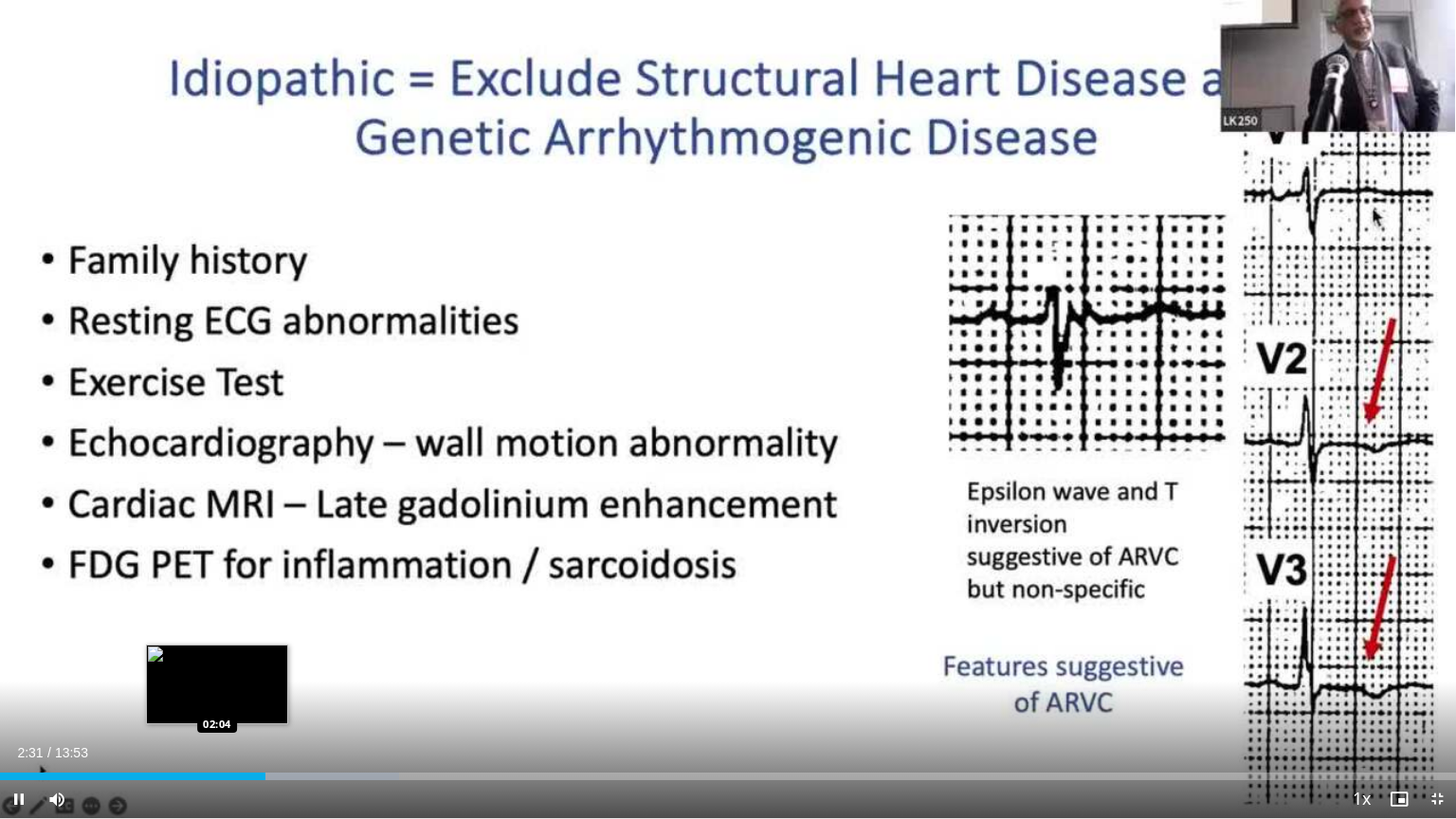 click on "02:31" at bounding box center (133, 776) 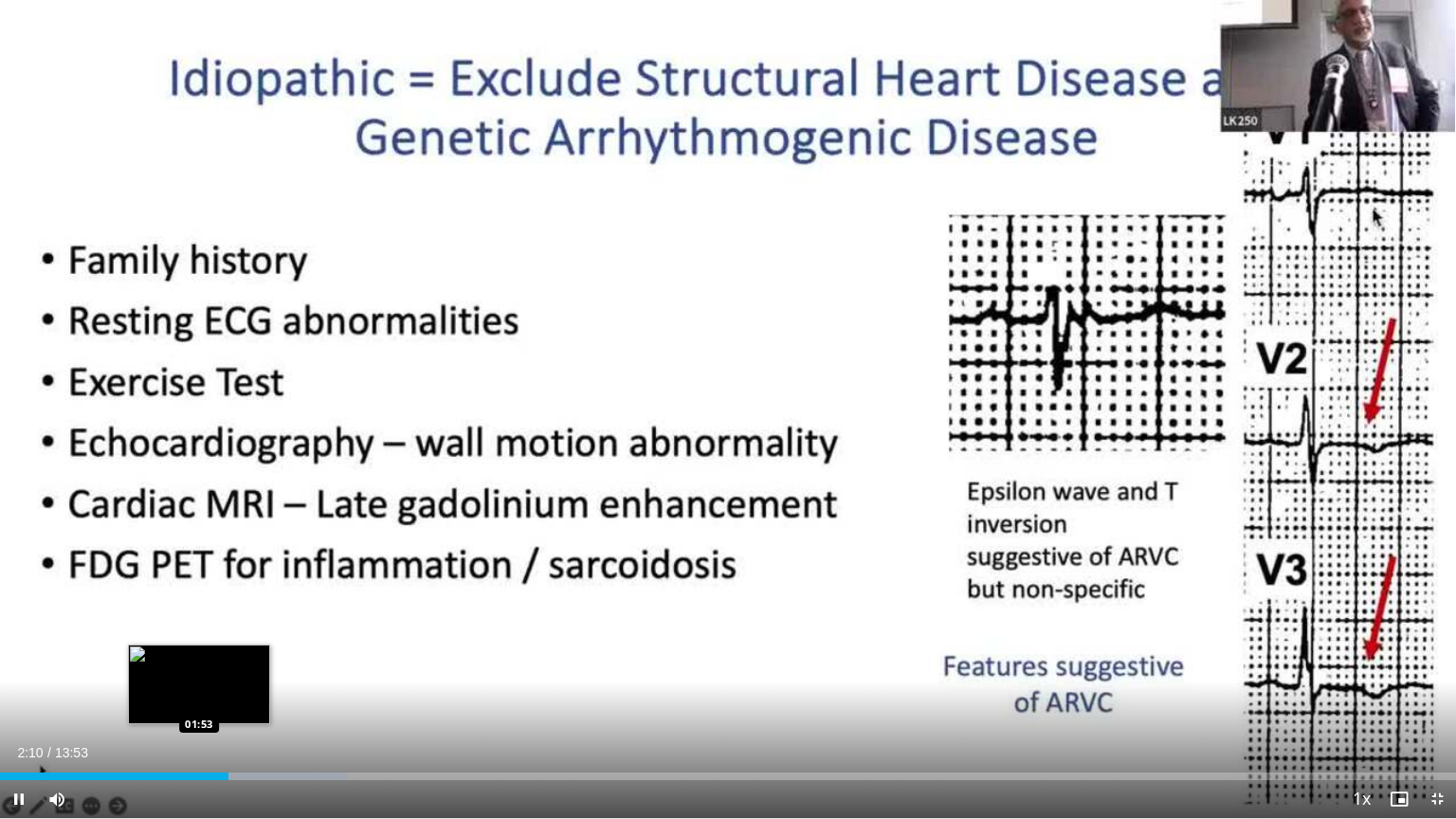 click on "Loaded :  23.81% 02:10 01:53" at bounding box center (728, 771) 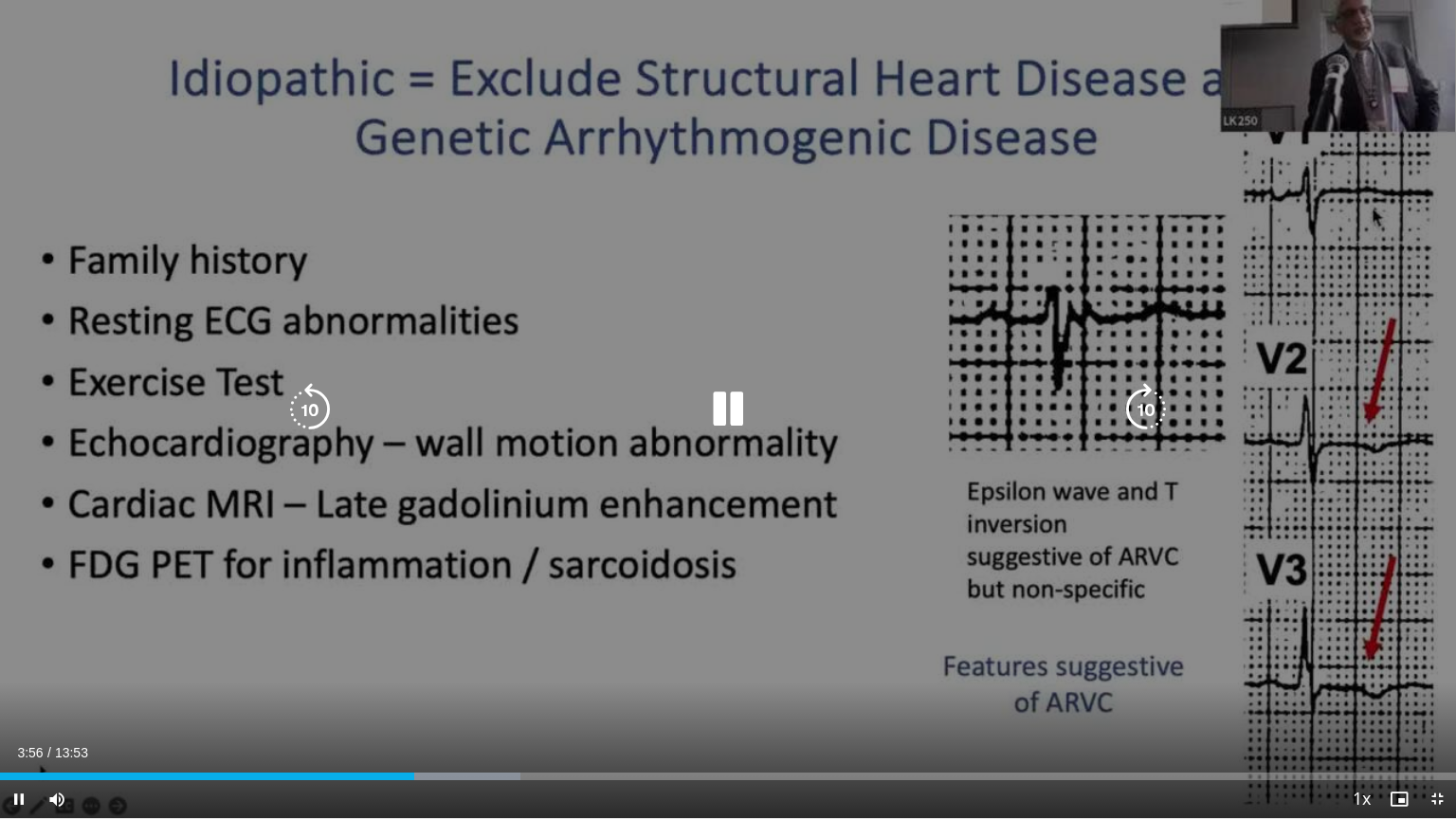 click at bounding box center (728, 410) 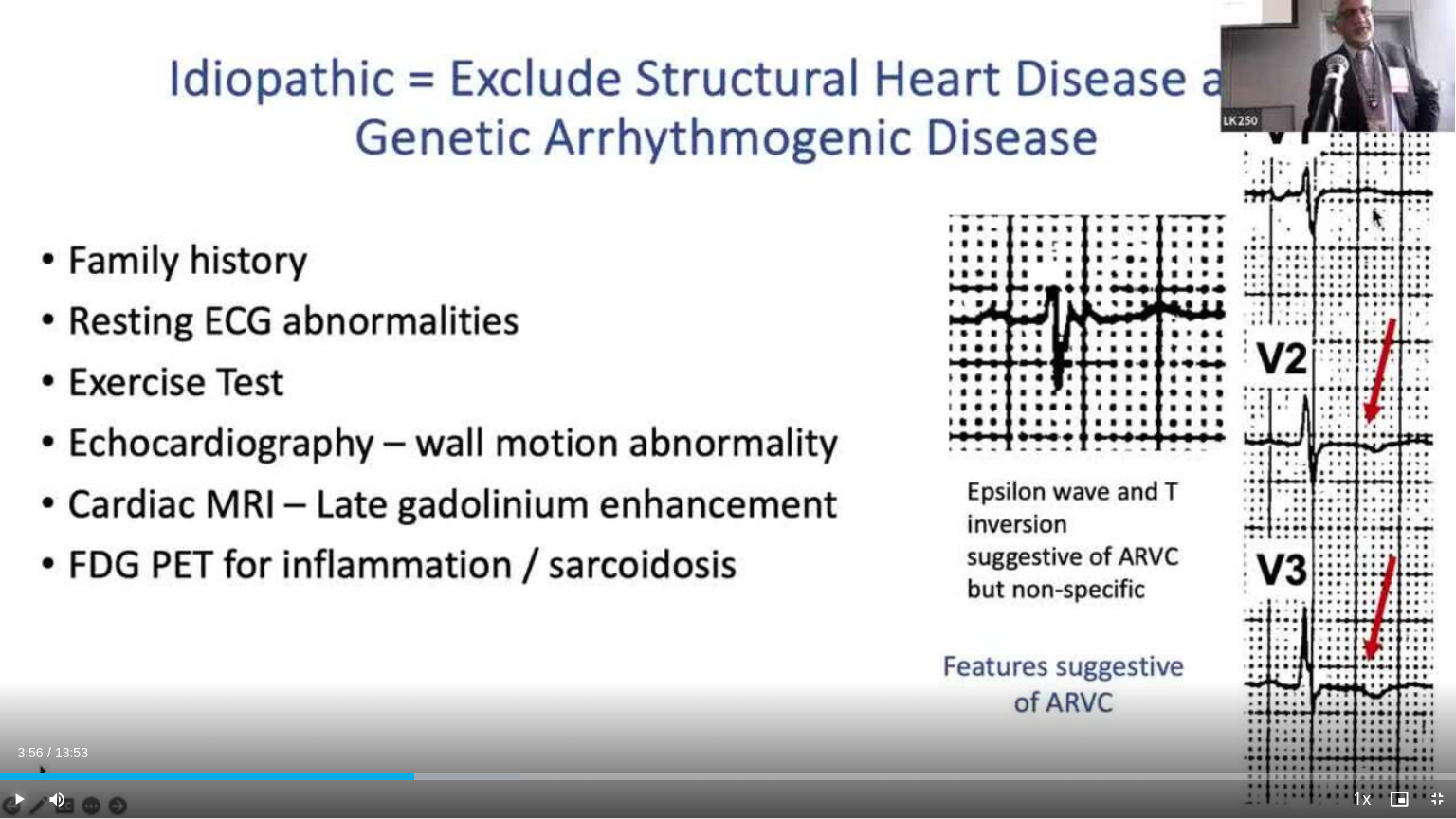 click at bounding box center (19, 799) 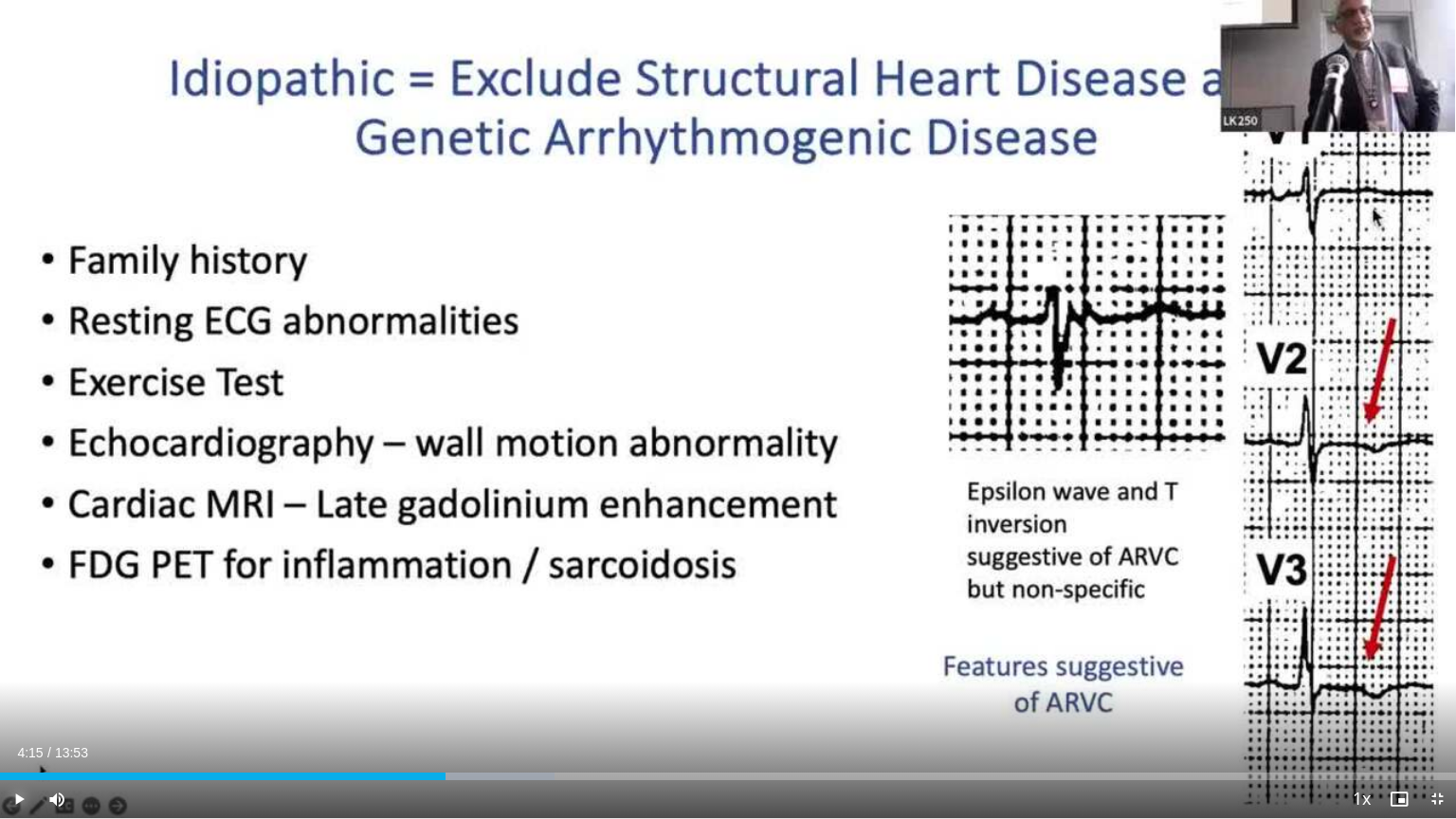 type 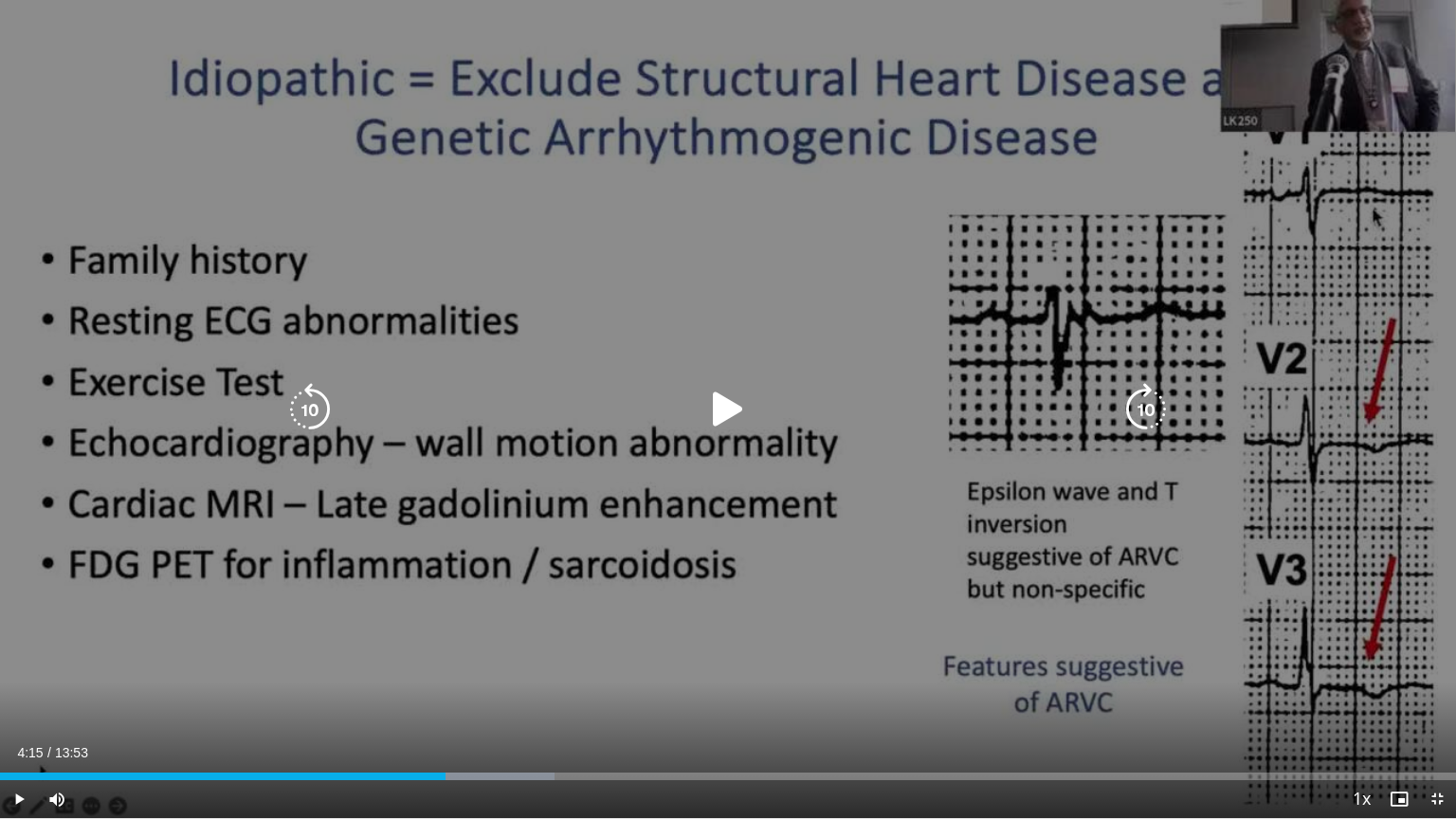 click at bounding box center [728, 410] 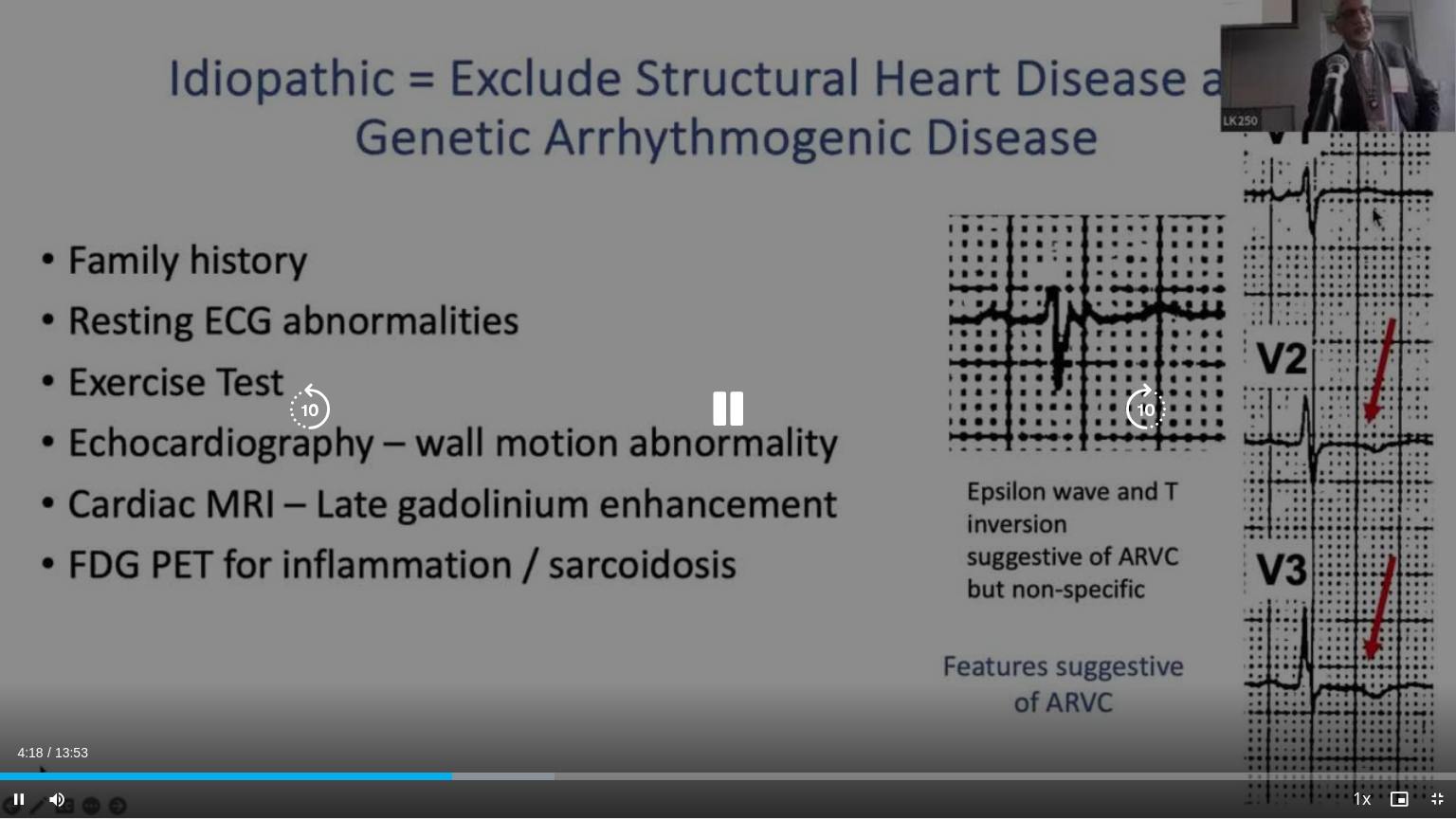 click at bounding box center (728, 410) 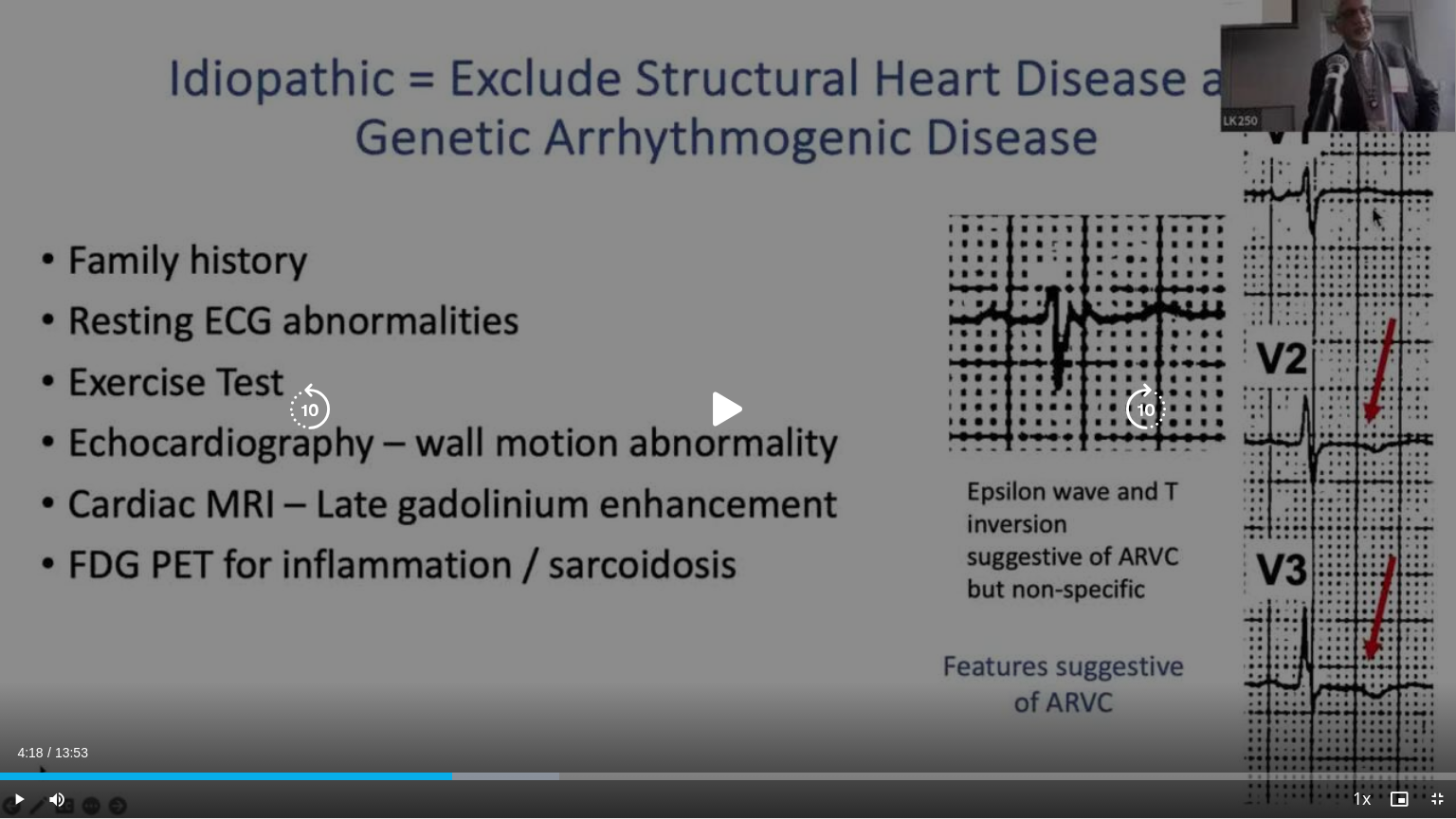 click at bounding box center [728, 410] 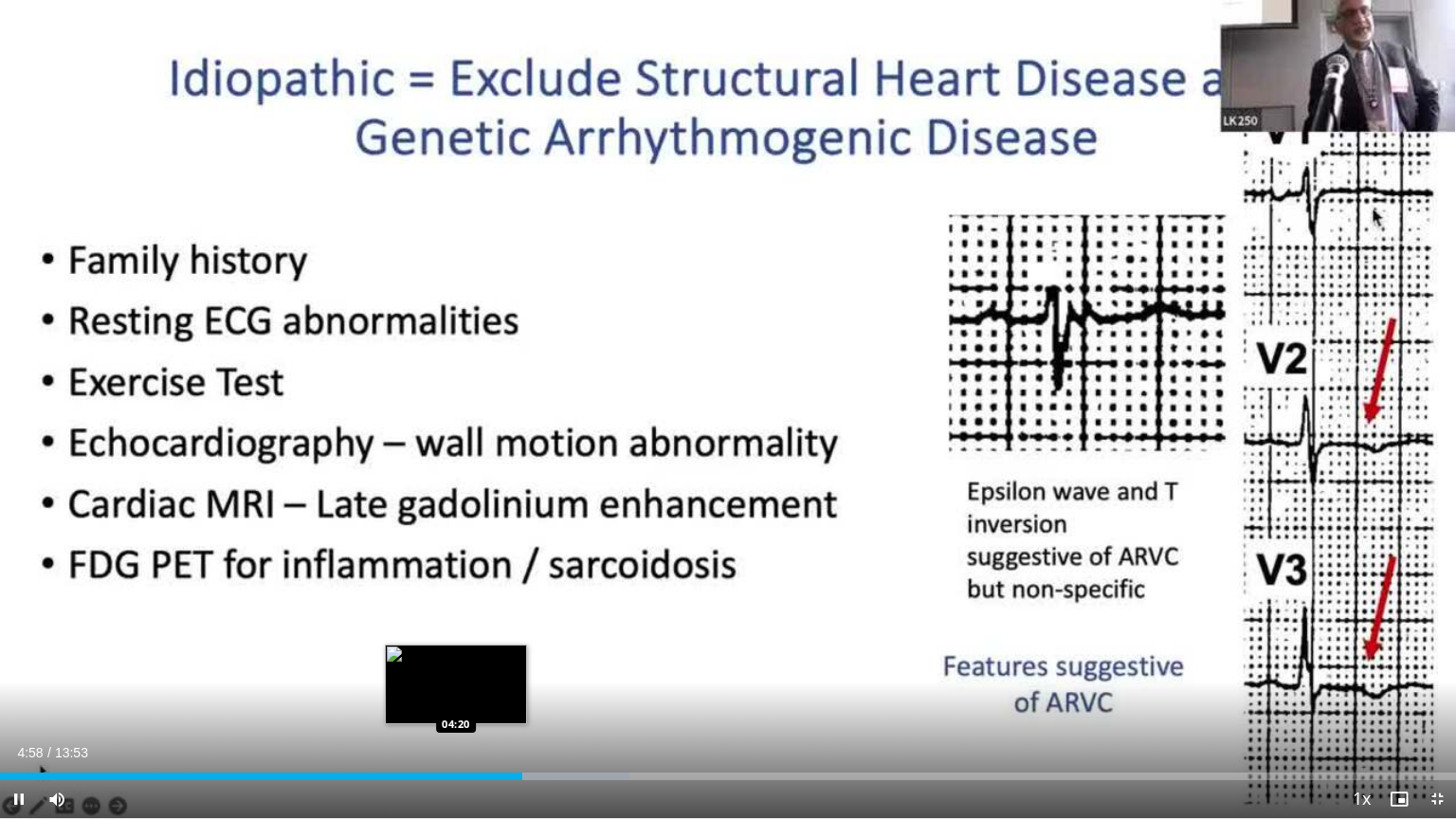 click on "Loaded :  43.22% 04:58 04:20" at bounding box center (728, 771) 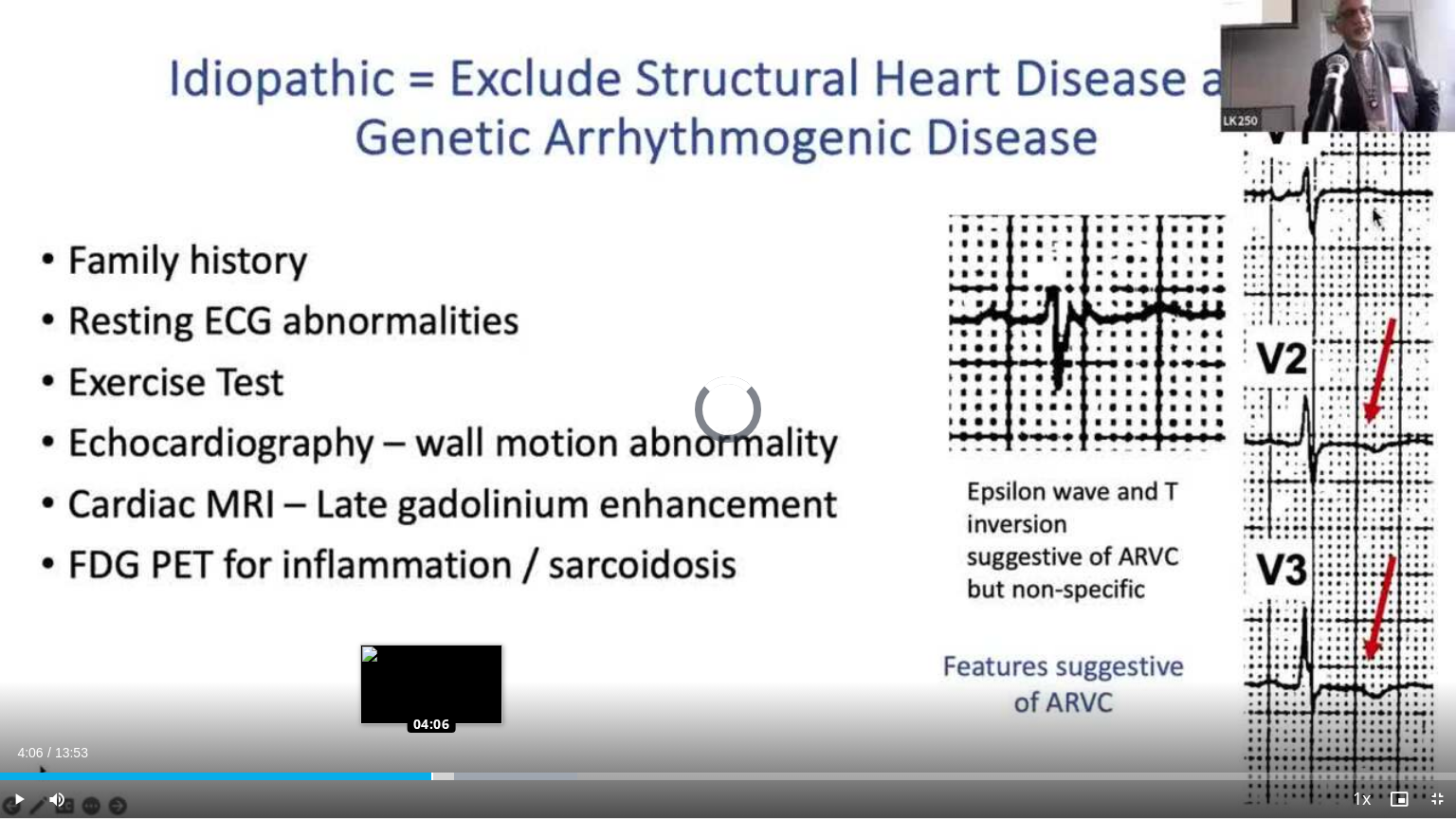 click on "Loaded :  39.62% 04:06 04:06" at bounding box center [728, 776] 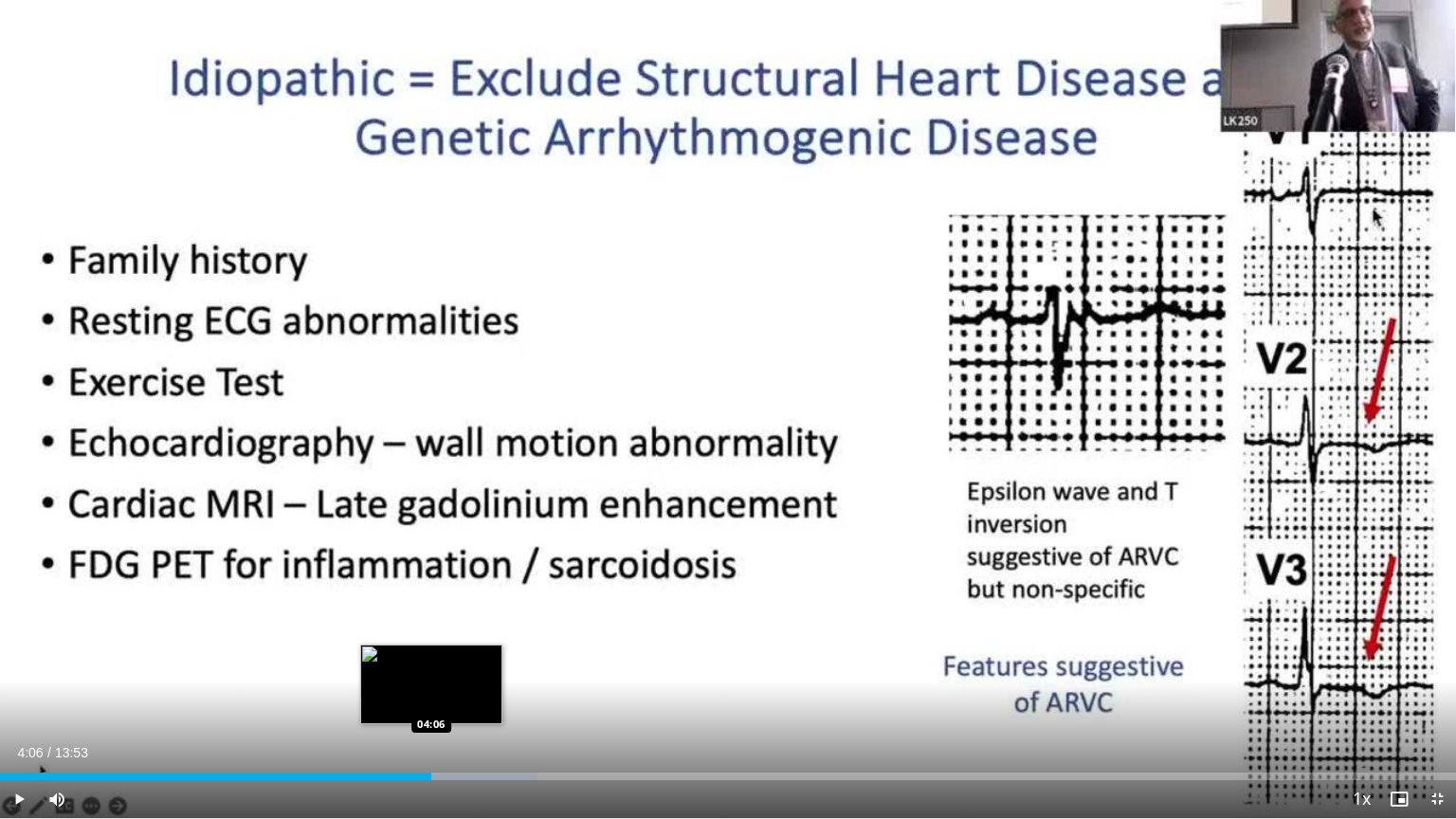 click on "Loaded :  36.91% 04:06 04:06" at bounding box center [728, 776] 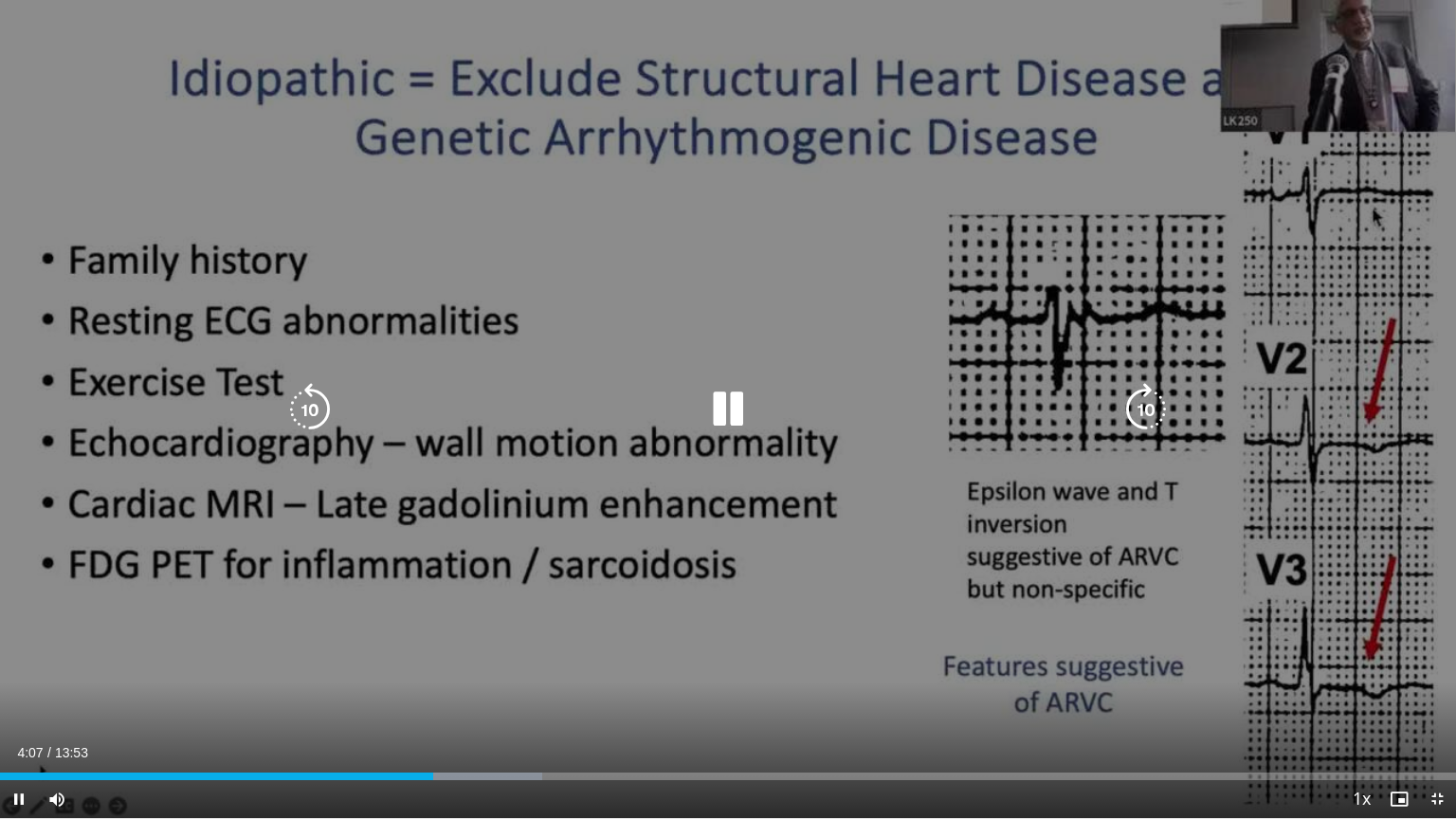click on "10 seconds
Tap to unmute" at bounding box center [728, 409] 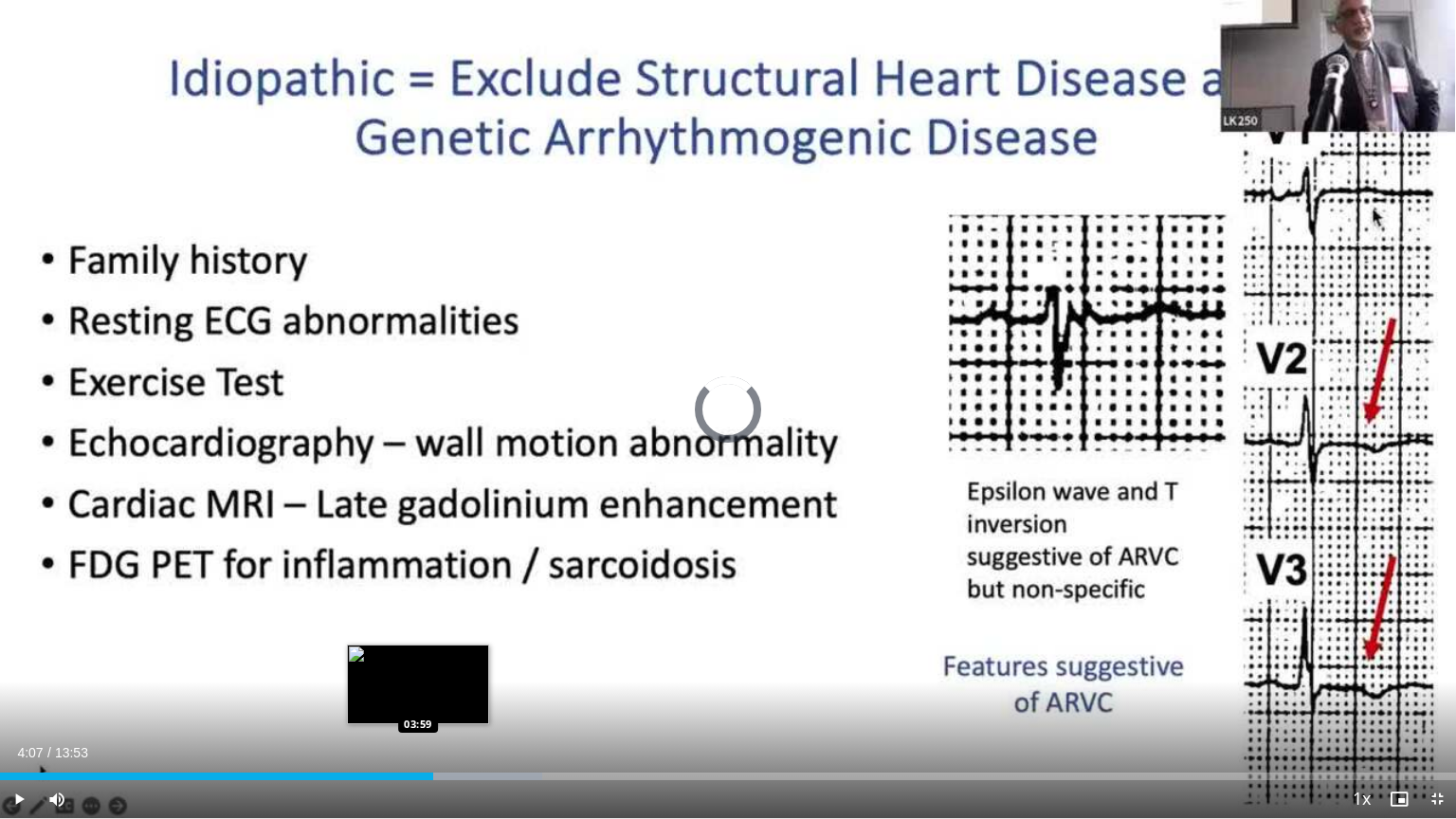 click on "04:07" at bounding box center (216, 776) 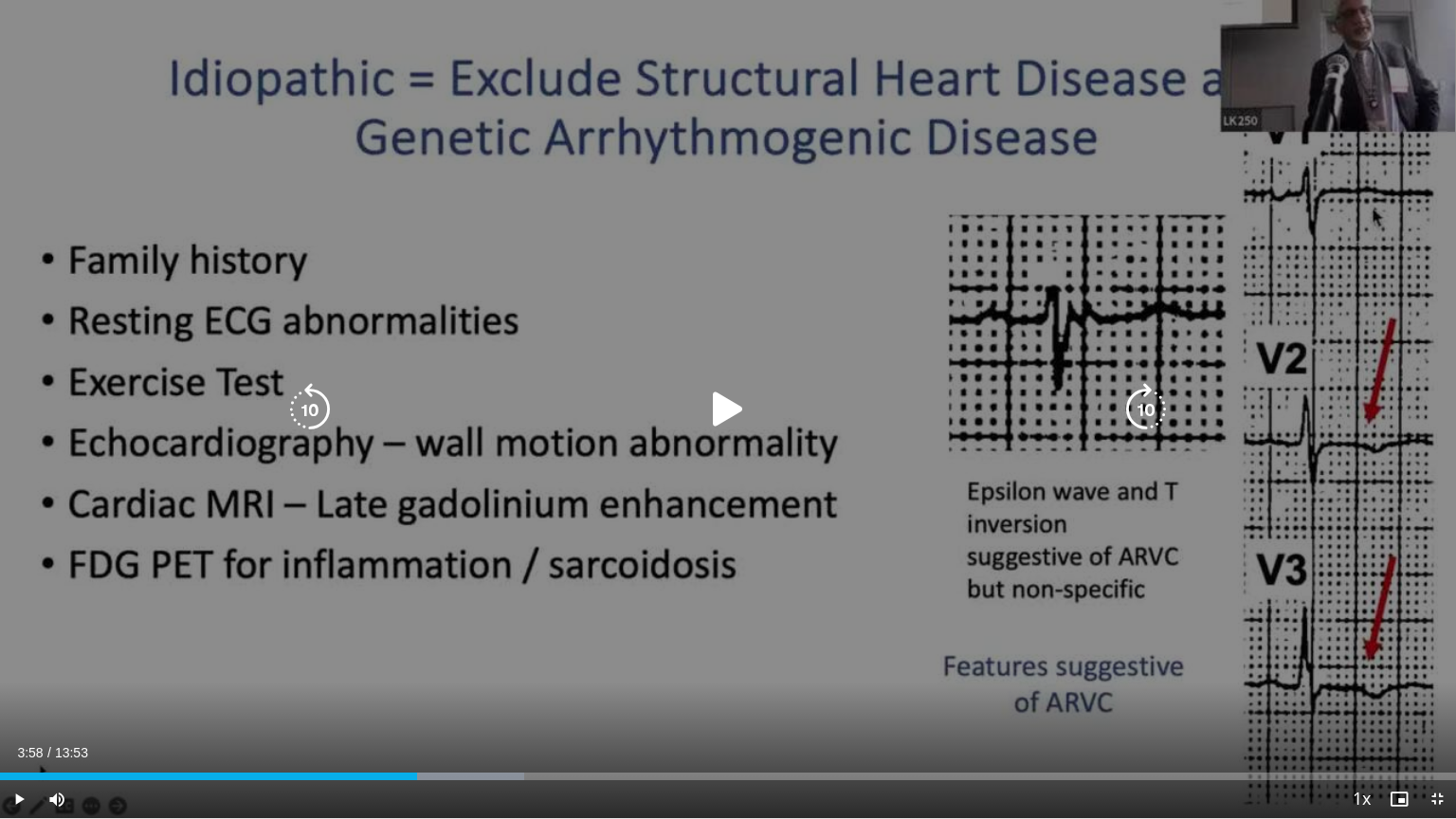 click on "10 seconds
Tap to unmute" at bounding box center [728, 409] 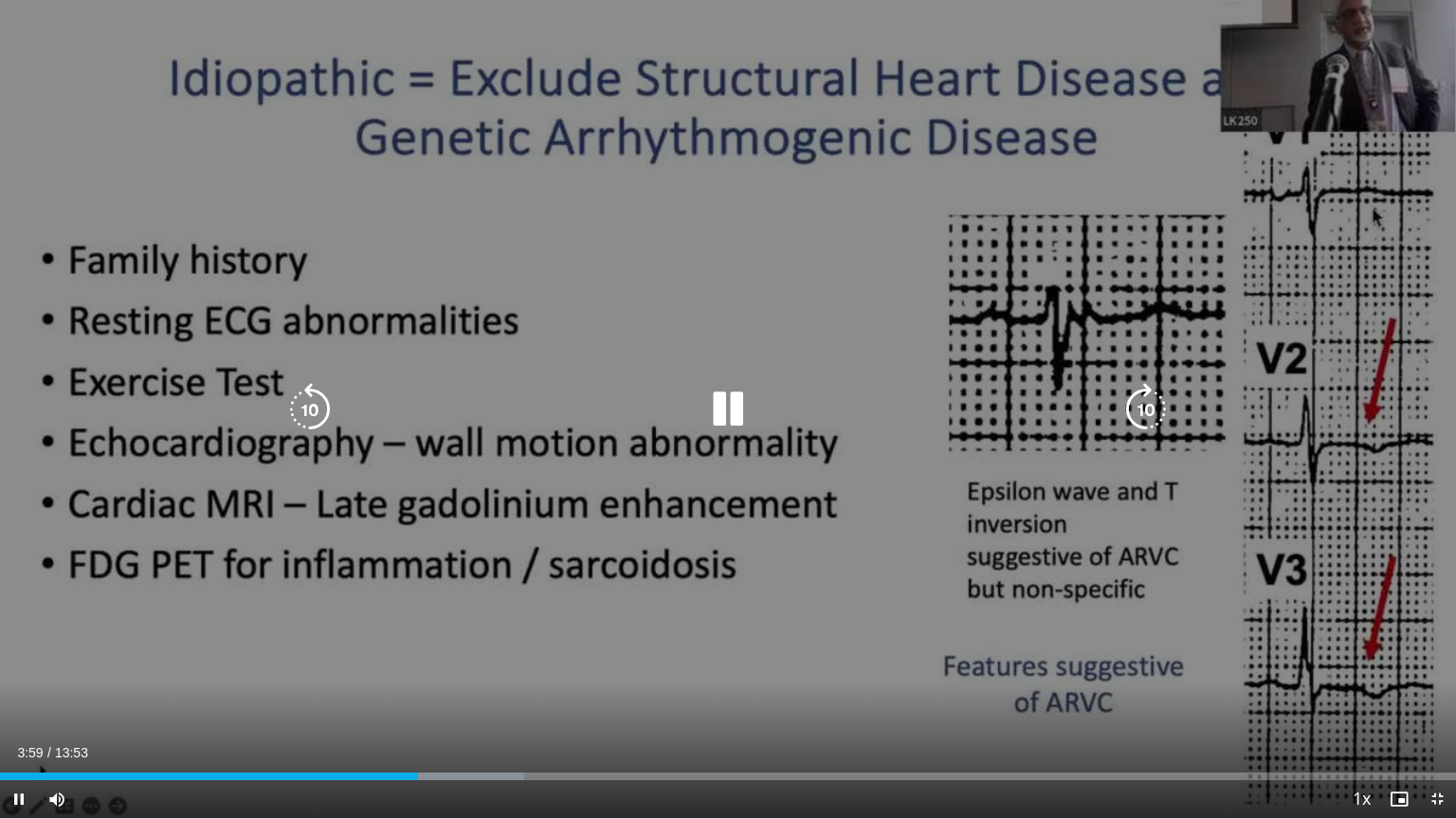 click on "10 seconds
Tap to unmute" at bounding box center [728, 409] 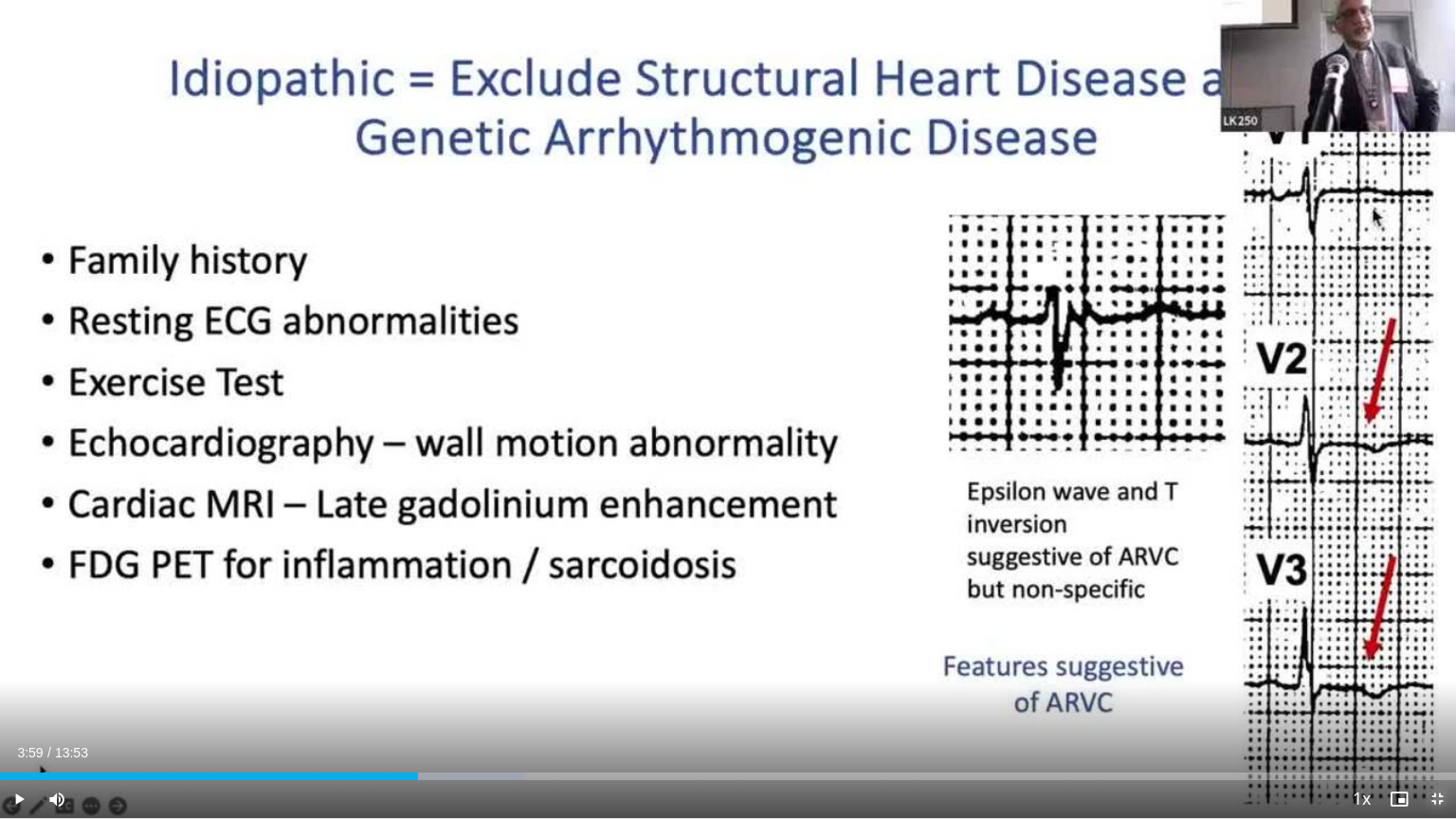 click at bounding box center [1437, 799] 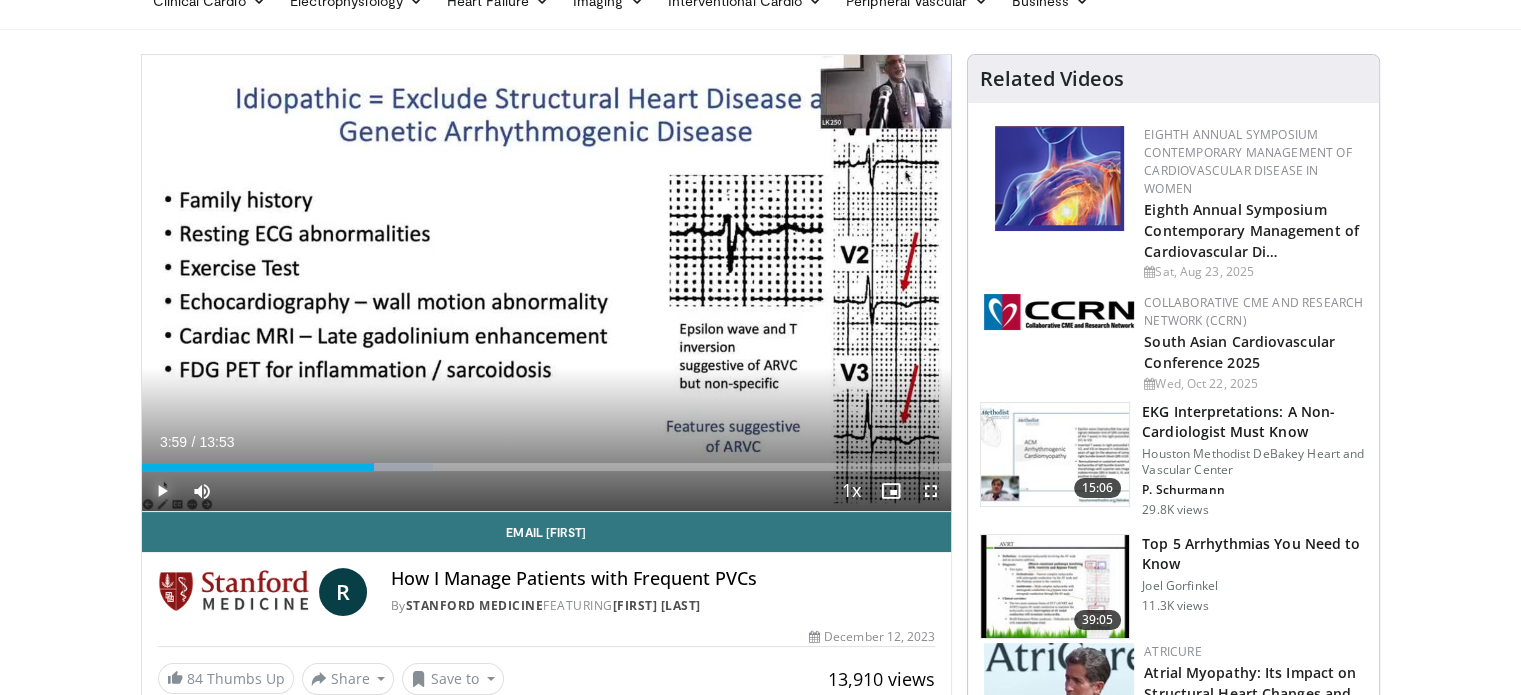 click at bounding box center [162, 491] 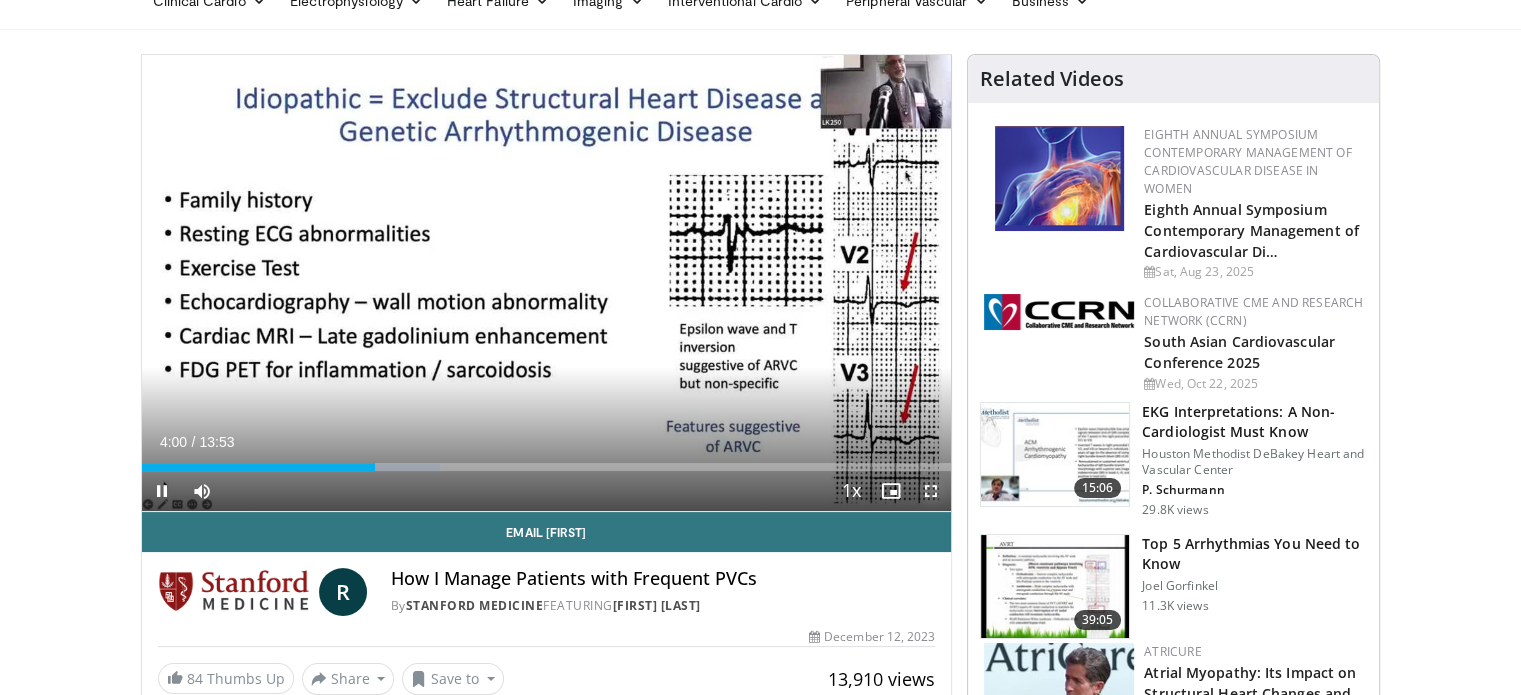 click at bounding box center (931, 491) 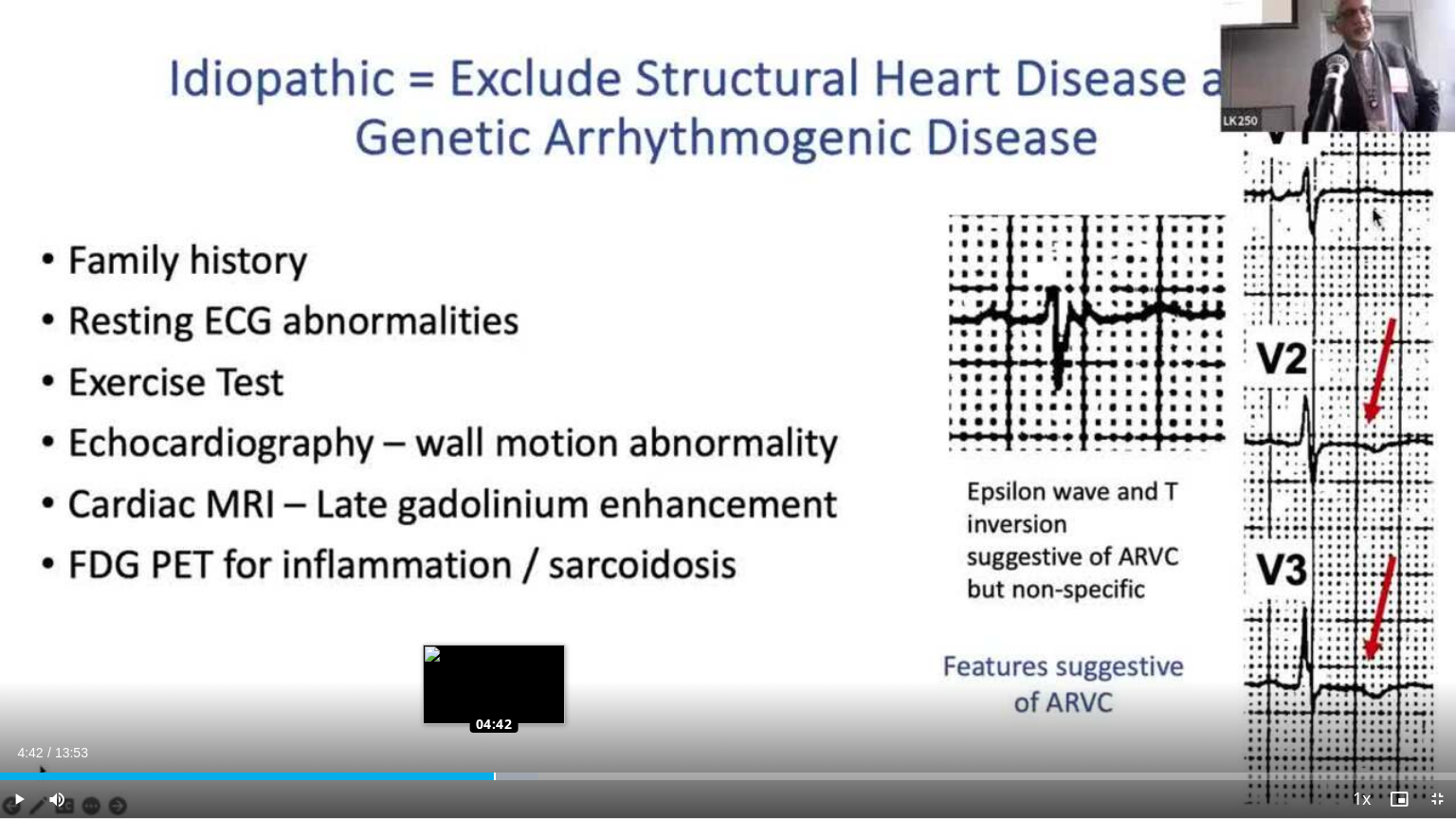 click on "Loaded :  36.91% 04:42 04:42" at bounding box center [728, 776] 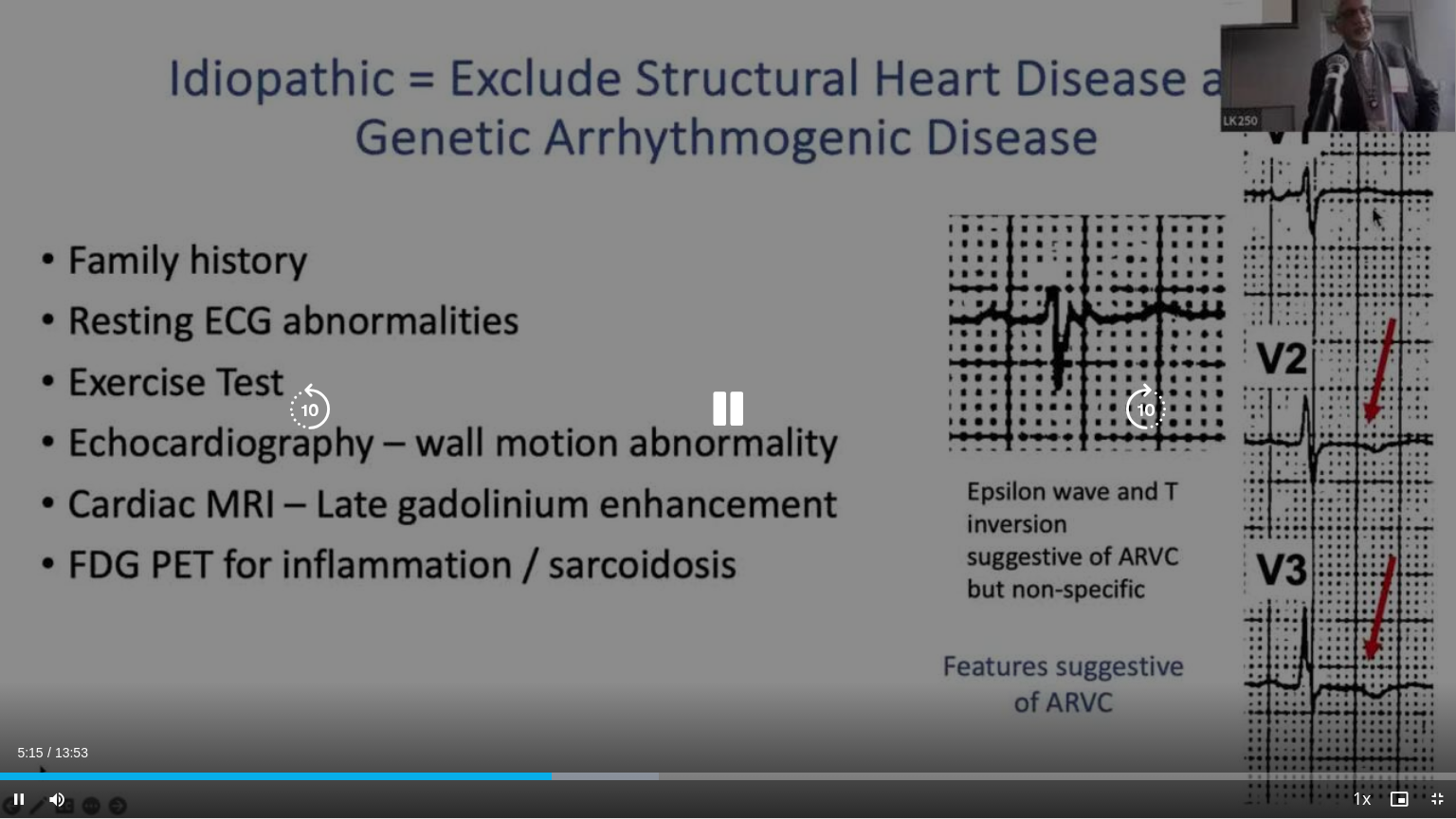 click on "10 seconds
Tap to unmute" at bounding box center (728, 409) 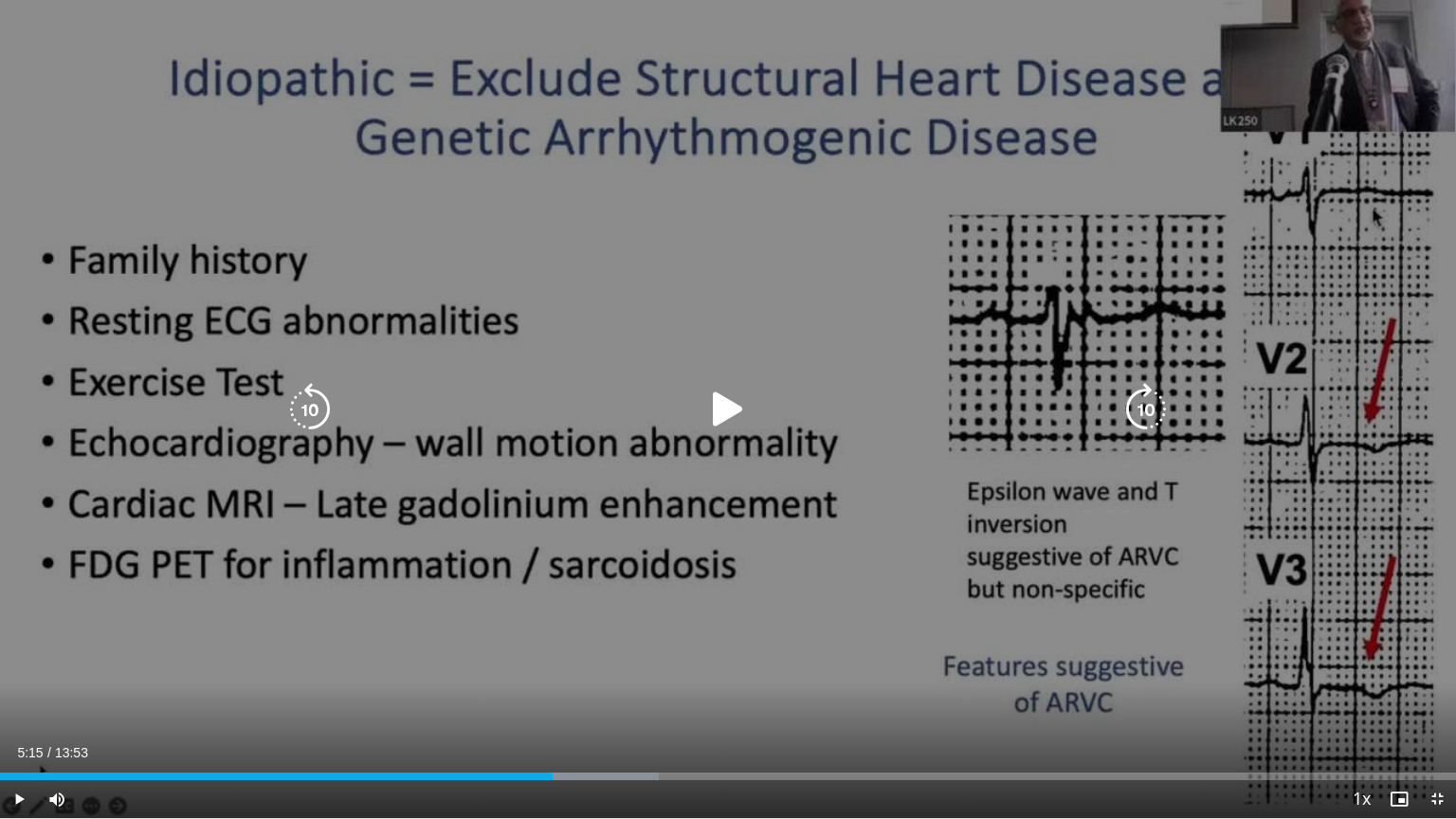 click at bounding box center [728, 410] 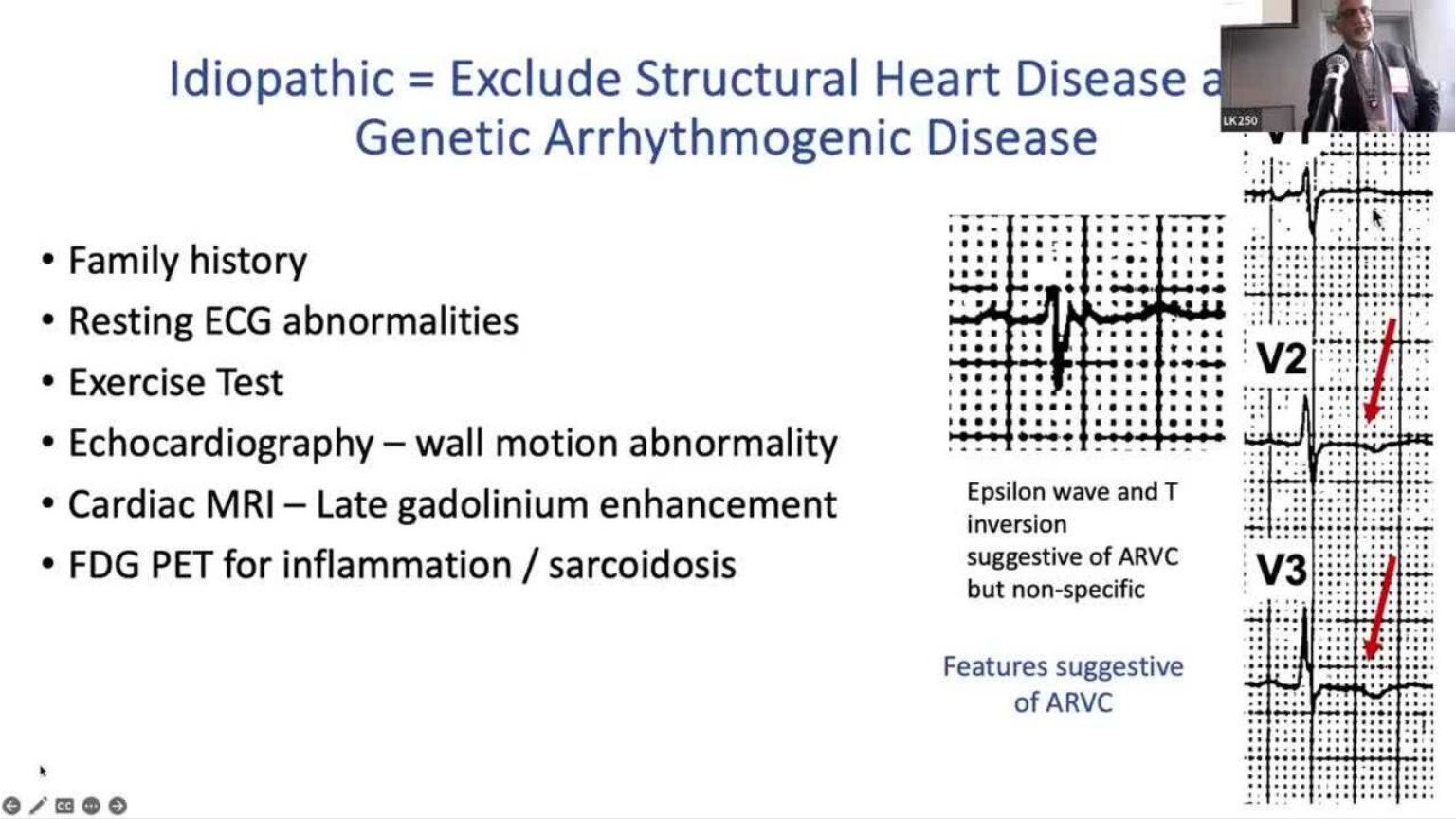type 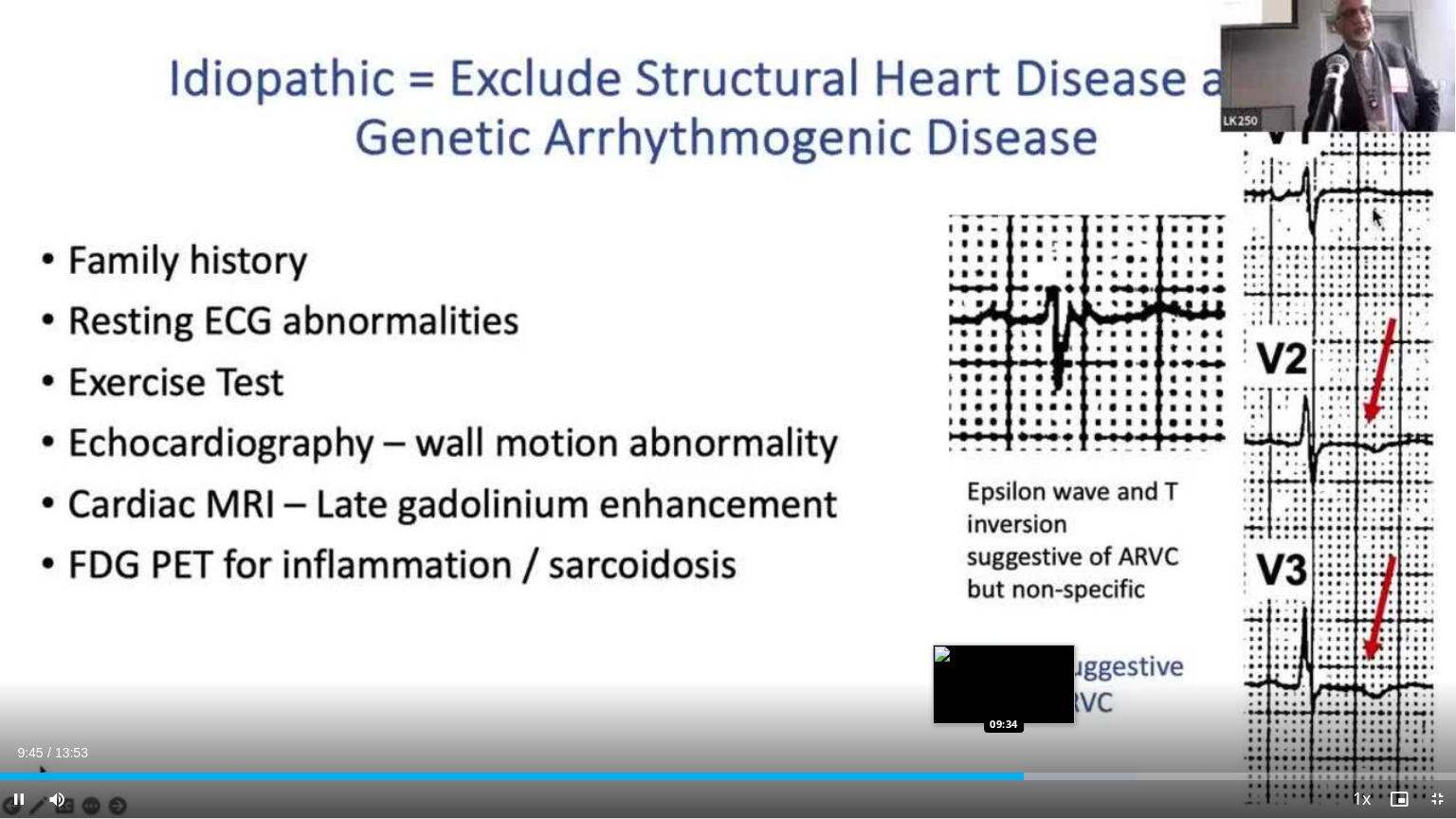 click on "09:45" at bounding box center [512, 776] 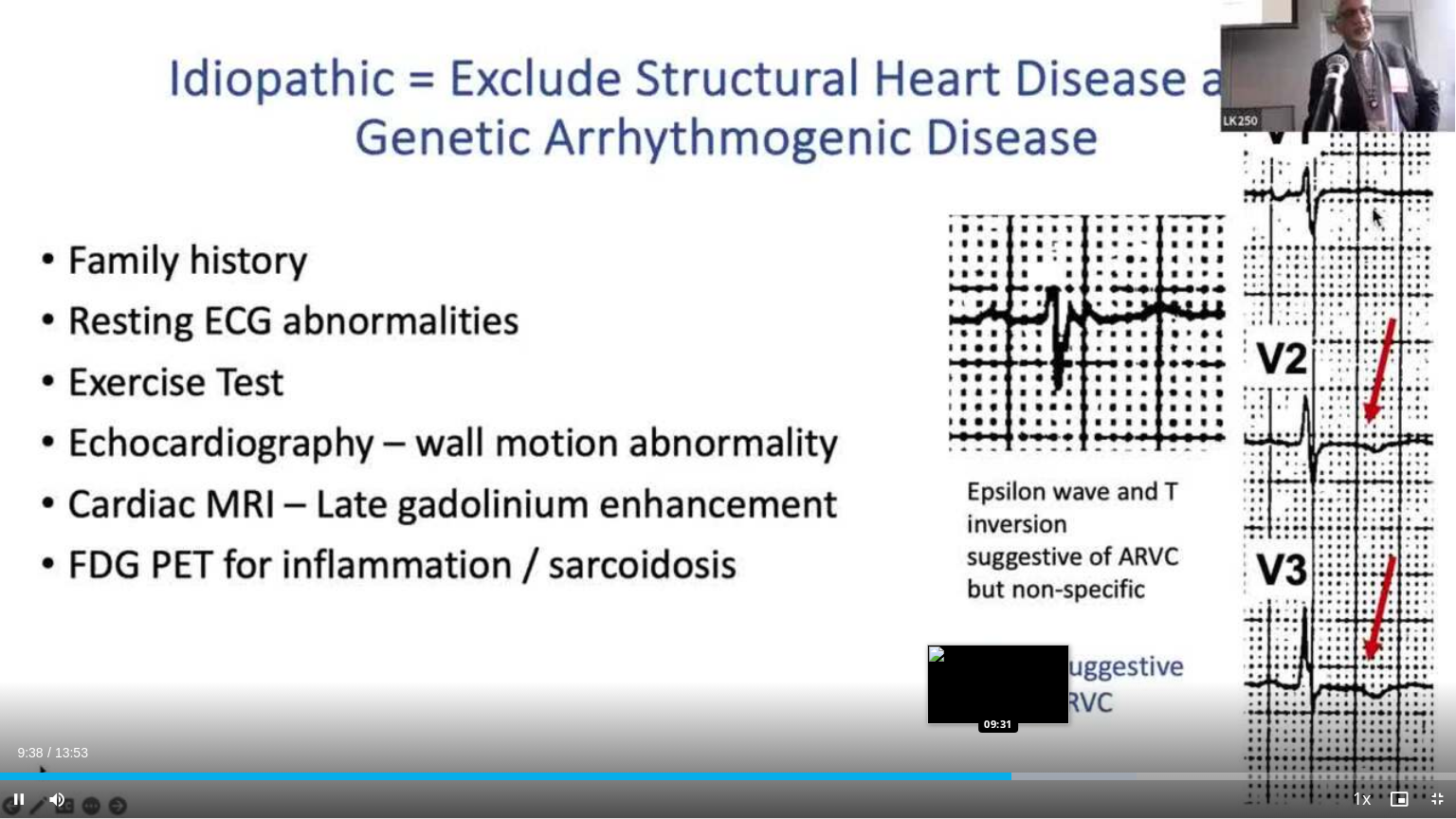 click on "09:38" at bounding box center [505, 776] 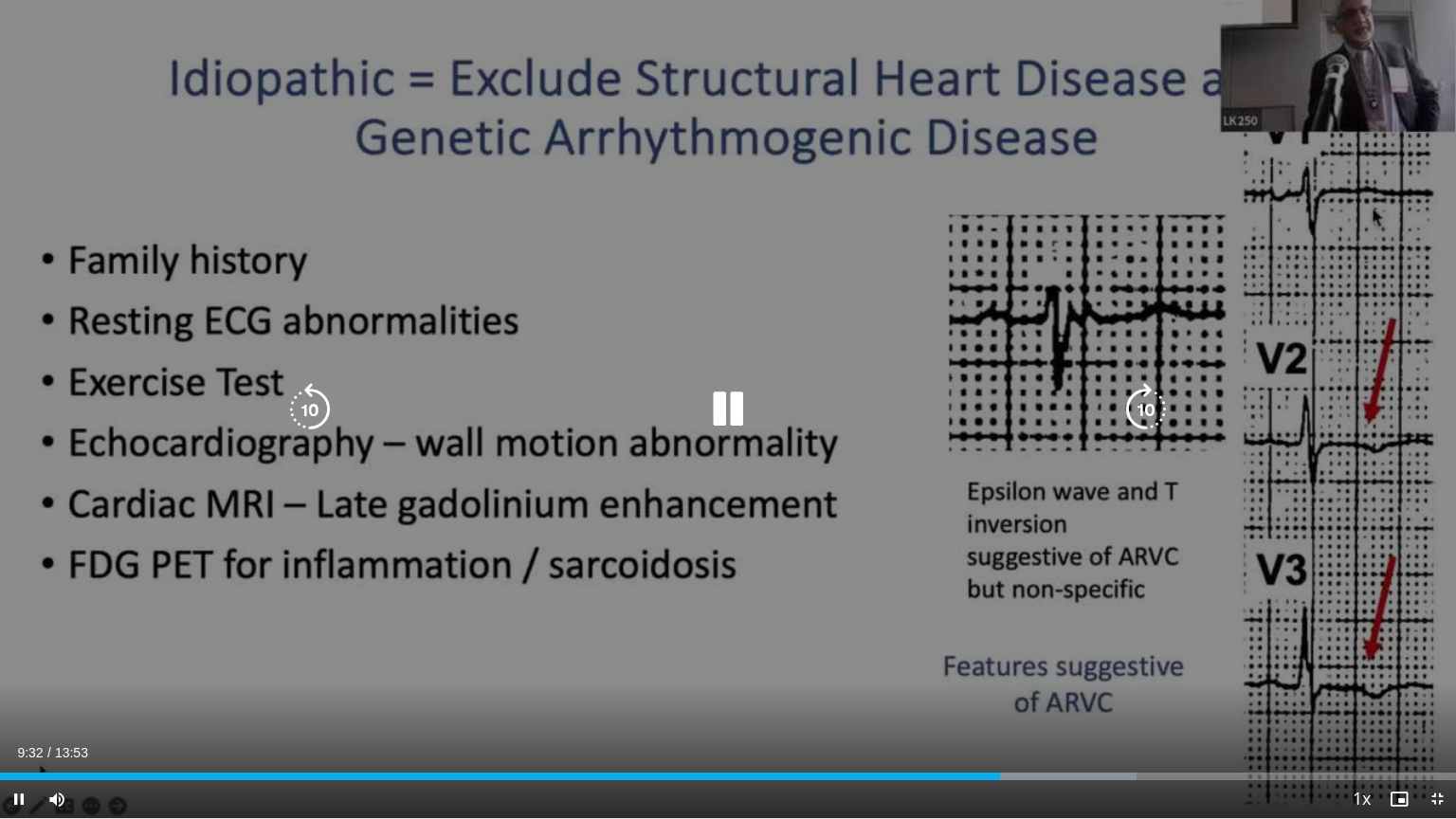 click on "10 seconds
Tap to unmute" at bounding box center (728, 409) 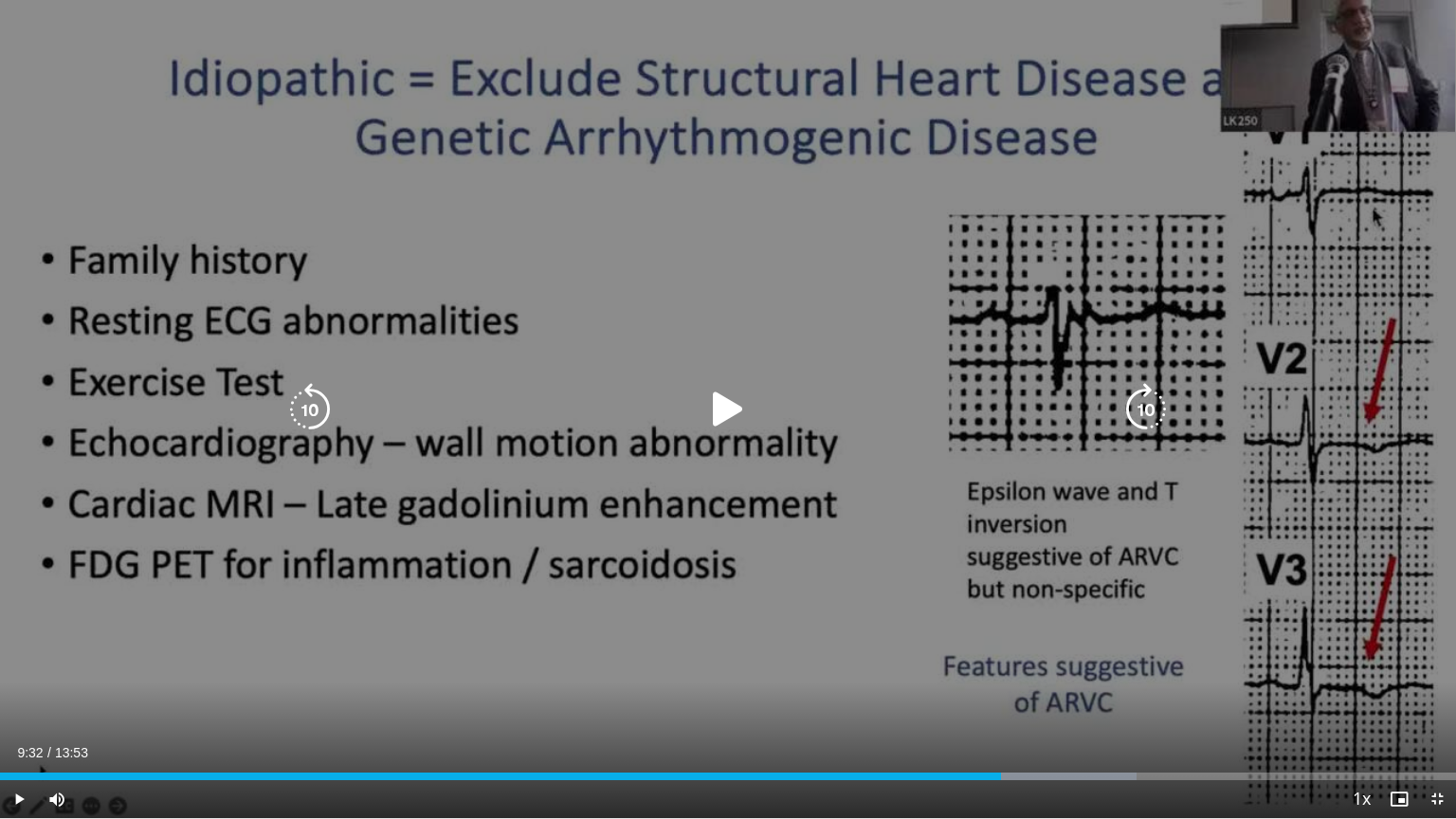 click on "10 seconds
Tap to unmute" at bounding box center (728, 409) 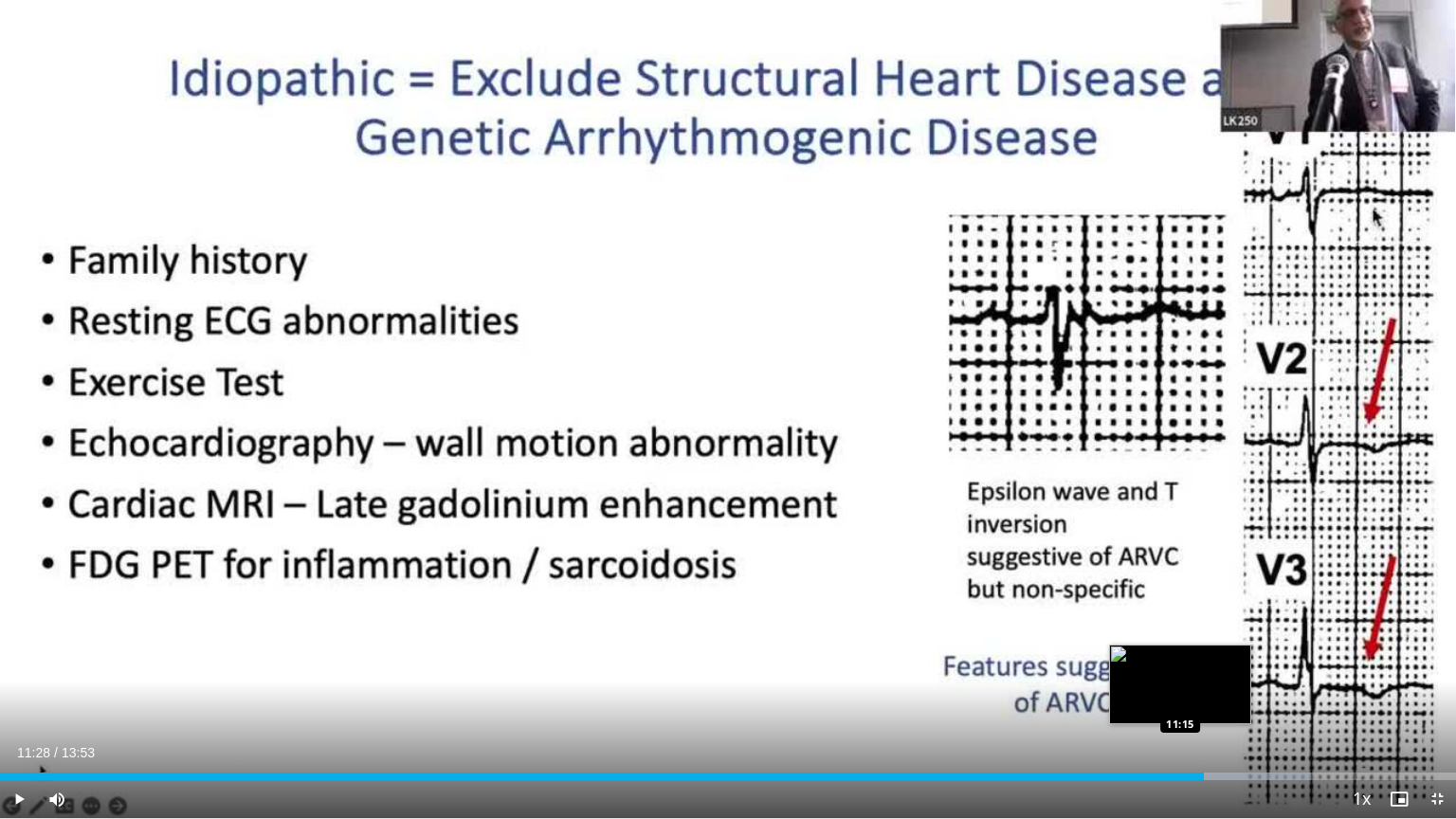 click on "Loaded :  90.04% 11:28 11:15" at bounding box center (728, 771) 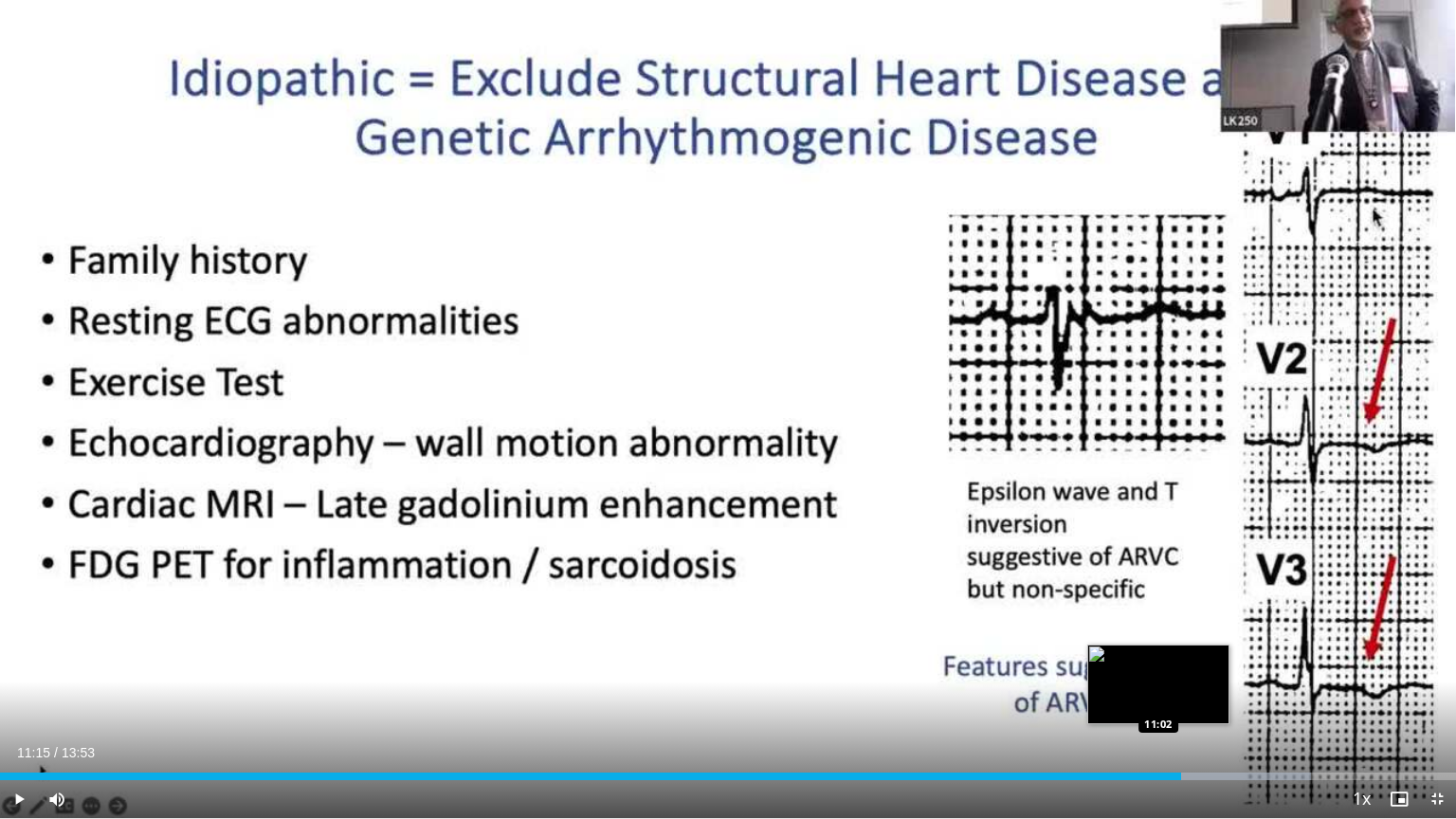 click on "11:15" at bounding box center (591, 776) 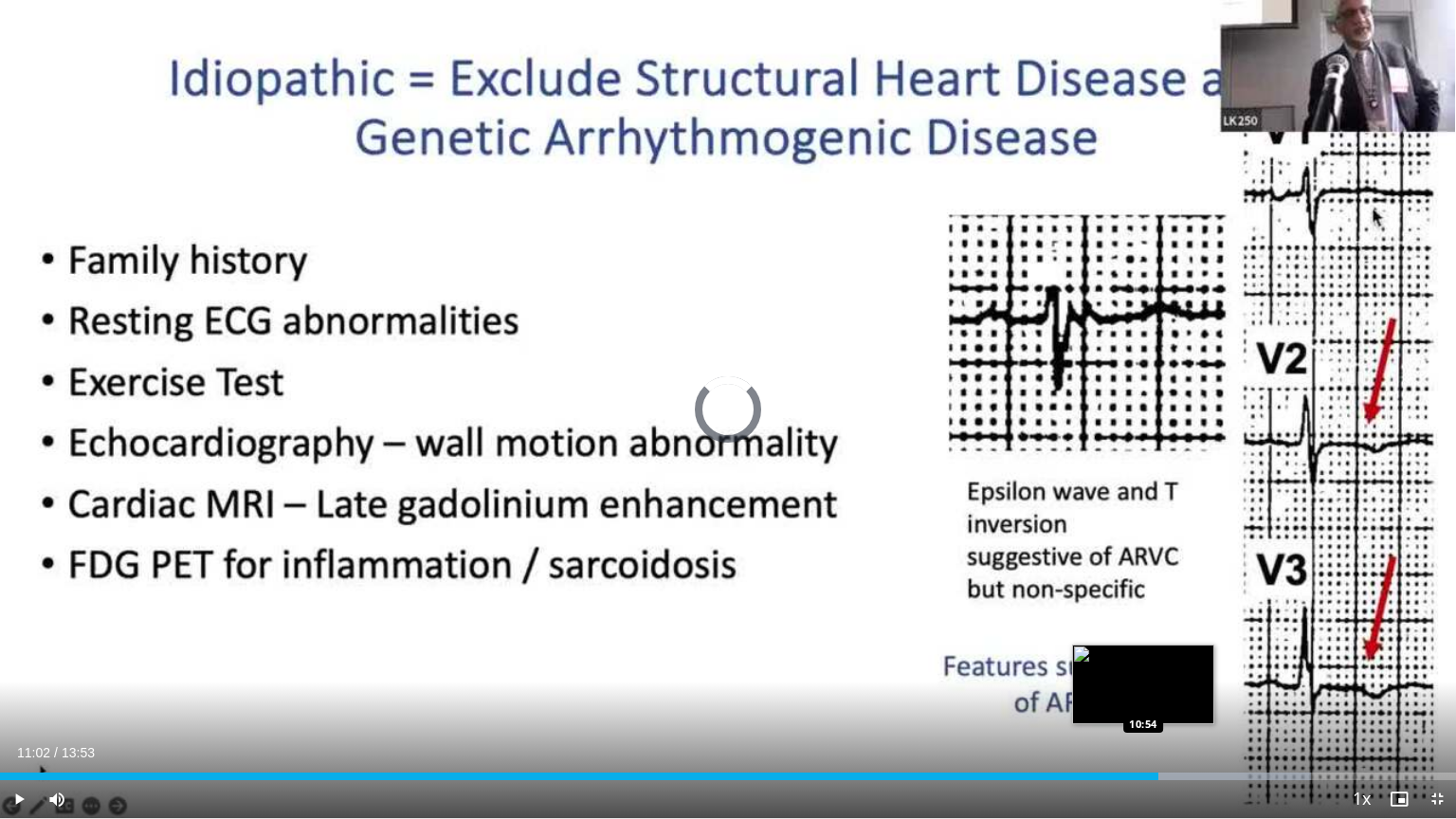 click on "Loaded :  90.04% 11:02 10:54" at bounding box center [728, 776] 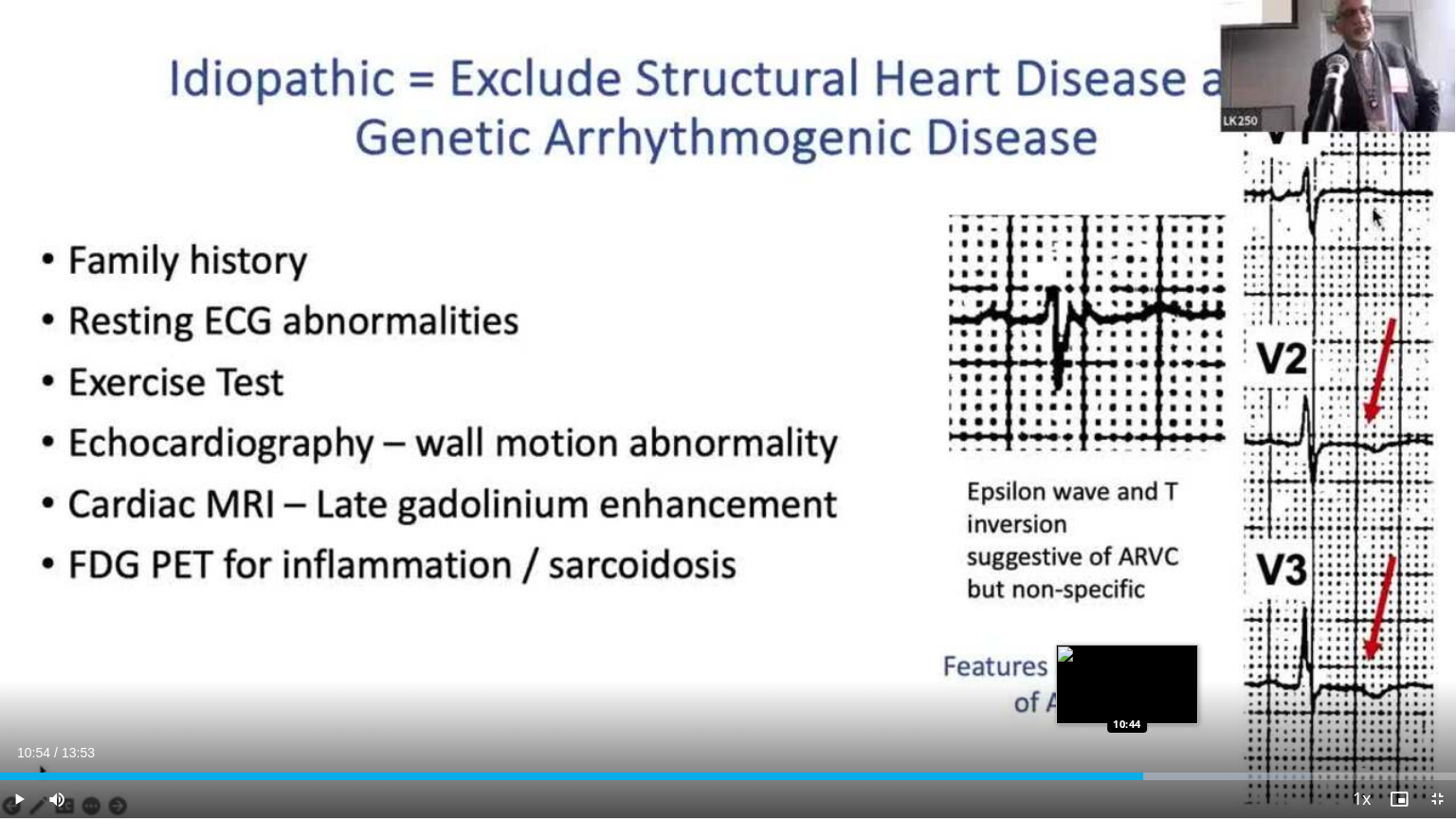 click on "Loaded :  90.04% 10:54 10:44" at bounding box center (728, 776) 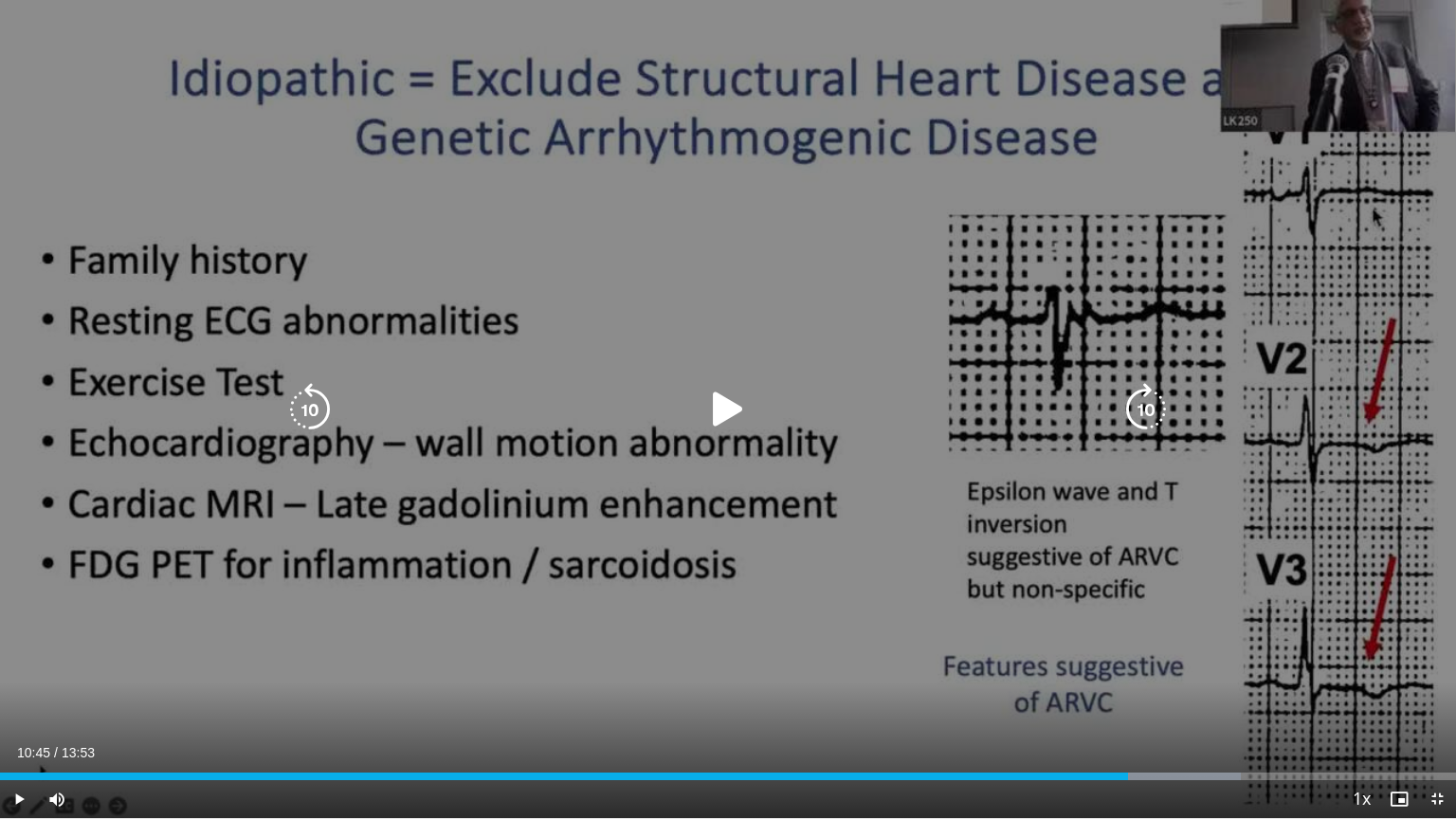 click on "10 seconds
Tap to unmute" at bounding box center [728, 409] 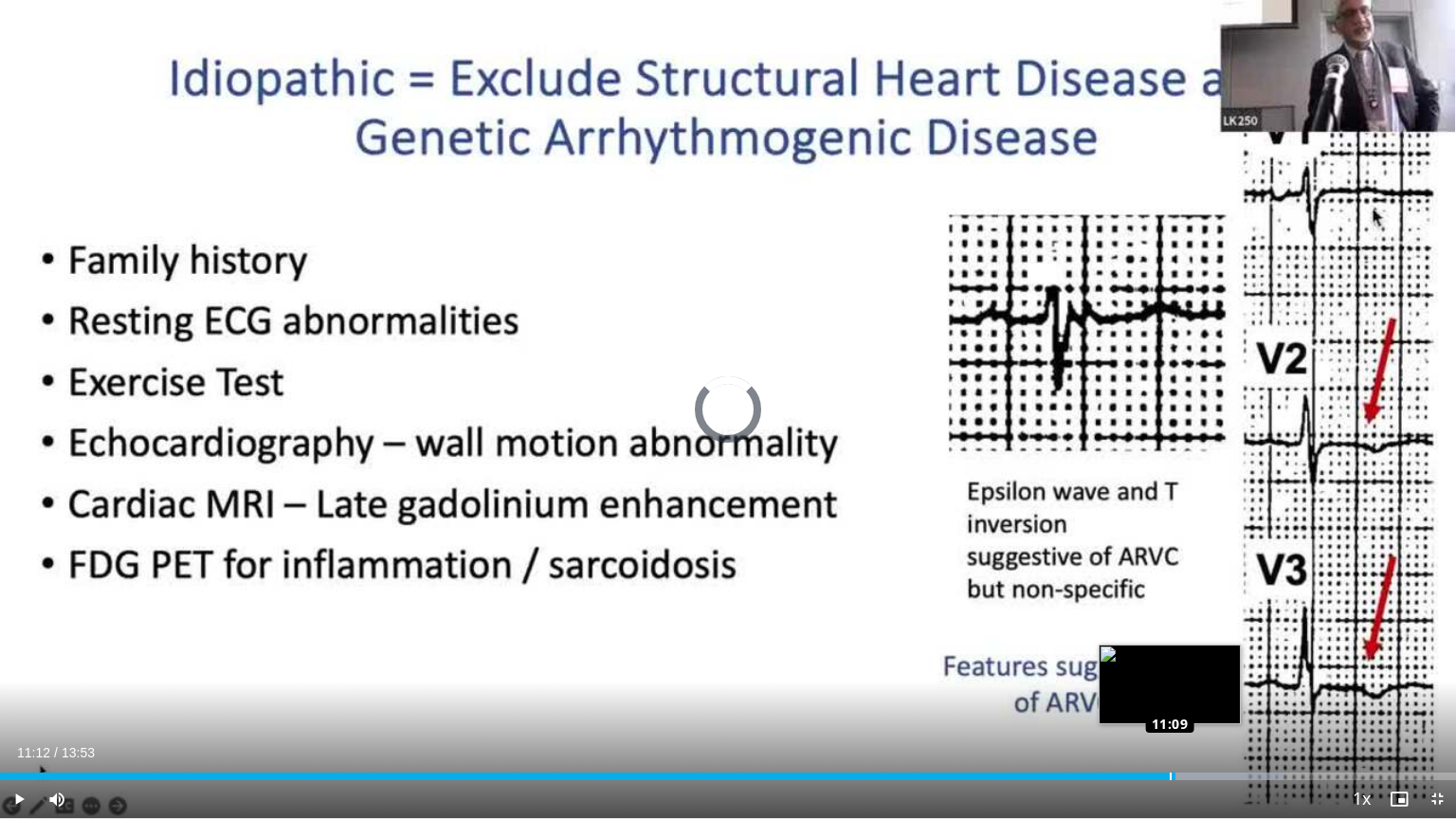 click on "Loaded :  88.12% 11:12 11:09" at bounding box center [728, 776] 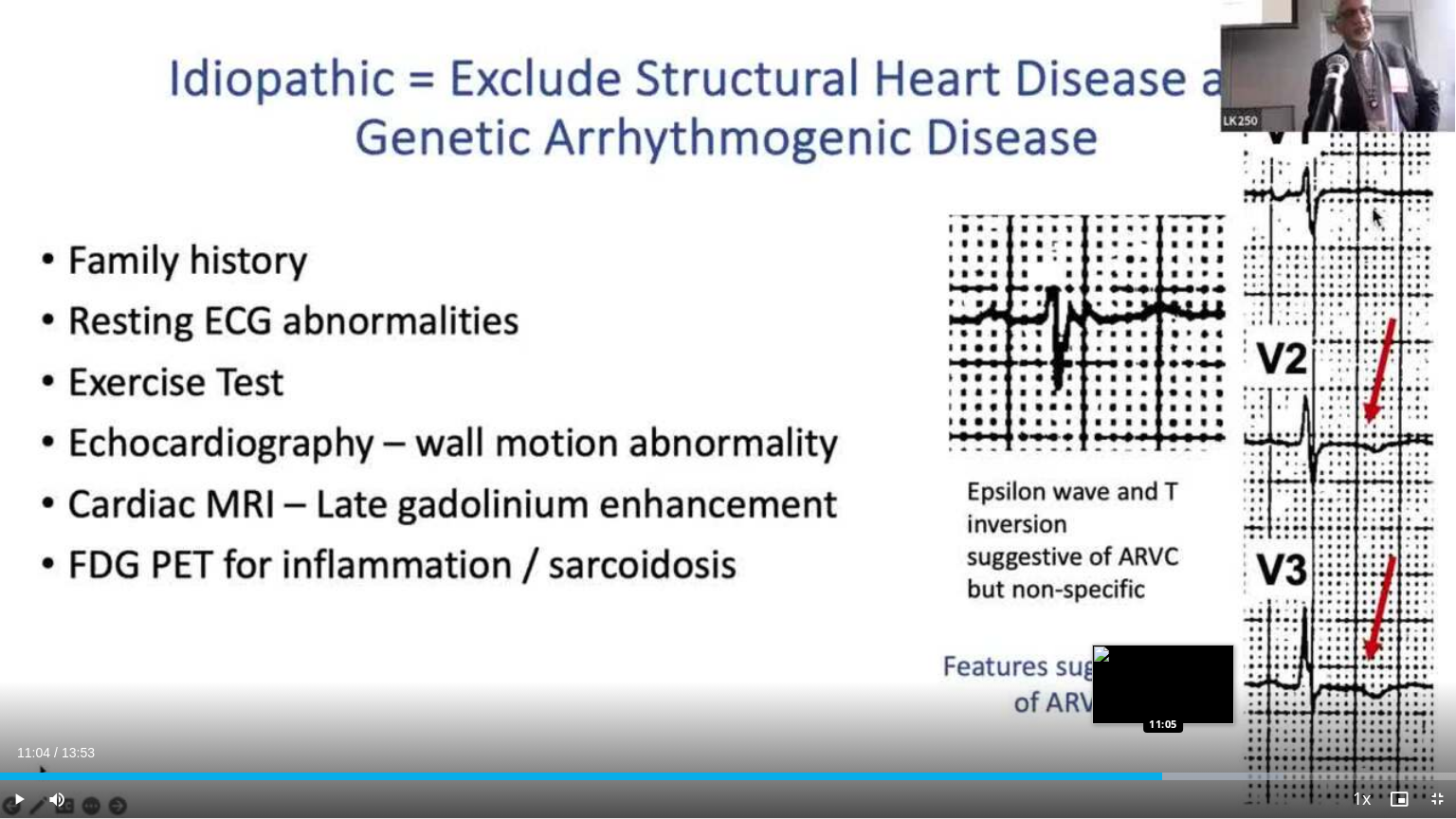 click on "11:04" at bounding box center (581, 776) 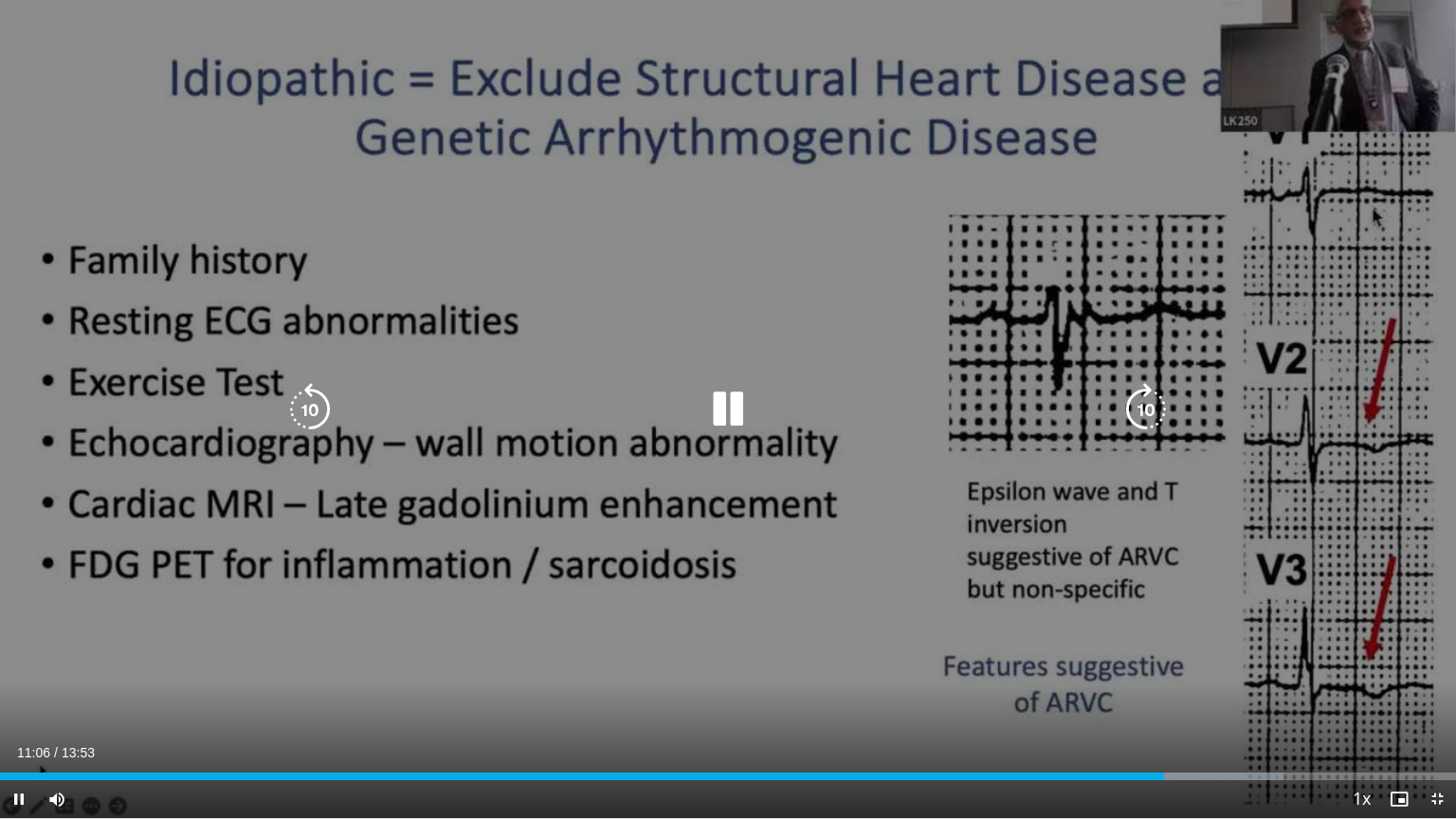 click on "10 seconds
Tap to unmute" at bounding box center [728, 409] 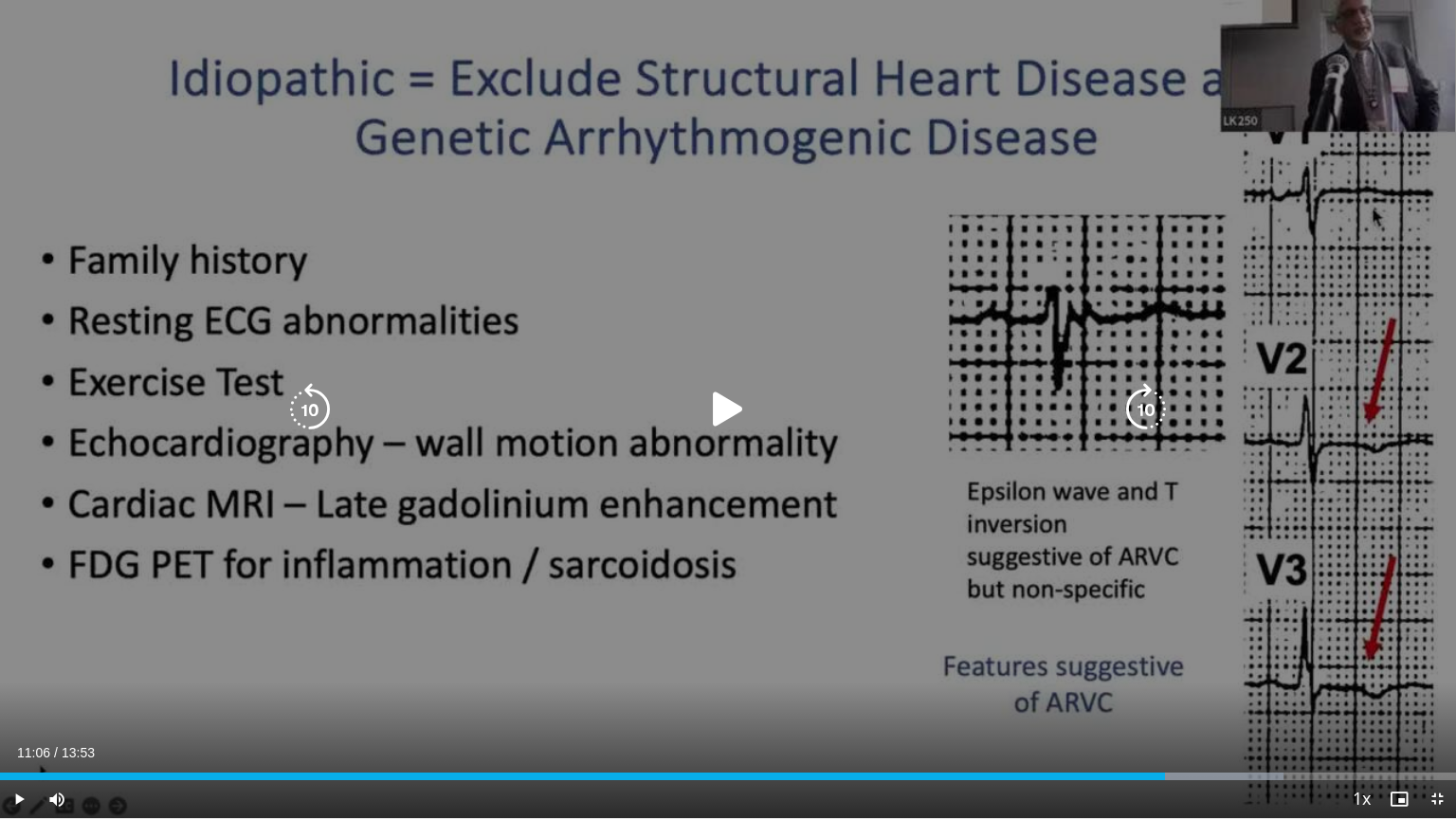 click on "10 seconds
Tap to unmute" at bounding box center [728, 409] 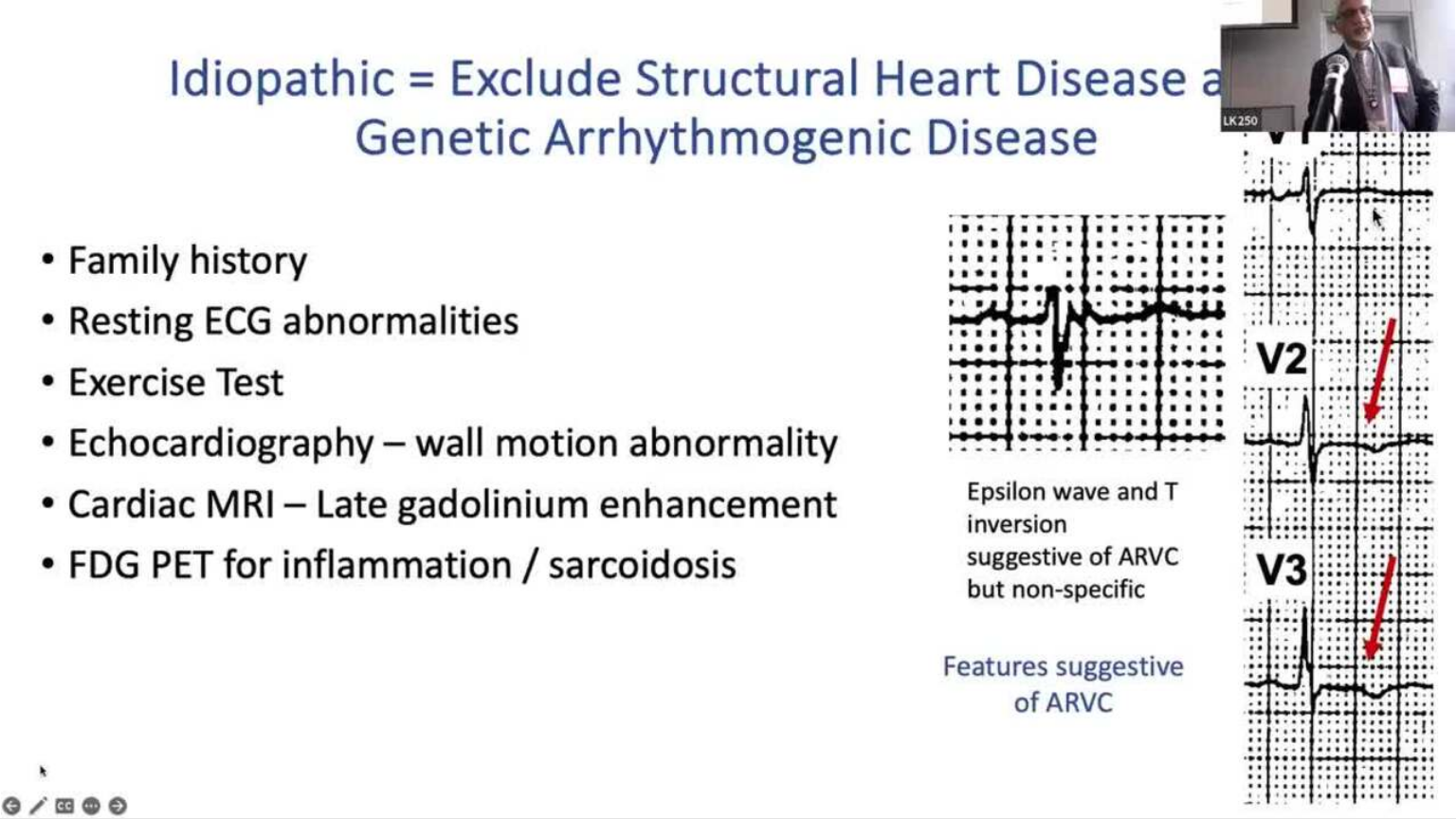 click on "10 seconds
Tap to unmute" at bounding box center (728, 409) 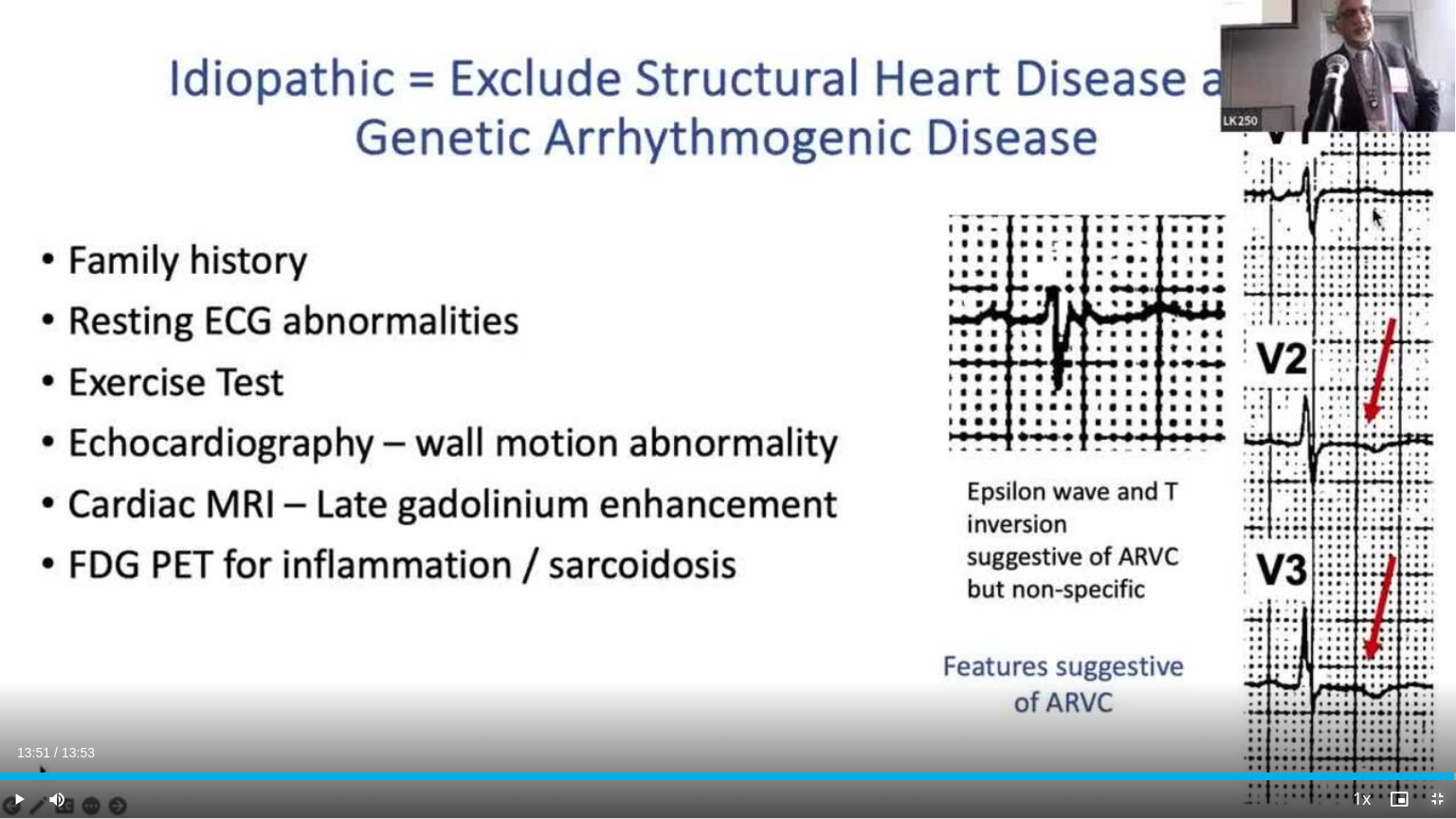 click at bounding box center (1437, 799) 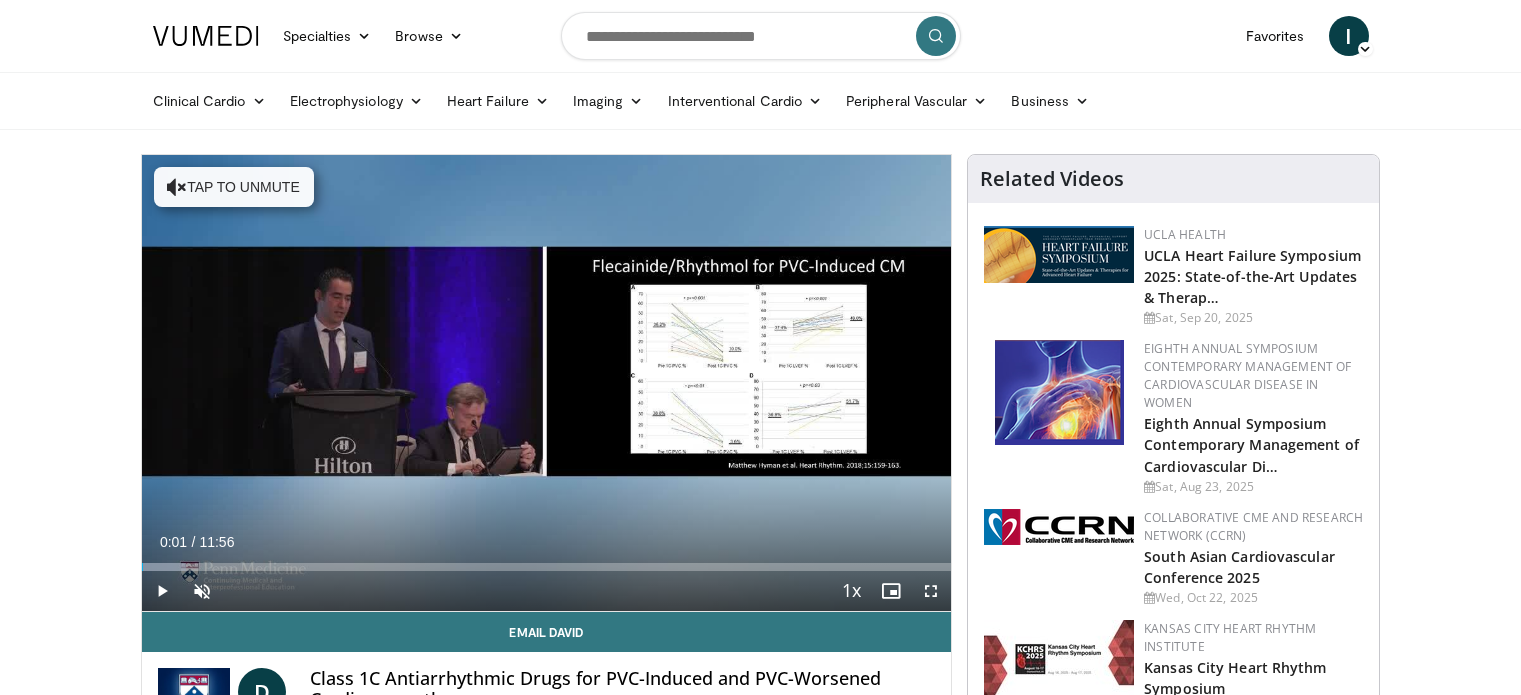 scroll, scrollTop: 91, scrollLeft: 0, axis: vertical 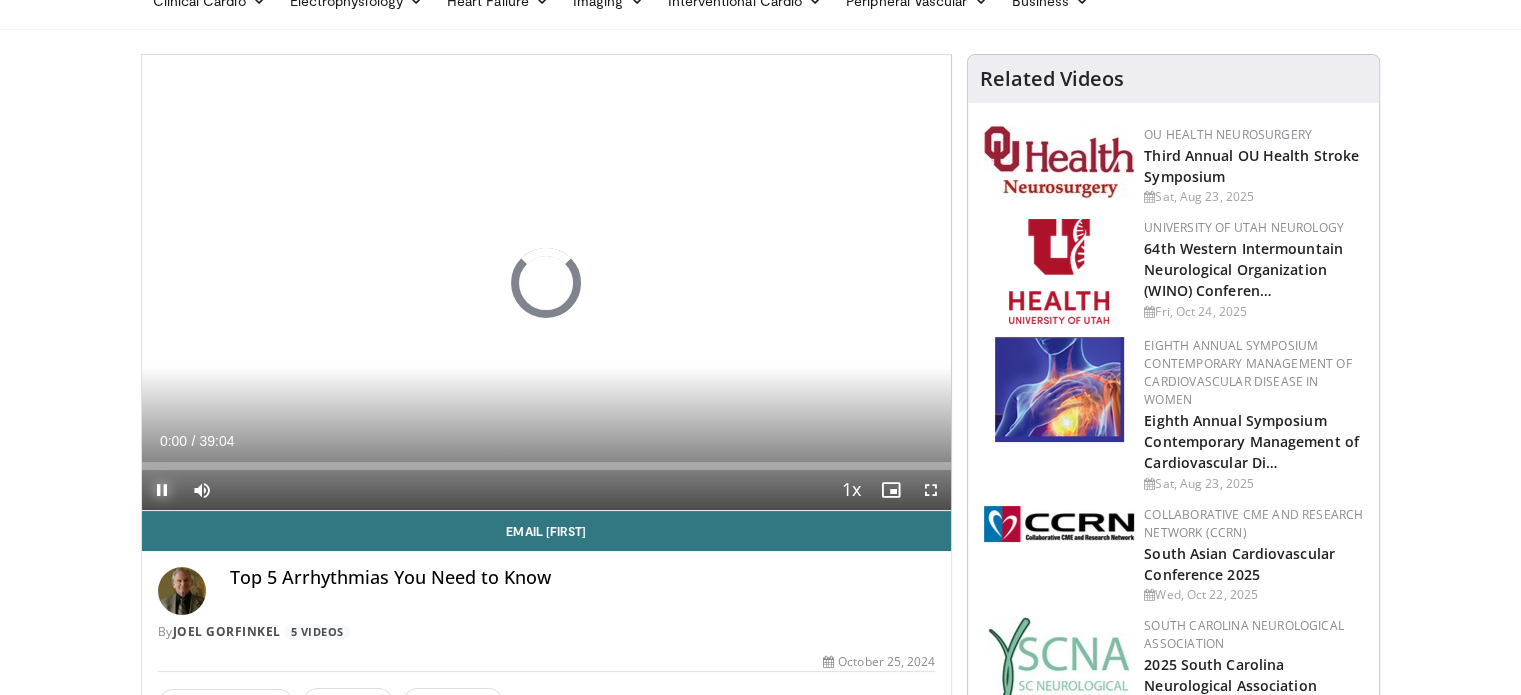 click at bounding box center [162, 490] 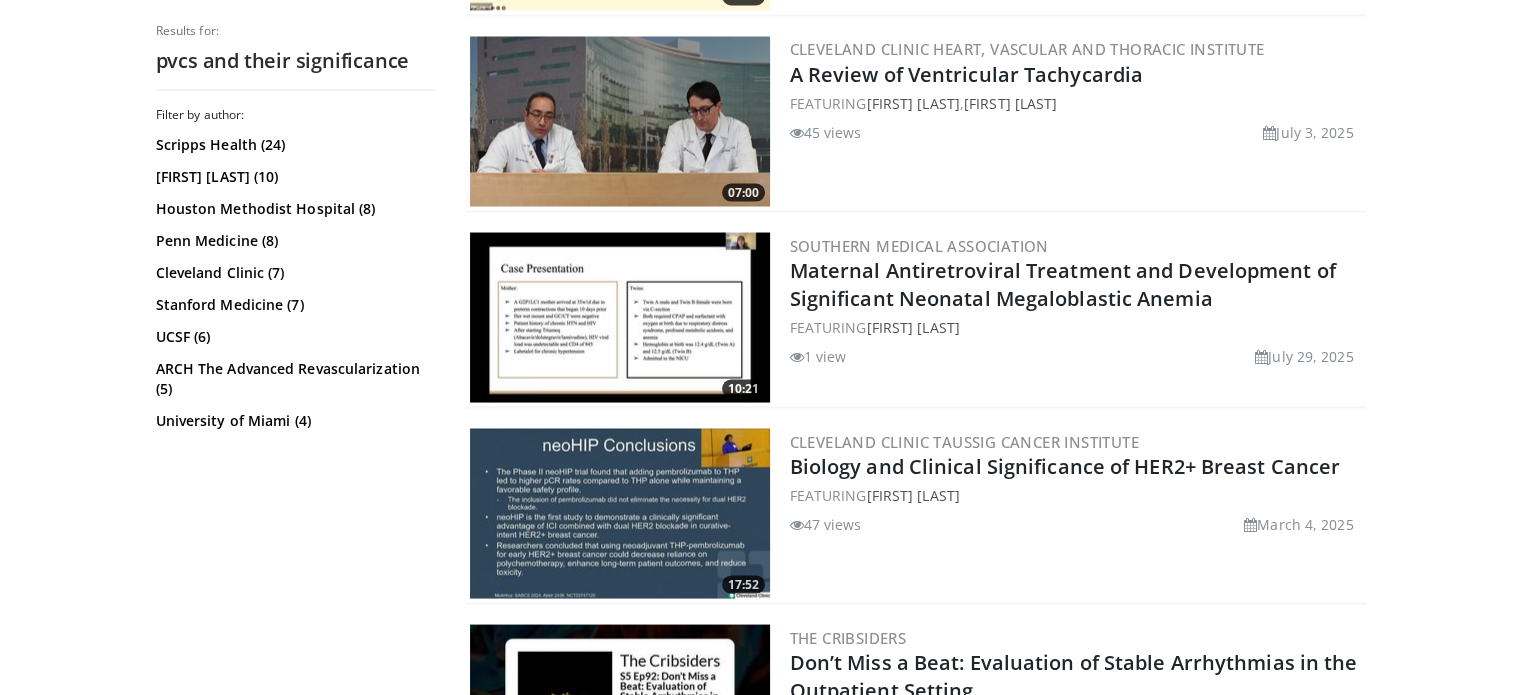 scroll, scrollTop: 3800, scrollLeft: 0, axis: vertical 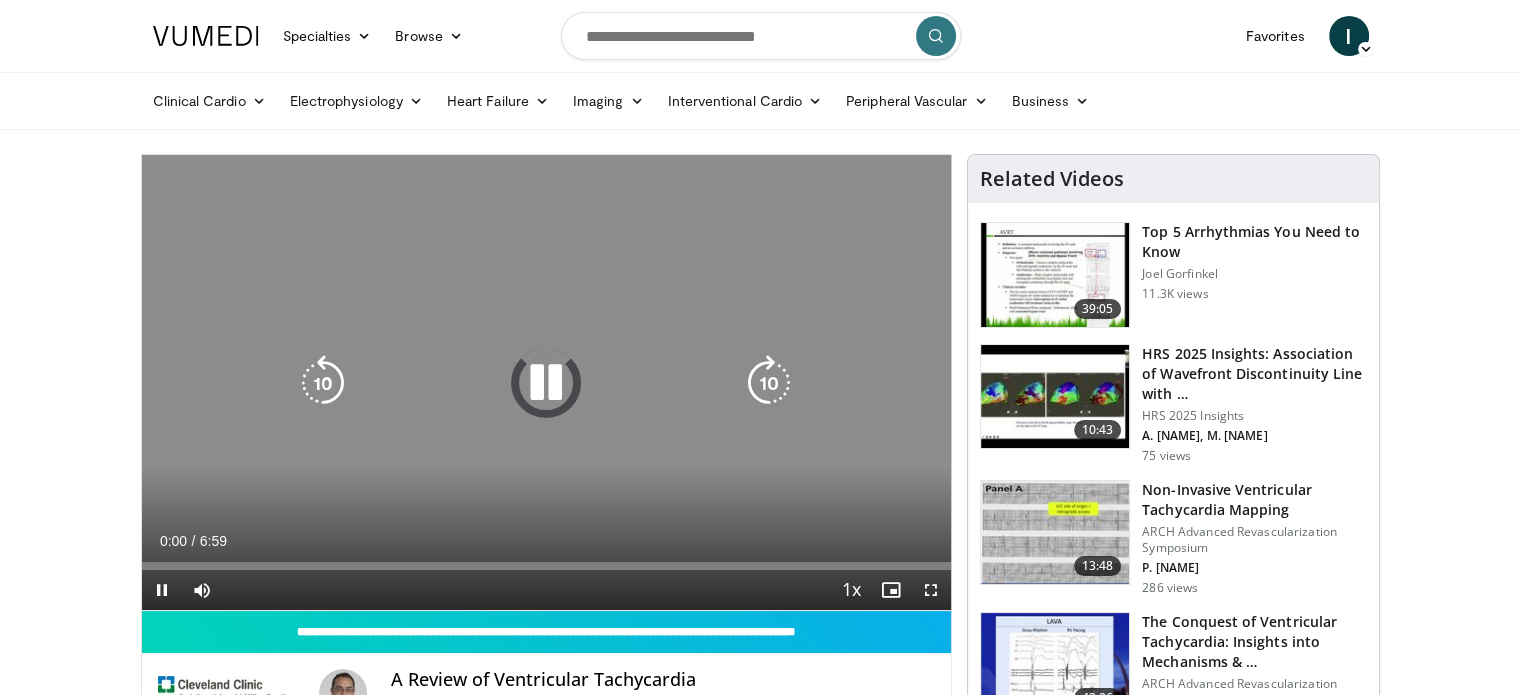 click at bounding box center (546, 383) 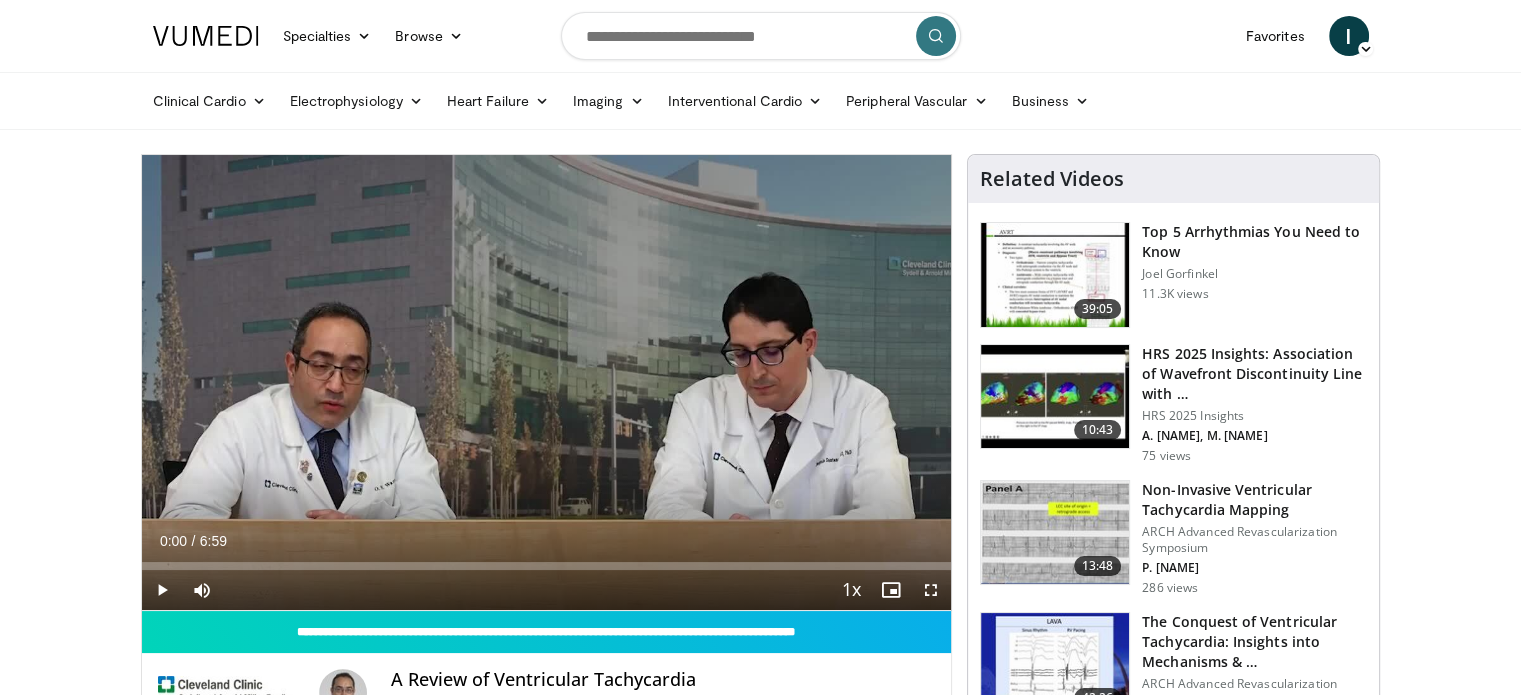 scroll, scrollTop: 100, scrollLeft: 0, axis: vertical 